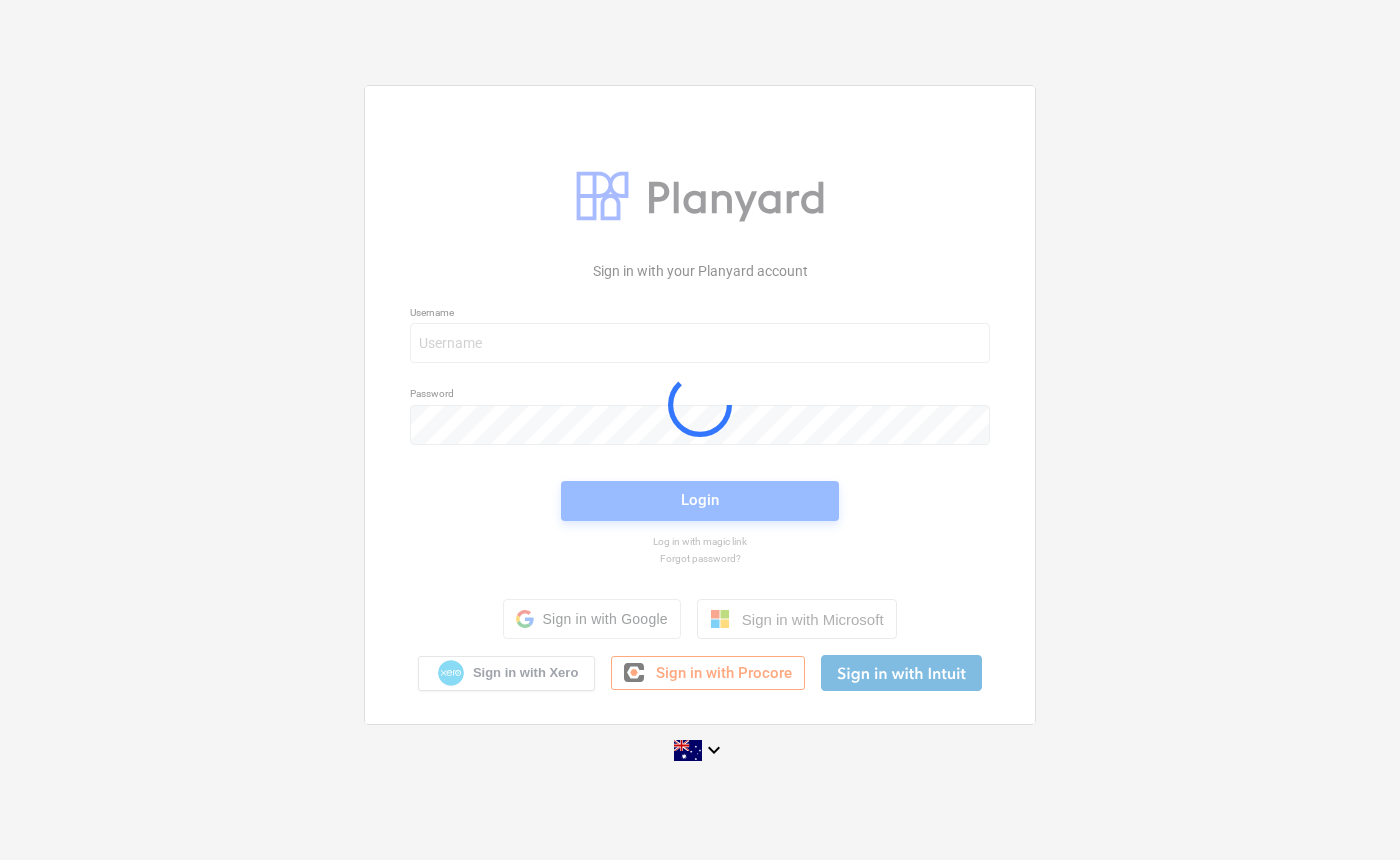 scroll, scrollTop: 0, scrollLeft: 0, axis: both 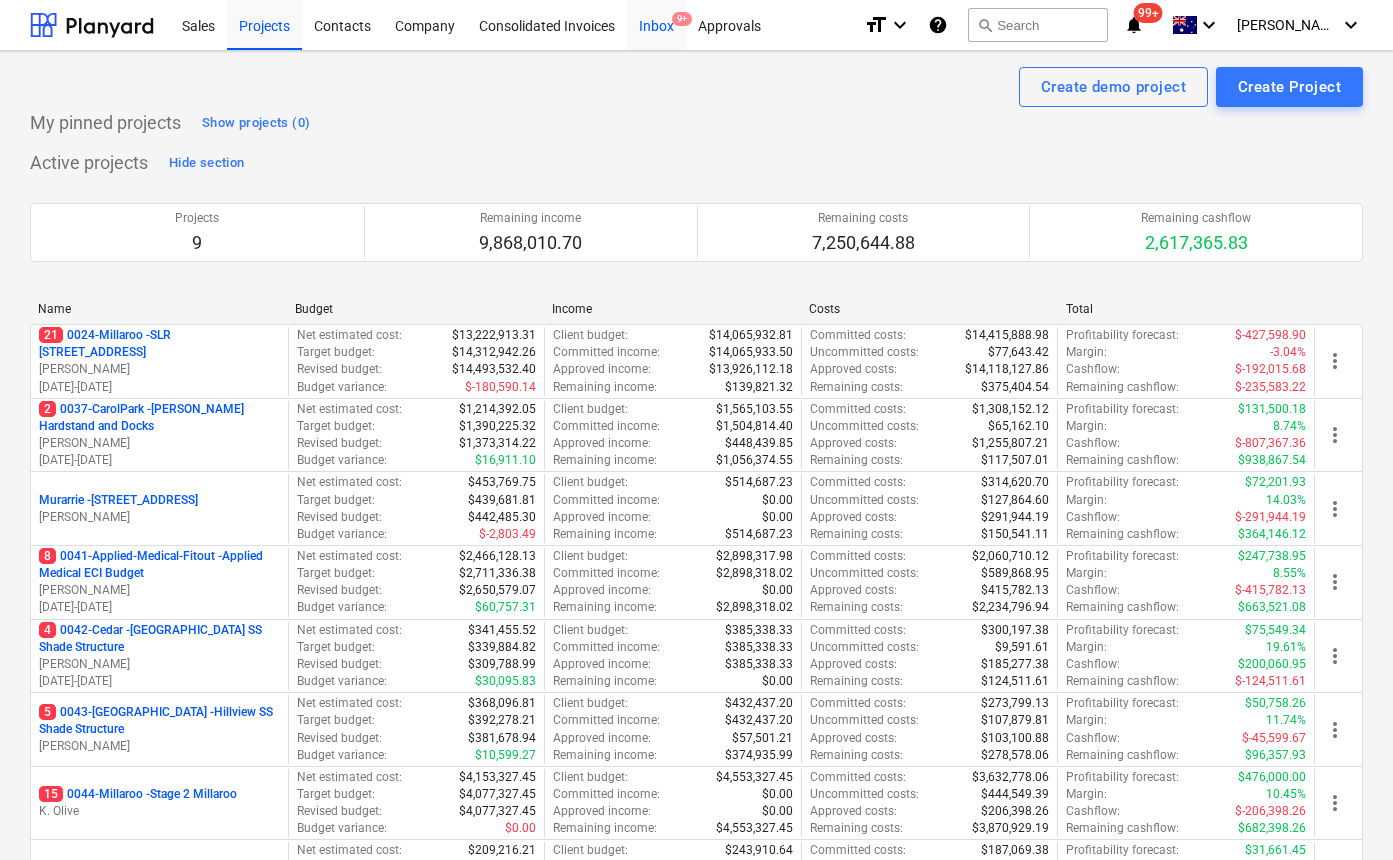 click on "Inbox 9+" at bounding box center (656, 24) 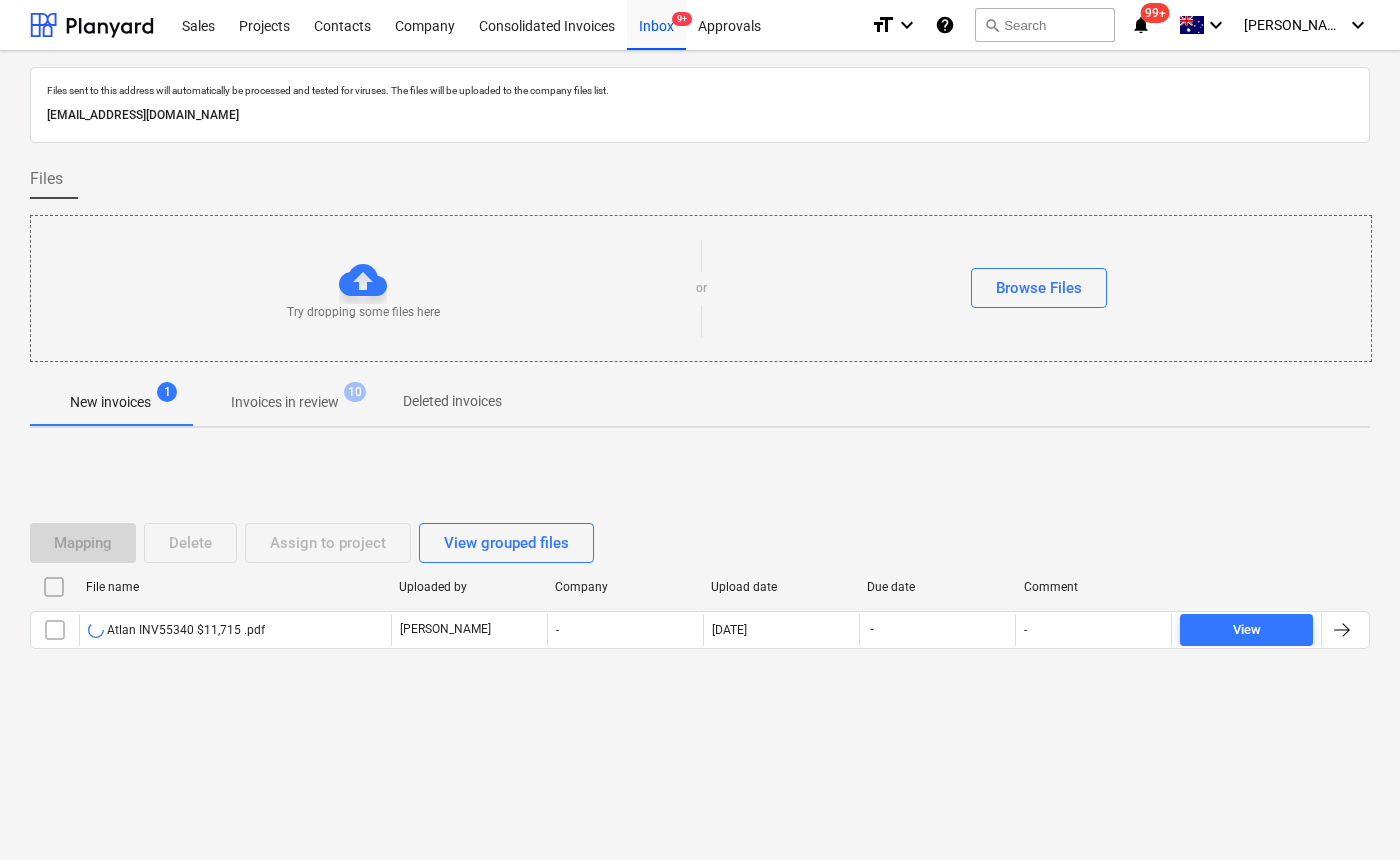 click on "Mapping Delete Assign to project View grouped files File name Uploaded by Company Upload date Due date Comment   Atlan INV55340 $11,715  .pdf [PERSON_NAME] - [DATE] - - View Please wait" at bounding box center [700, 594] 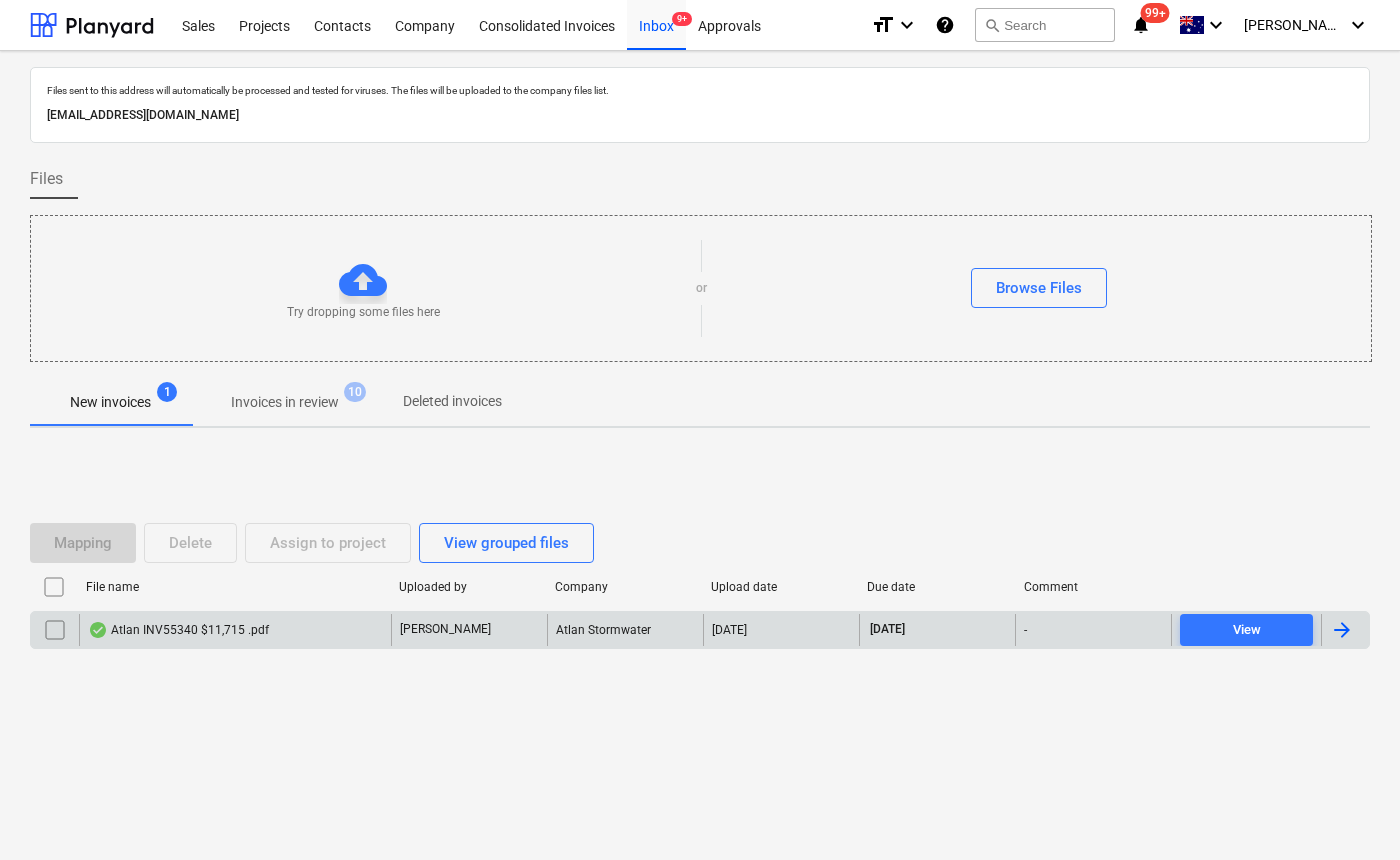 click on "Atlan INV55340 $11,715  .pdf" at bounding box center [178, 630] 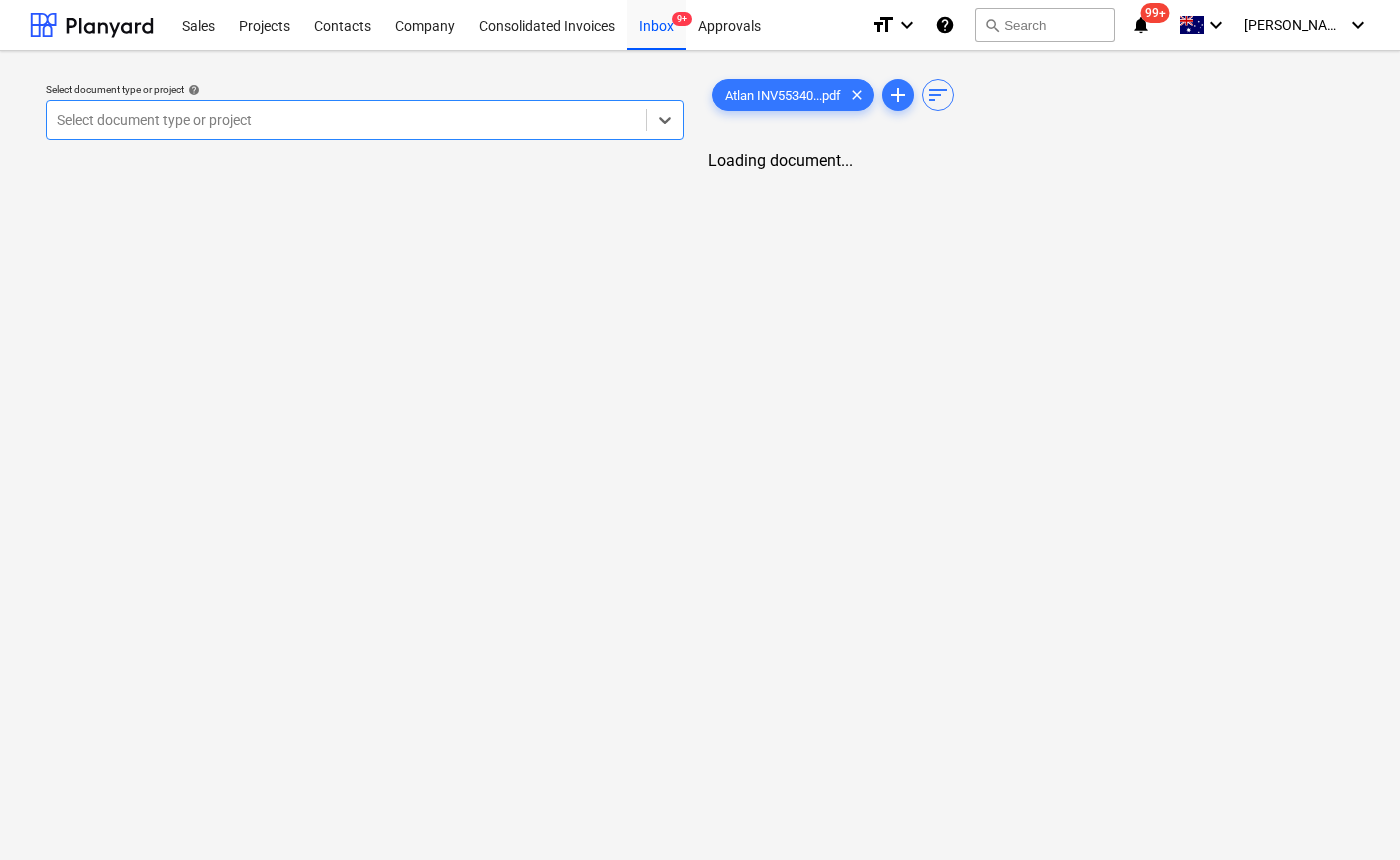 click at bounding box center [346, 120] 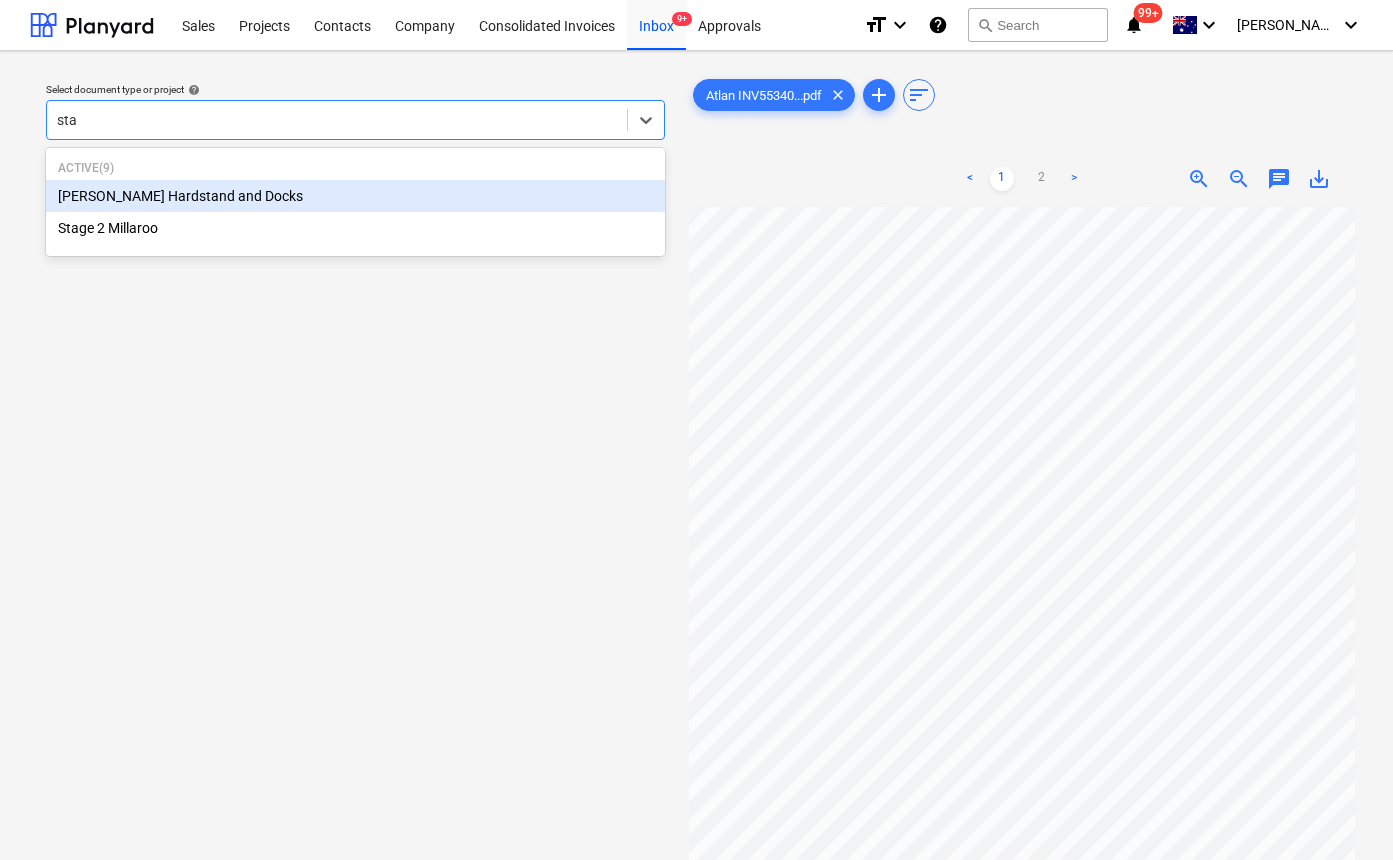type on "stag" 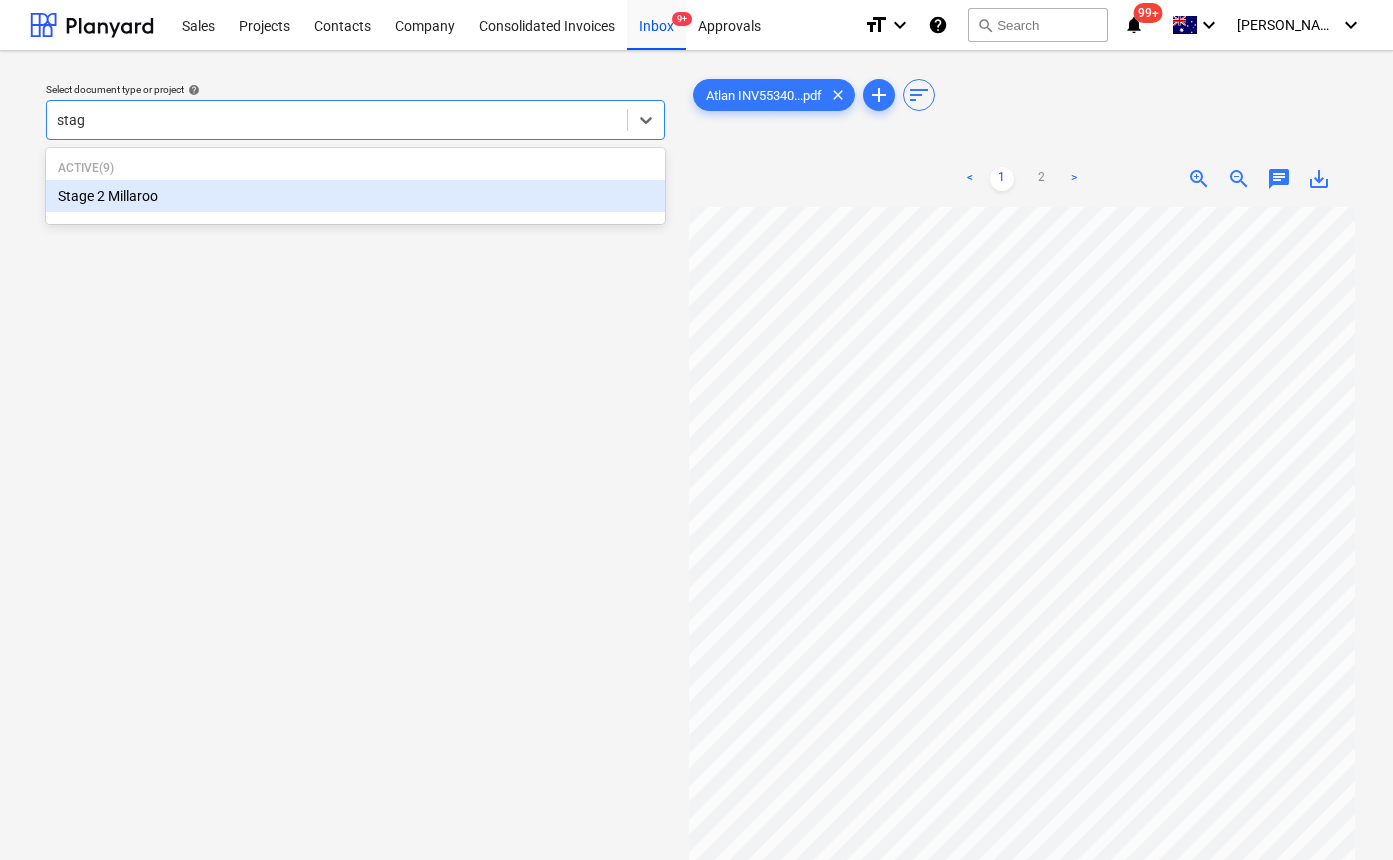 click on "Stage 2 Millaroo" at bounding box center [355, 196] 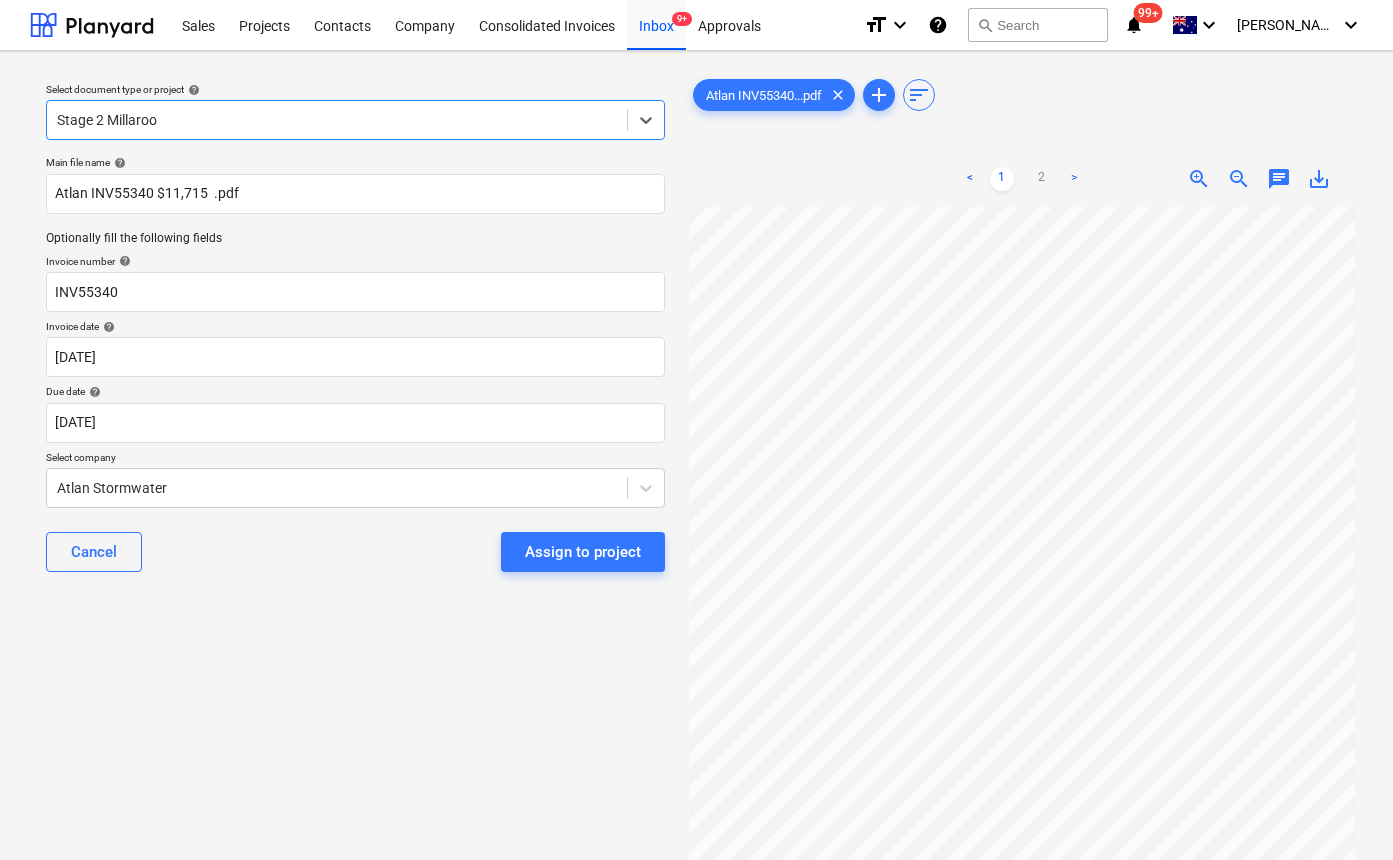 click on "Select document type or project help option Stage 2 Millaroo, selected.   Select is focused ,type to refine list, press Down to open the menu,  Stage 2 Millaroo Main file name help Atlan INV55340 $11,715  .pdf Optionally fill the following fields Invoice number help INV55340 Invoice date help 16 Jul 2025 16.07.2025 Press the down arrow key to interact with the calendar and
select a date. Press the question mark key to get the keyboard shortcuts for changing dates. Due date help 31 Aug 2025 31.08.2025 Press the down arrow key to interact with the calendar and
select a date. Press the question mark key to get the keyboard shortcuts for changing dates. Select company Atlan Stormwater   Cancel Assign to project" at bounding box center [355, 543] 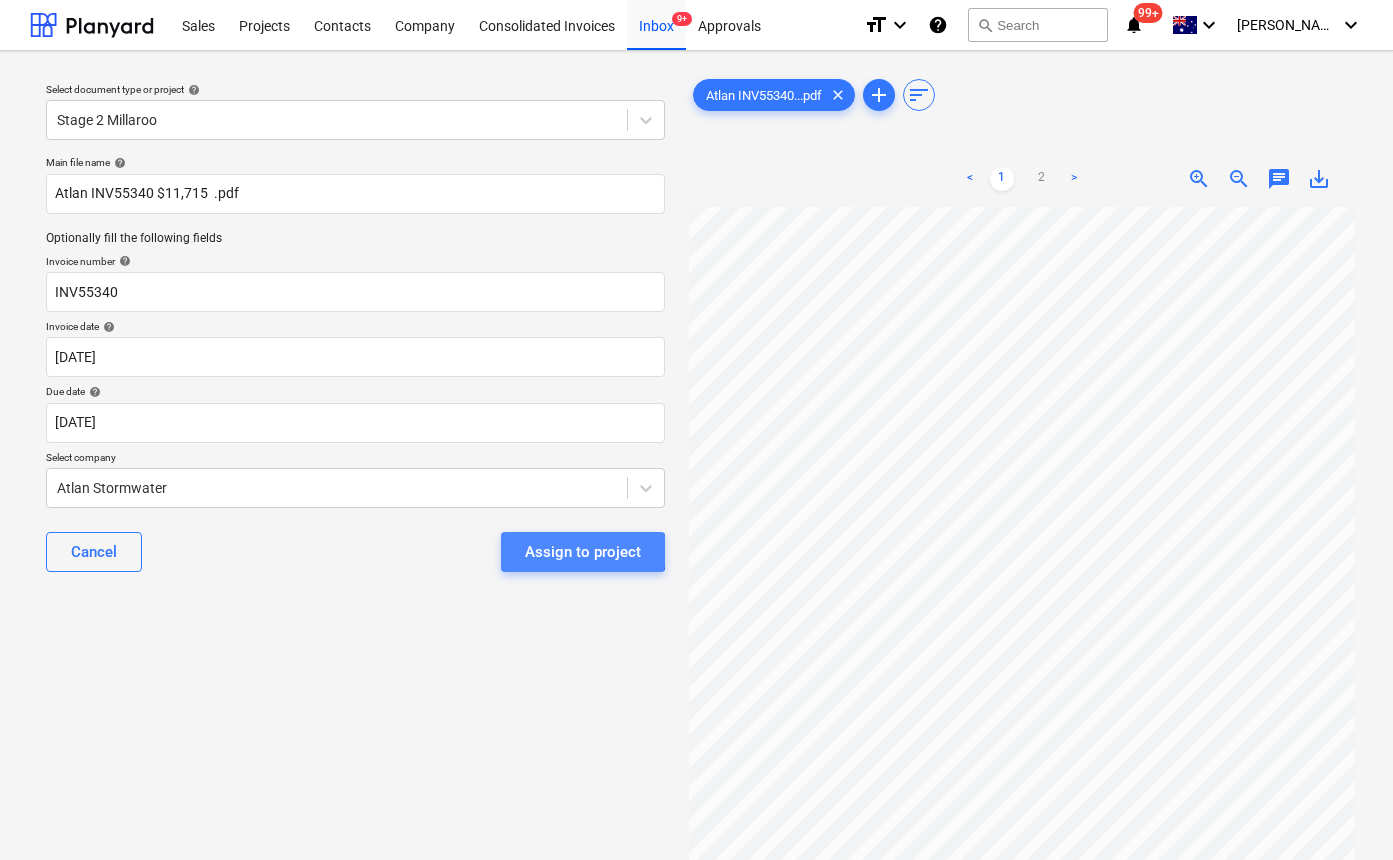 click on "Assign to project" at bounding box center (583, 552) 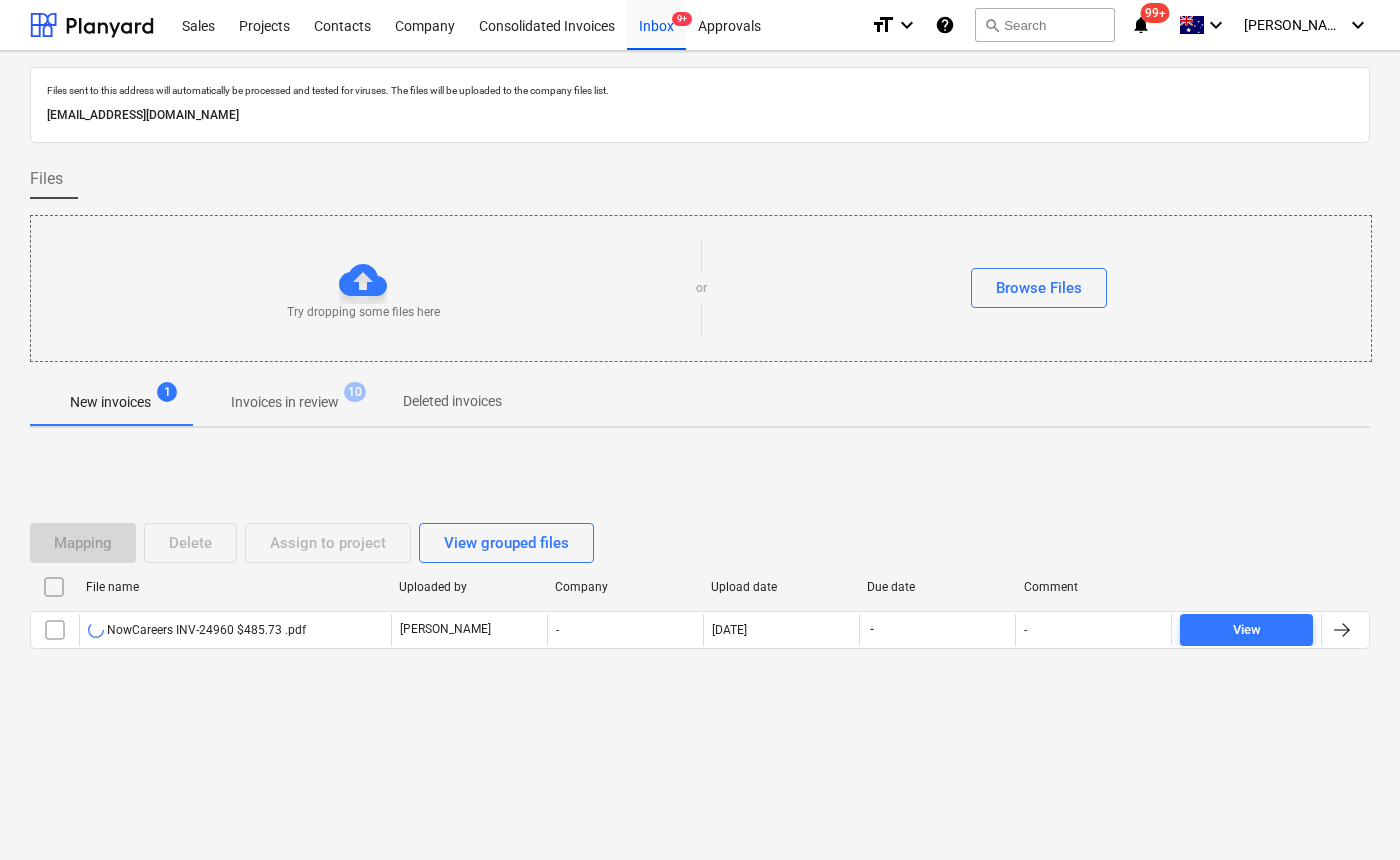 click on "Files sent to this address will automatically be processed and tested for viruses. The files will be uploaded to the company files list. 275cf086-41dc-4929-a115-fcddadd32ea4@companies.planyard.com Files Try dropping some files here or Browse Files New invoices 1 Invoices in review 10 Deleted invoices Mapping Delete Assign to project View grouped files File name Uploaded by Company Upload date Due date Comment   NowCareers INV-24960 $485.73 .pdf J. Keane - 17.07.2025 - - View Please wait" at bounding box center (700, 455) 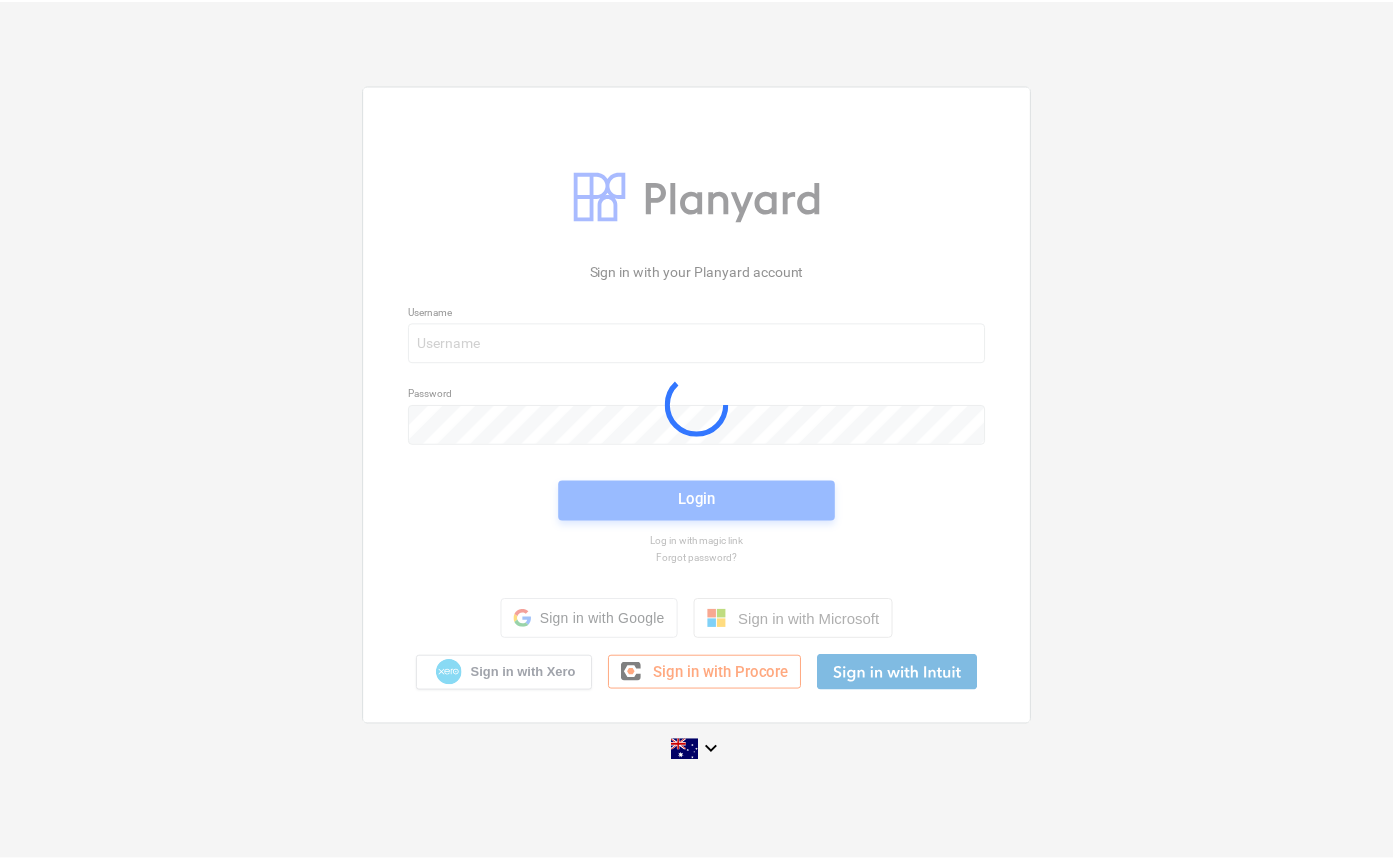 scroll, scrollTop: 0, scrollLeft: 0, axis: both 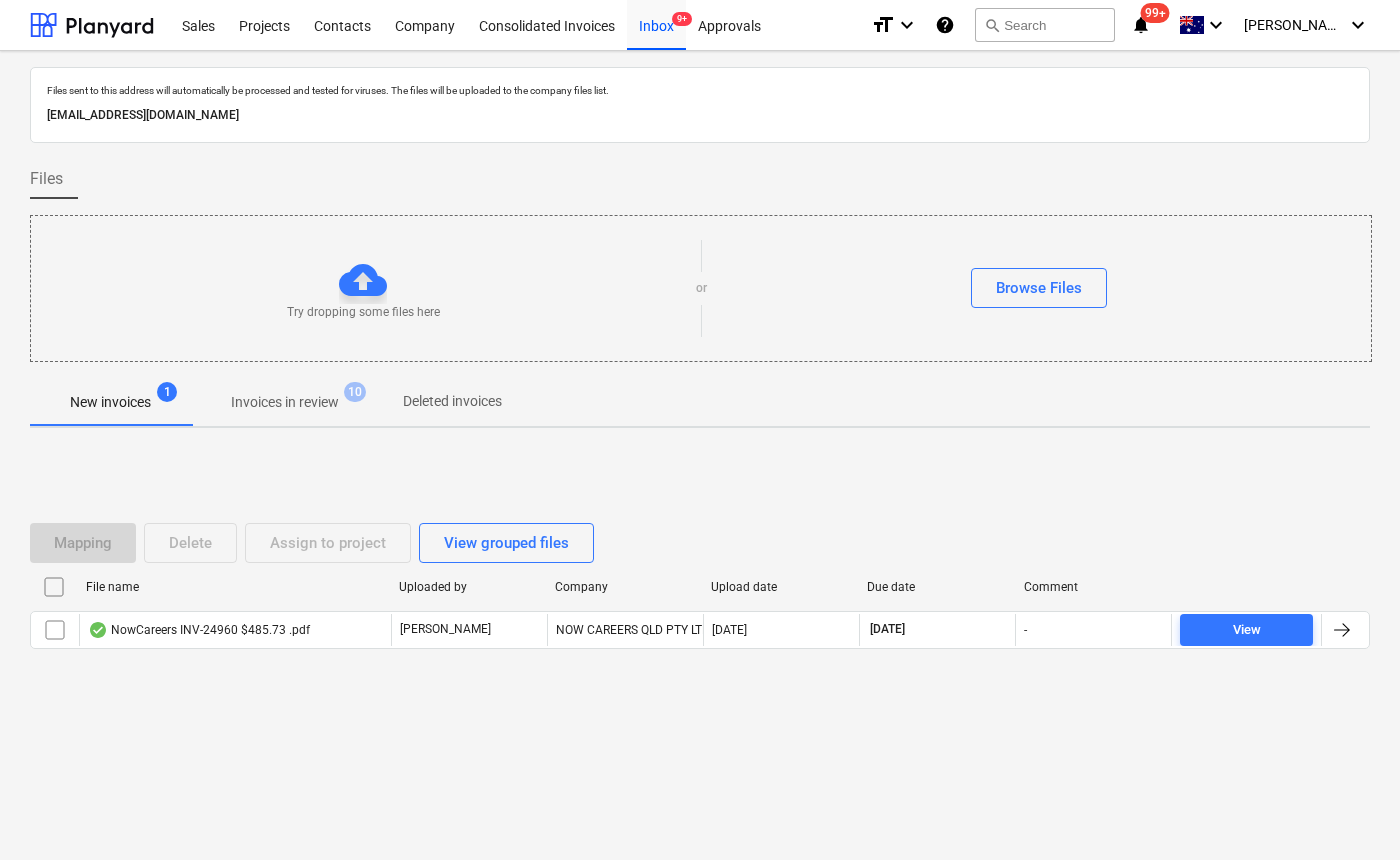 click on "Mapping Delete Assign to project View grouped files File name Uploaded by Company Upload date Due date Comment   NowCareers INV-24960 $485.73 .pdf [PERSON_NAME] NOW CAREERS QLD PTY LTD [DATE] [DATE] - View Please wait" at bounding box center (700, 594) 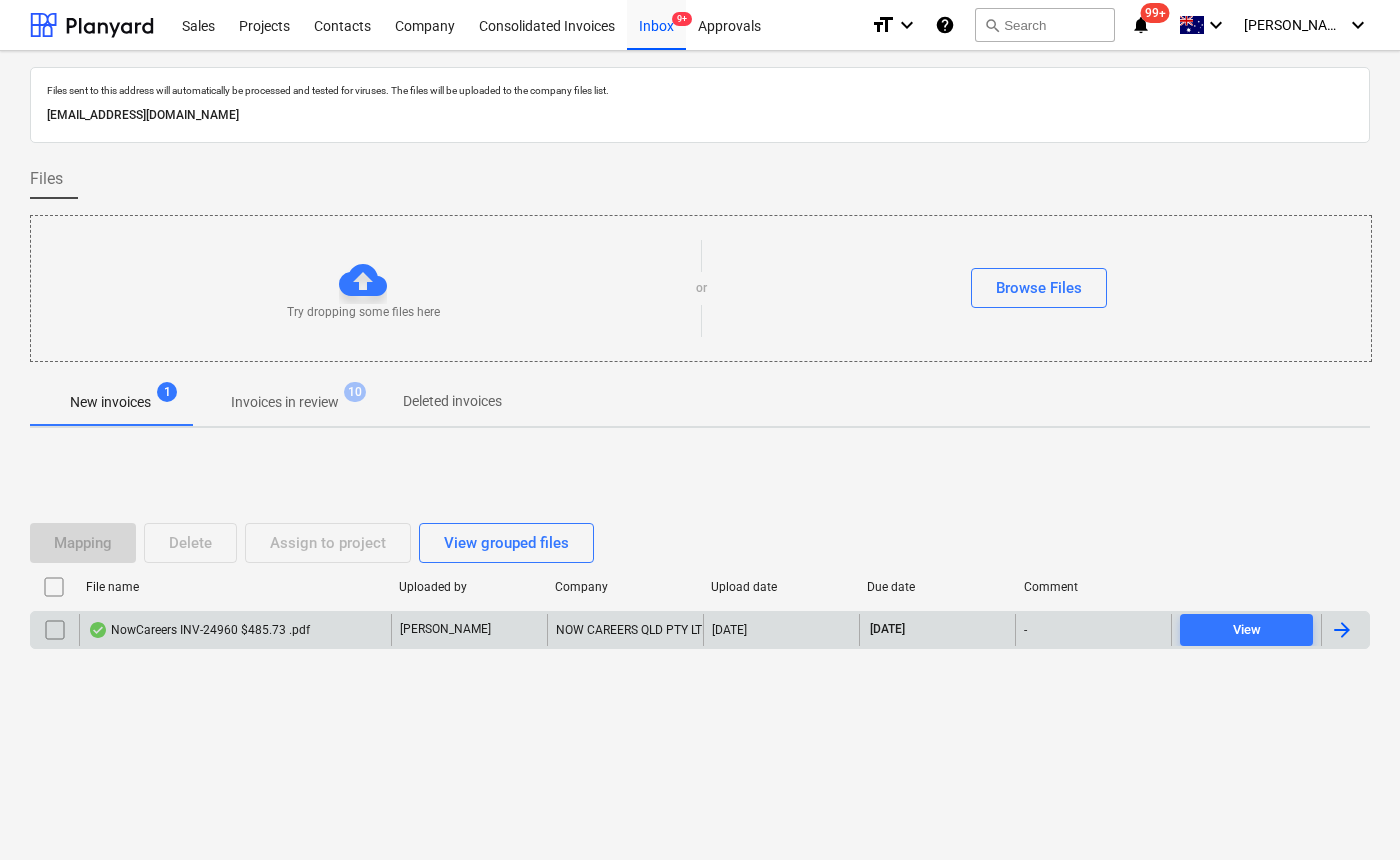 click on "NowCareers INV-24960 $485.73 .pdf" at bounding box center [235, 630] 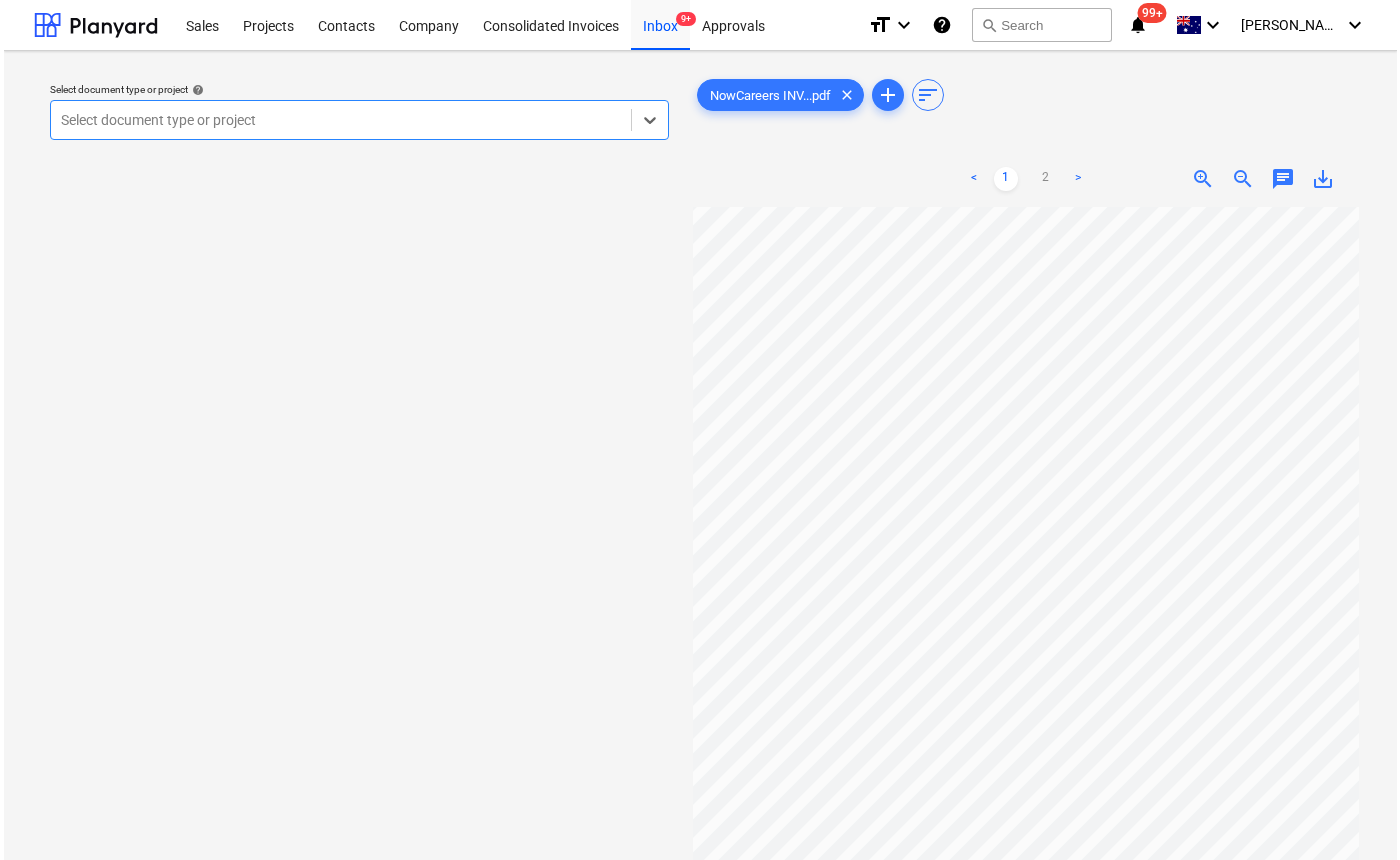 scroll, scrollTop: 0, scrollLeft: 59, axis: horizontal 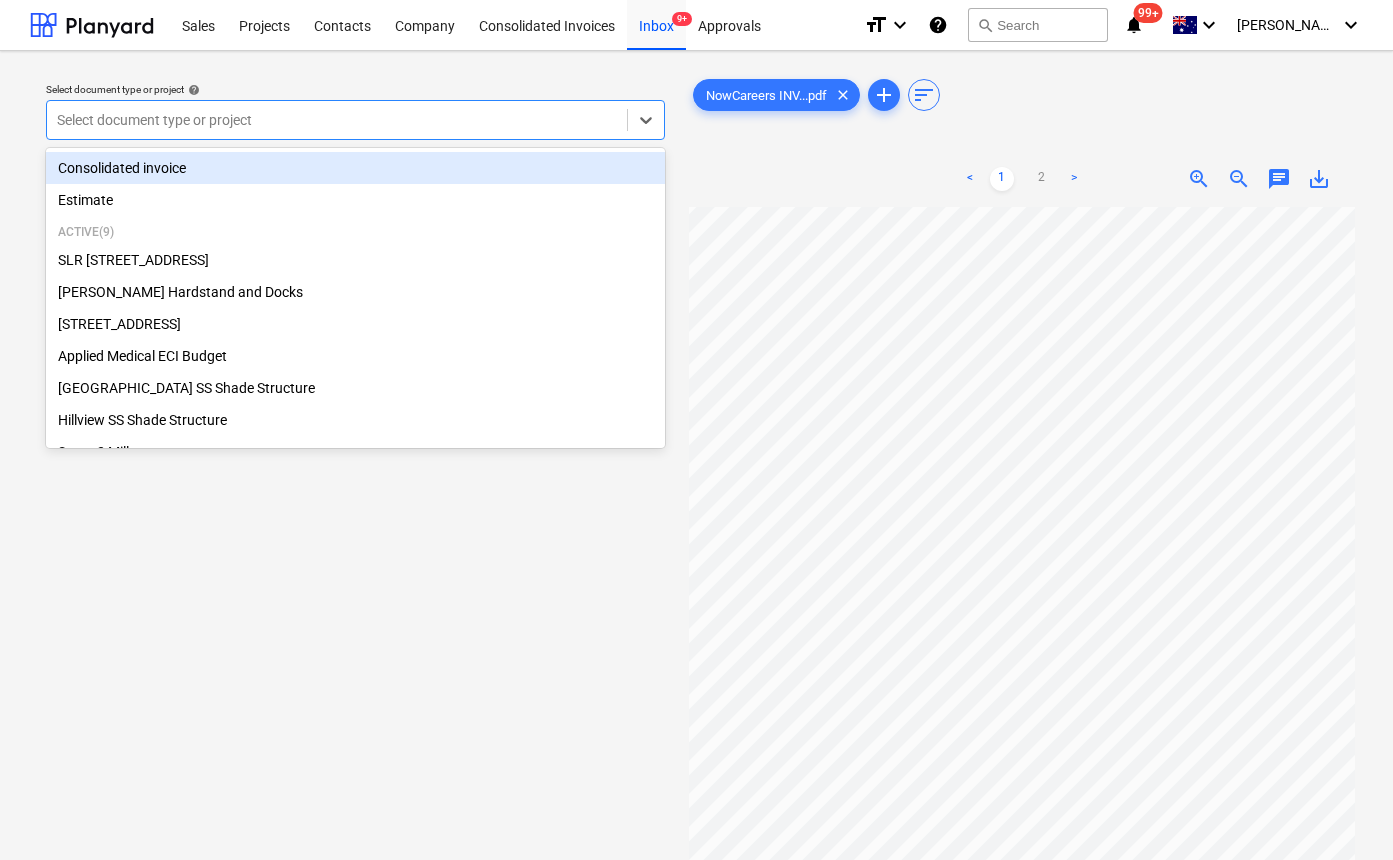 click at bounding box center (337, 120) 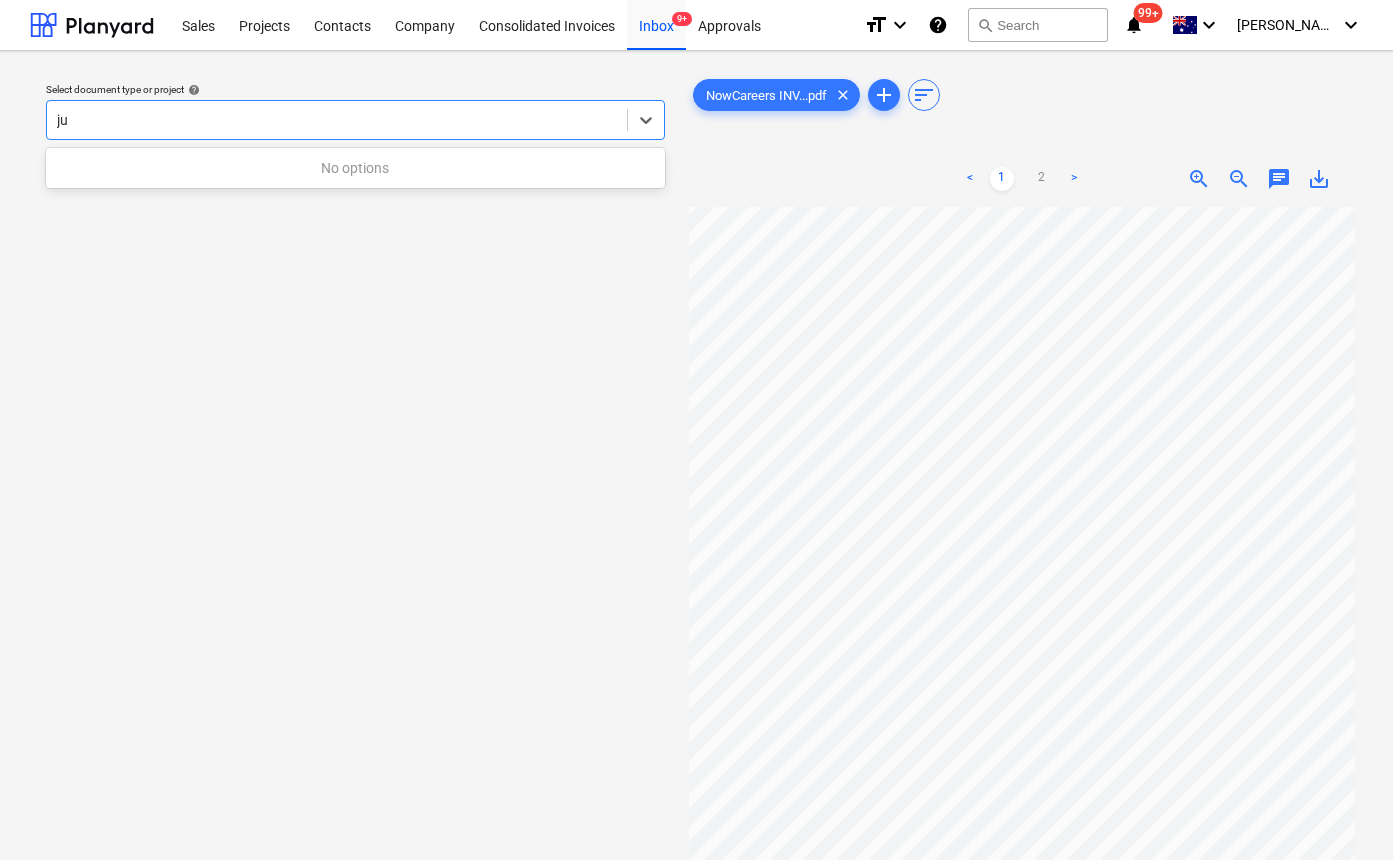 type on "j" 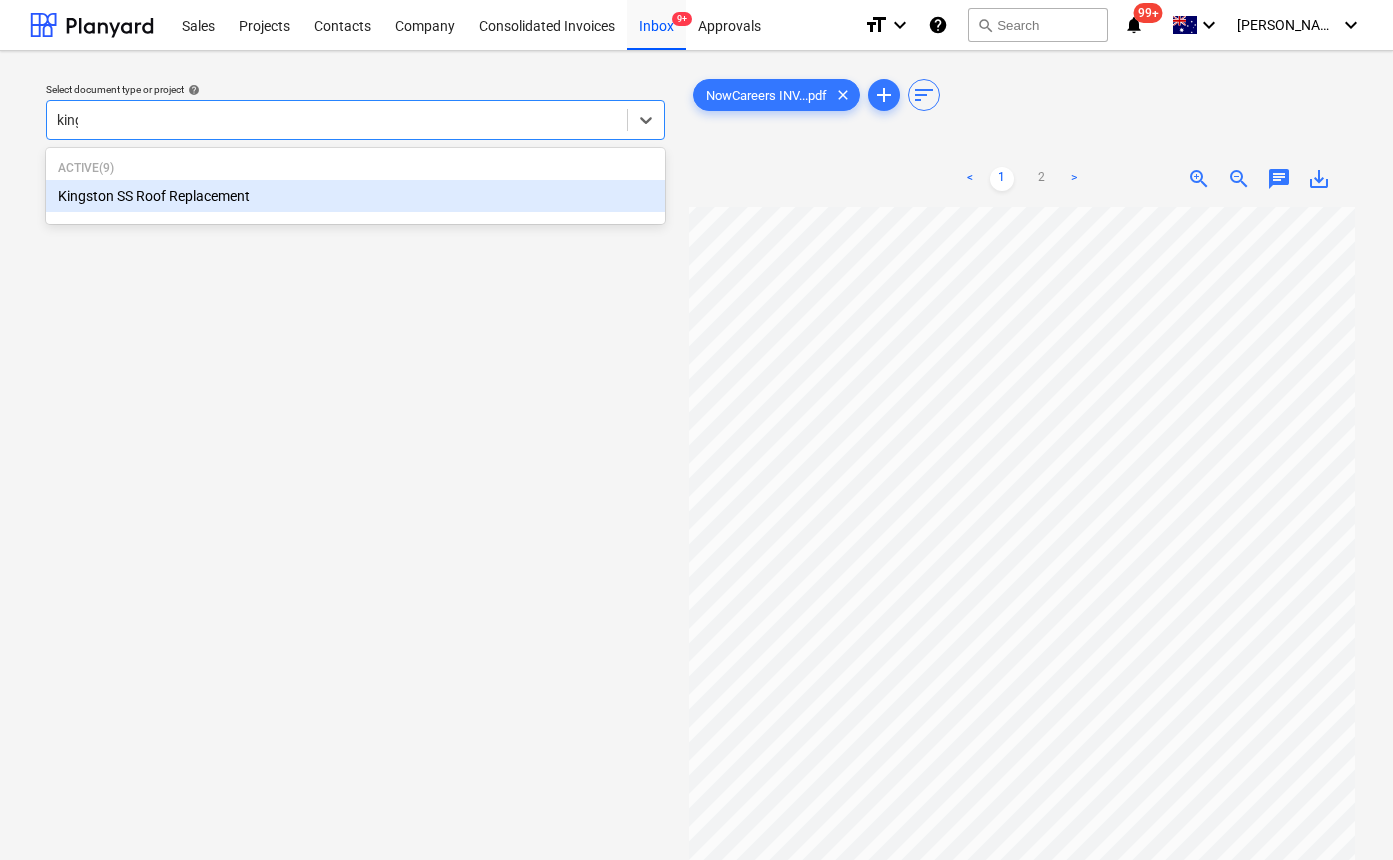 type on "kings" 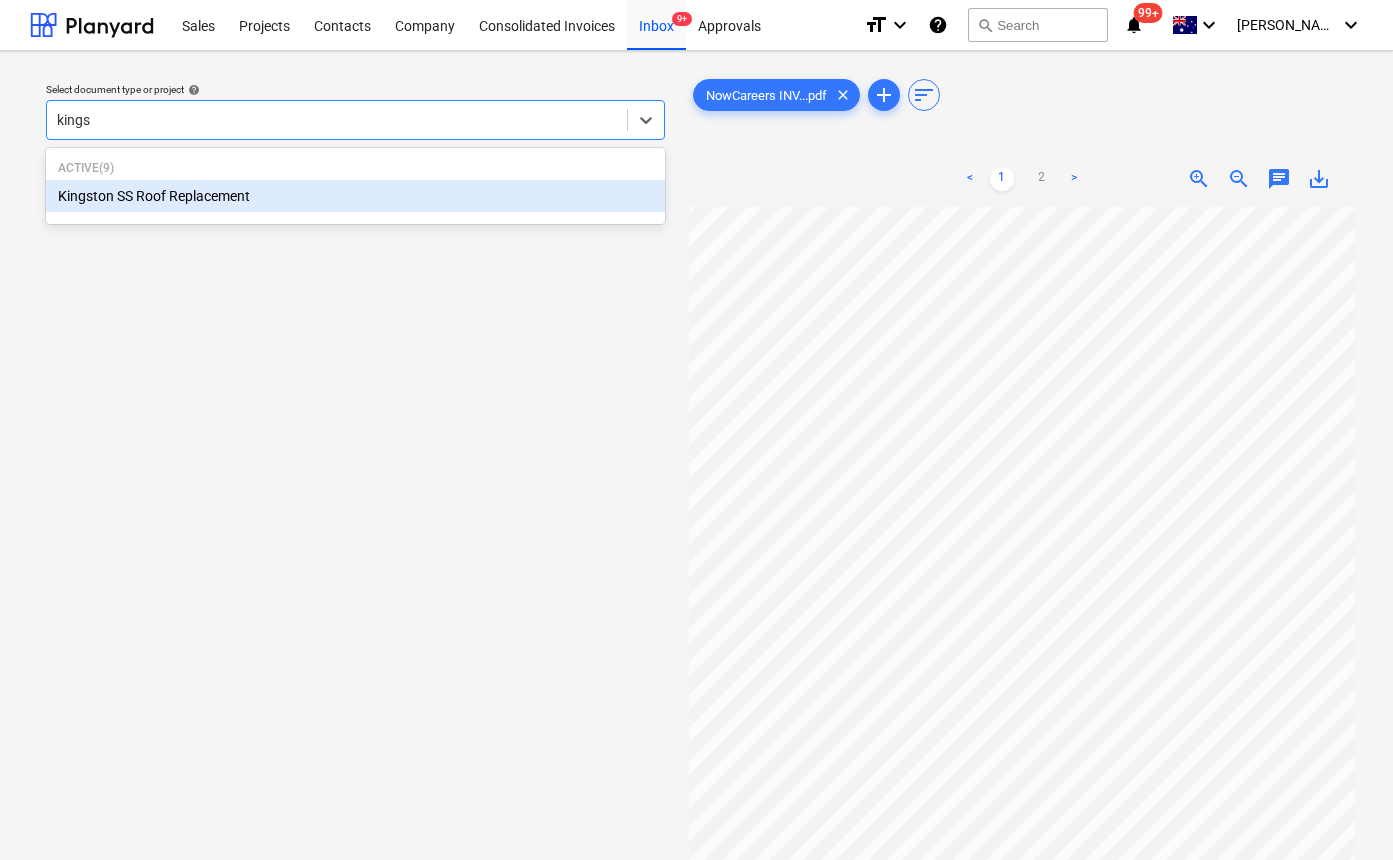 click on "Kingston SS Roof Replacement" at bounding box center (355, 196) 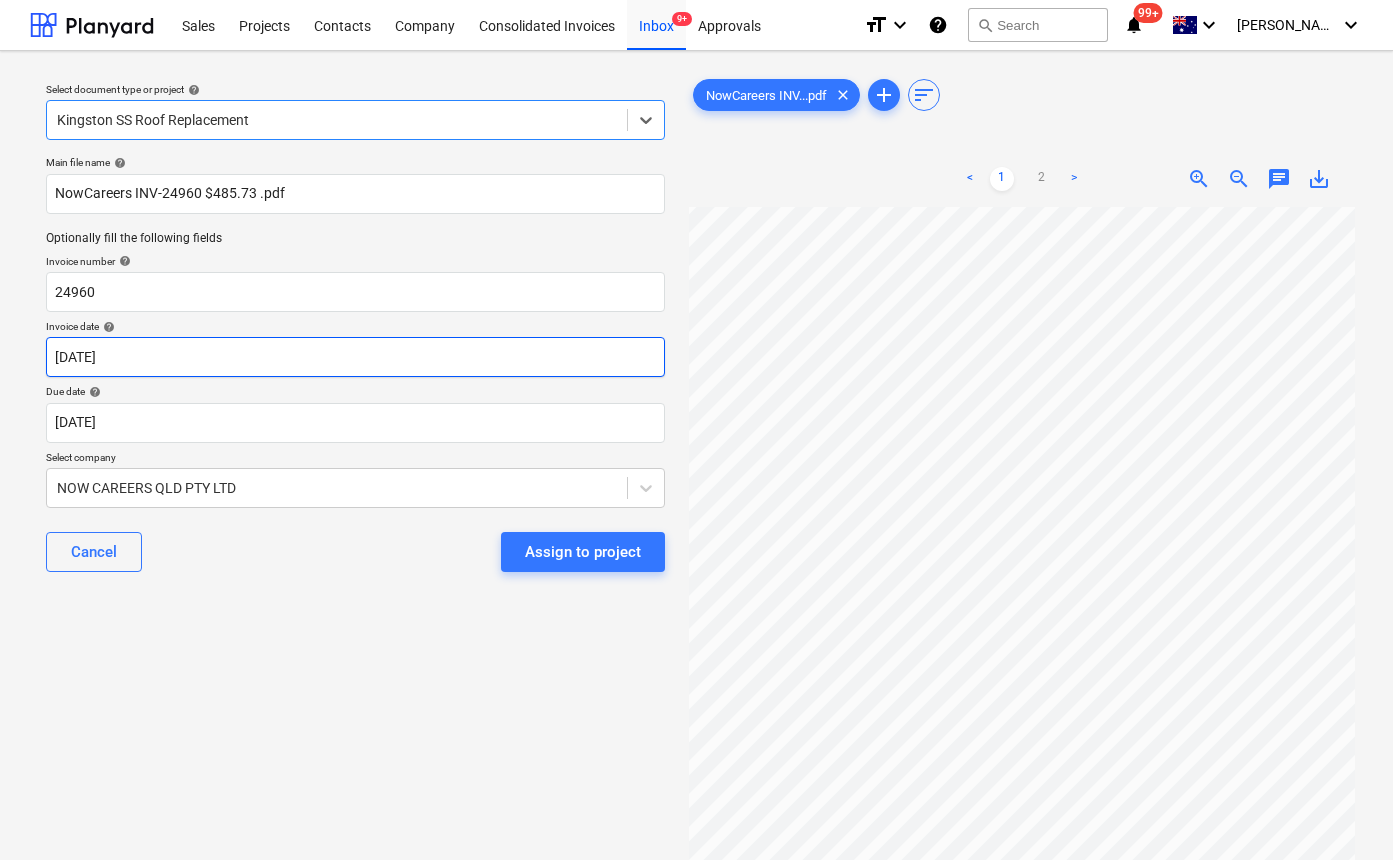 click on "Sales Projects Contacts Company Consolidated Invoices Inbox 9+ Approvals format_size keyboard_arrow_down help search Search notifications 99+ keyboard_arrow_down J. Keane keyboard_arrow_down Select document type or project help option Kingston SS Roof Replacement, selected.   Select is focused ,type to refine list, press Down to open the menu,  Kingston SS Roof Replacement Main file name help NowCareers INV-24960 $485.73 .pdf Optionally fill the following fields Invoice number help 24960 Invoice date help 15 Aug 2025 15.08.2025 Press the down arrow key to interact with the calendar and
select a date. Press the question mark key to get the keyboard shortcuts for changing dates. Due date help 15 Aug 2025 15.08.2025 Press the down arrow key to interact with the calendar and
select a date. Press the question mark key to get the keyboard shortcuts for changing dates. Select company NOW CAREERS QLD PTY LTD   Cancel Assign to project NowCareers INV...pdf clear add sort < 1 2 > zoom_in zoom_out chat 0" at bounding box center (696, 430) 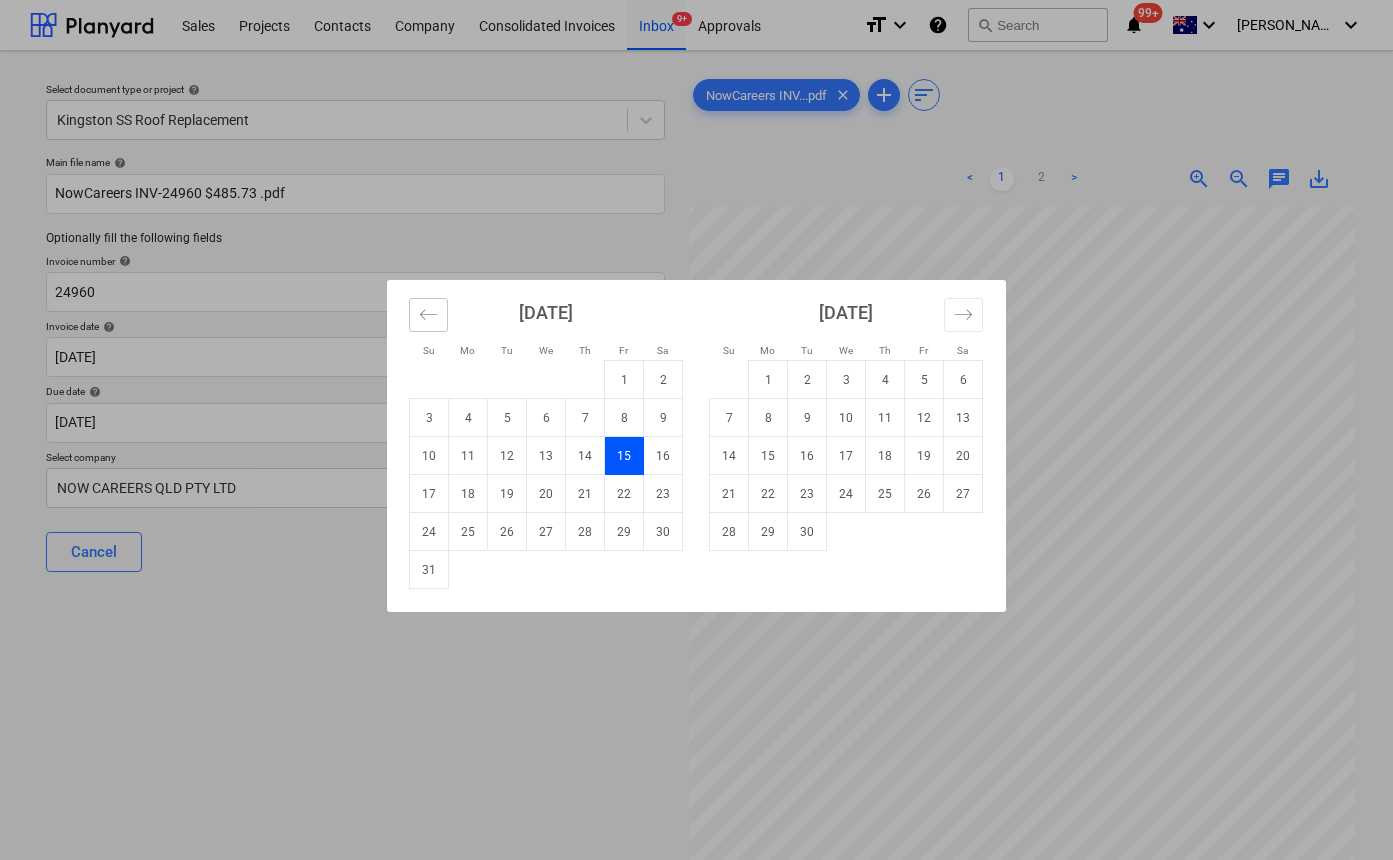 click at bounding box center [428, 315] 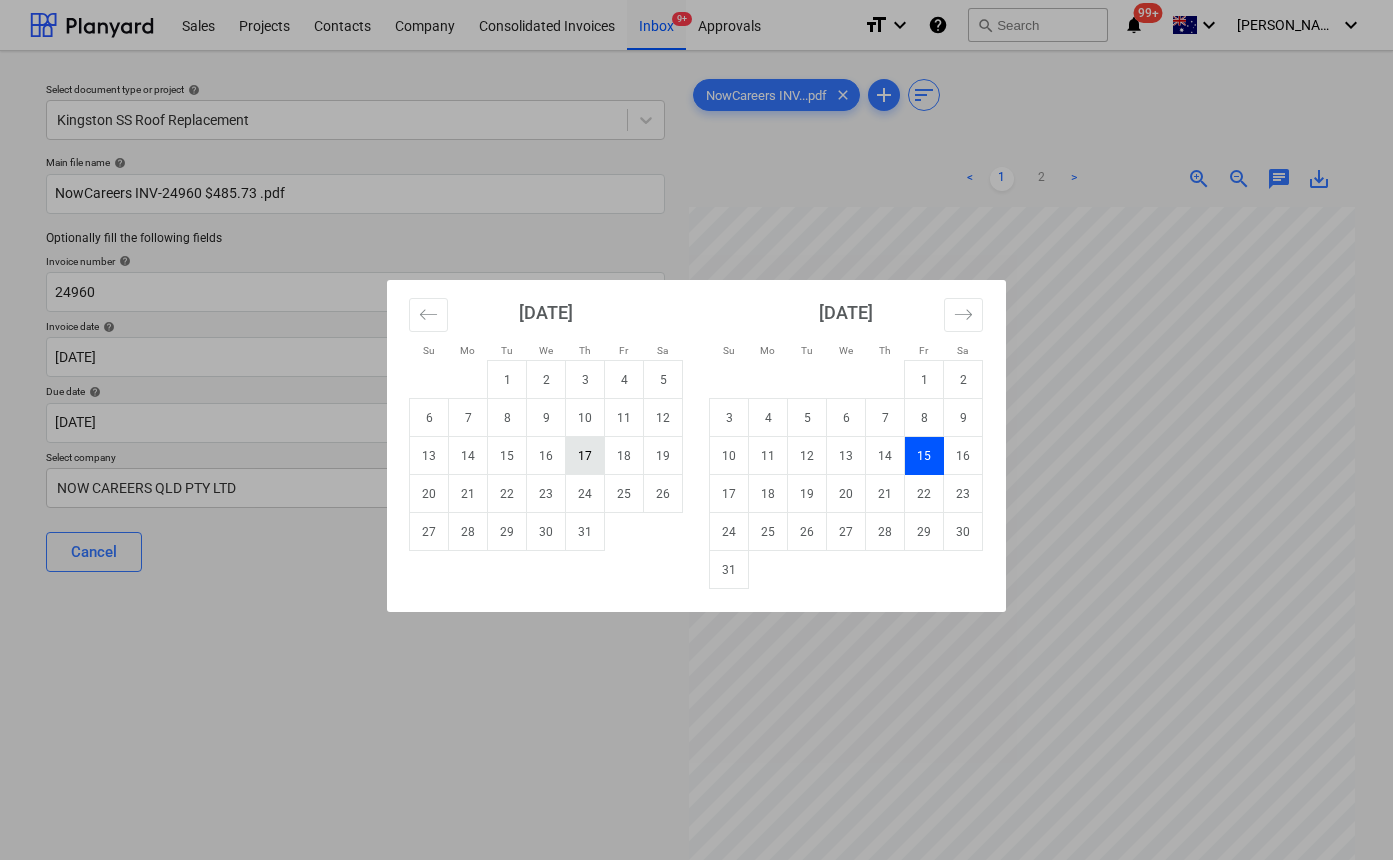 click on "17" at bounding box center [585, 456] 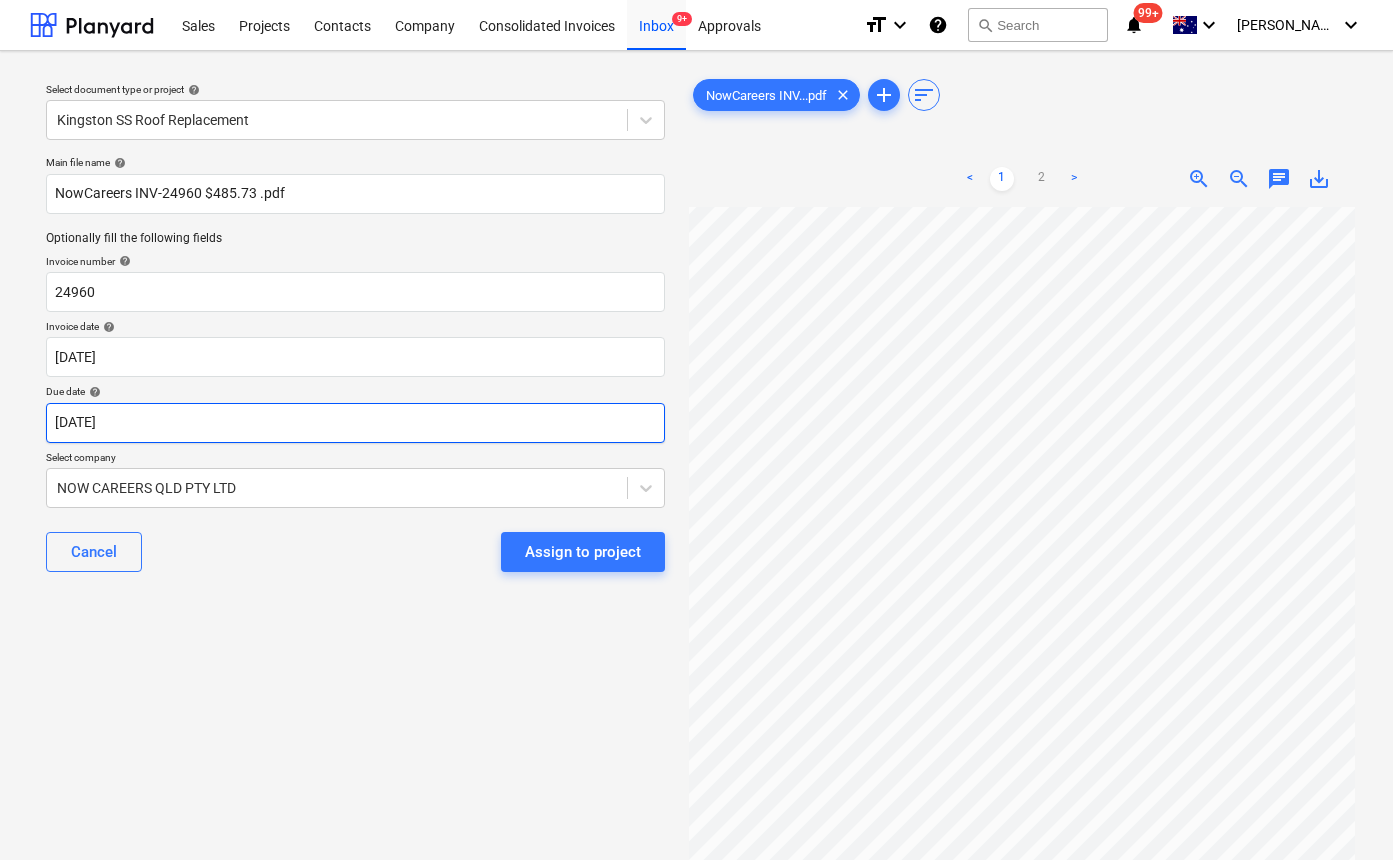 click on "Sales Projects Contacts Company Consolidated Invoices Inbox 9+ Approvals format_size keyboard_arrow_down help search Search notifications 99+ keyboard_arrow_down J. Keane keyboard_arrow_down Select document type or project help Kingston SS Roof Replacement Main file name help NowCareers INV-24960 $485.73 .pdf Optionally fill the following fields Invoice number help 24960 Invoice date help 17 Jul 2025 17.07.2025 Press the down arrow key to interact with the calendar and
select a date. Press the question mark key to get the keyboard shortcuts for changing dates. Due date help 15 Aug 2025 15.08.2025 Press the down arrow key to interact with the calendar and
select a date. Press the question mark key to get the keyboard shortcuts for changing dates. Select company NOW CAREERS QLD PTY LTD   Cancel Assign to project NowCareers INV...pdf clear add sort < 1 2 > zoom_in zoom_out chat 0 save_alt" at bounding box center (696, 430) 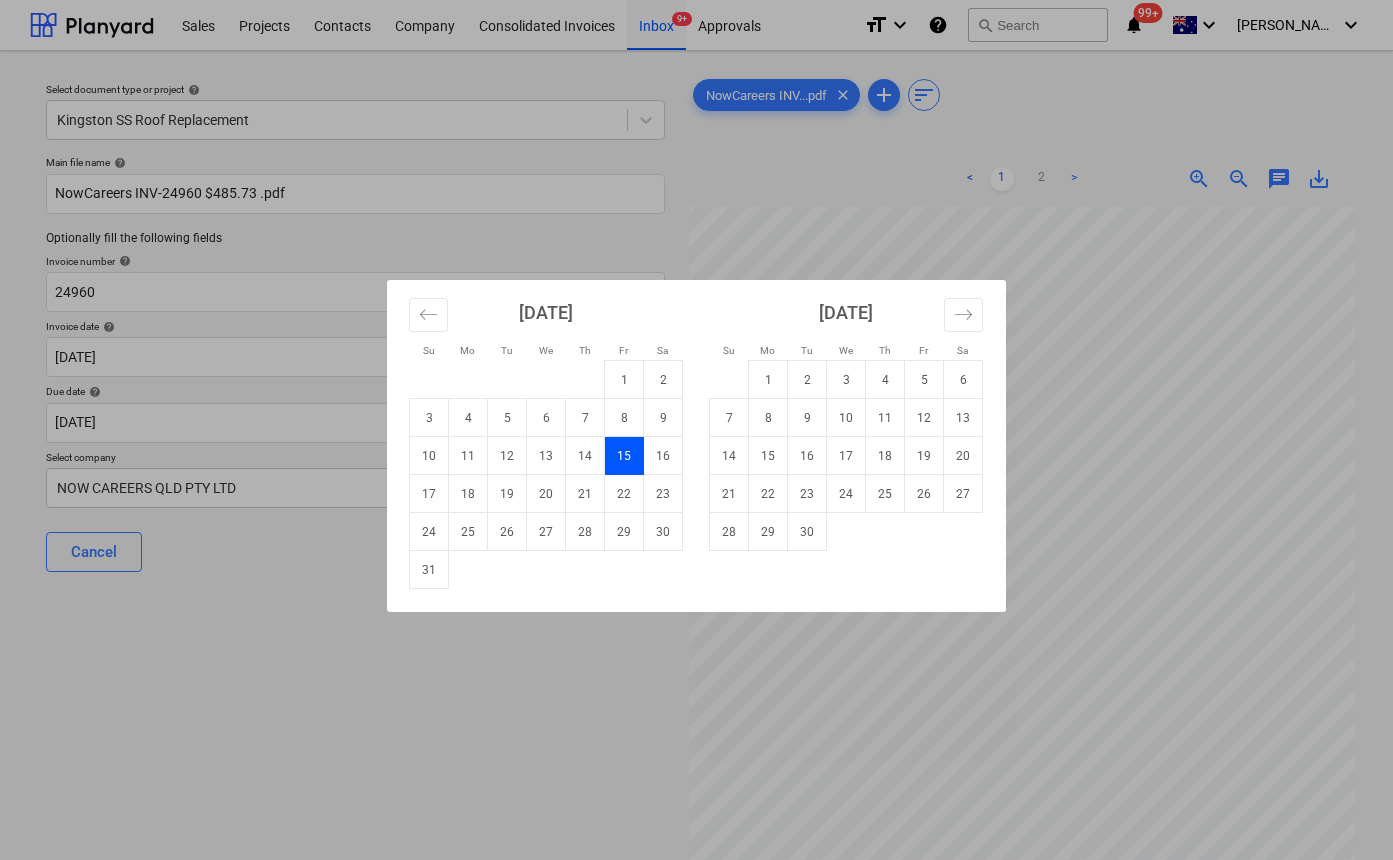 click on "Su Mo Tu We Th Fr Sa Su Mo Tu We Th Fr Sa July 2025 1 2 3 4 5 6 7 8 9 10 11 12 13 14 15 16 17 18 19 20 21 22 23 24 25 26 27 28 29 30 31 August 2025 1 2 3 4 5 6 7 8 9 10 11 12 13 14 15 16 17 18 19 20 21 22 23 24 25 26 27 28 29 30 31 September 2025 1 2 3 4 5 6 7 8 9 10 11 12 13 14 15 16 17 18 19 20 21 22 23 24 25 26 27 28 29 30 October 2025 1 2 3 4 5 6 7 8 9 10 11 12 13 14 15 16 17 18 19 20 21 22 23 24 25 26 27 28 29 30 31" at bounding box center (696, 430) 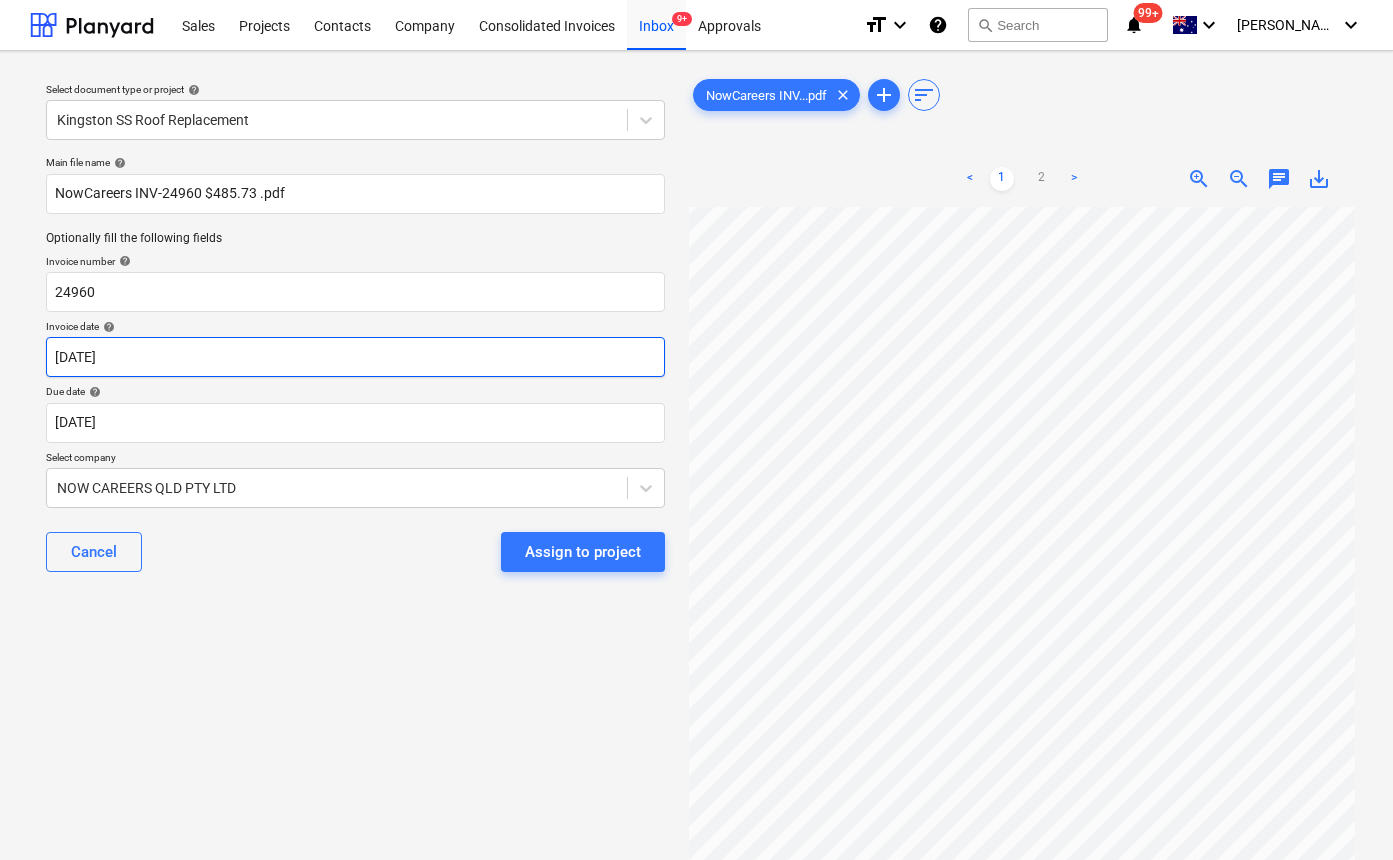 click on "Sales Projects Contacts Company Consolidated Invoices Inbox 9+ Approvals format_size keyboard_arrow_down help search Search notifications 99+ keyboard_arrow_down J. Keane keyboard_arrow_down Select document type or project help Kingston SS Roof Replacement Main file name help NowCareers INV-24960 $485.73 .pdf Optionally fill the following fields Invoice number help 24960 Invoice date help 17 Jul 2025 17.07.2025 Press the down arrow key to interact with the calendar and
select a date. Press the question mark key to get the keyboard shortcuts for changing dates. Due date help 15 Aug 2025 15.08.2025 Press the down arrow key to interact with the calendar and
select a date. Press the question mark key to get the keyboard shortcuts for changing dates. Select company NOW CAREERS QLD PTY LTD   Cancel Assign to project NowCareers INV...pdf clear add sort < 1 2 > zoom_in zoom_out chat 0 save_alt" at bounding box center [696, 430] 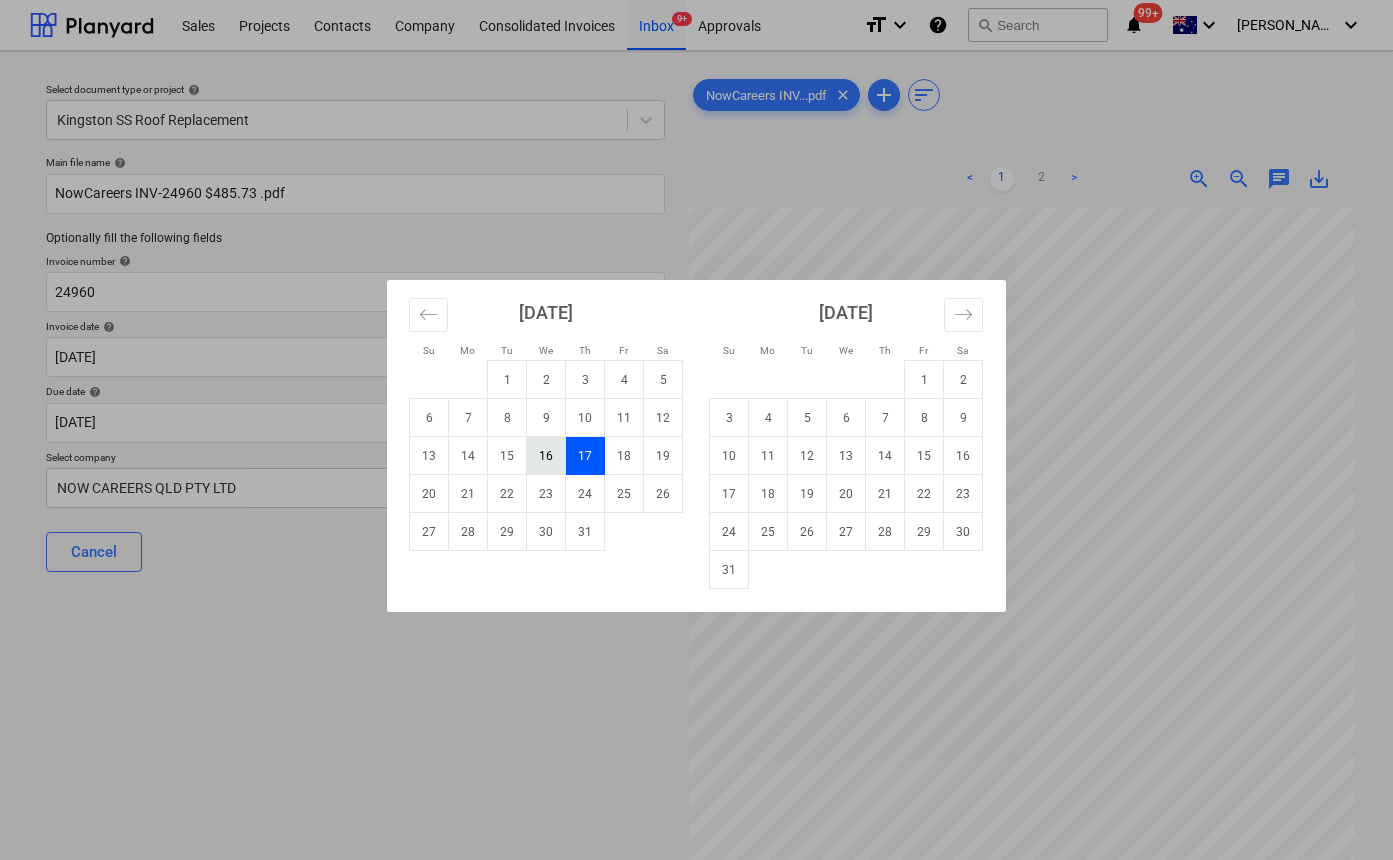 click on "16" at bounding box center [546, 456] 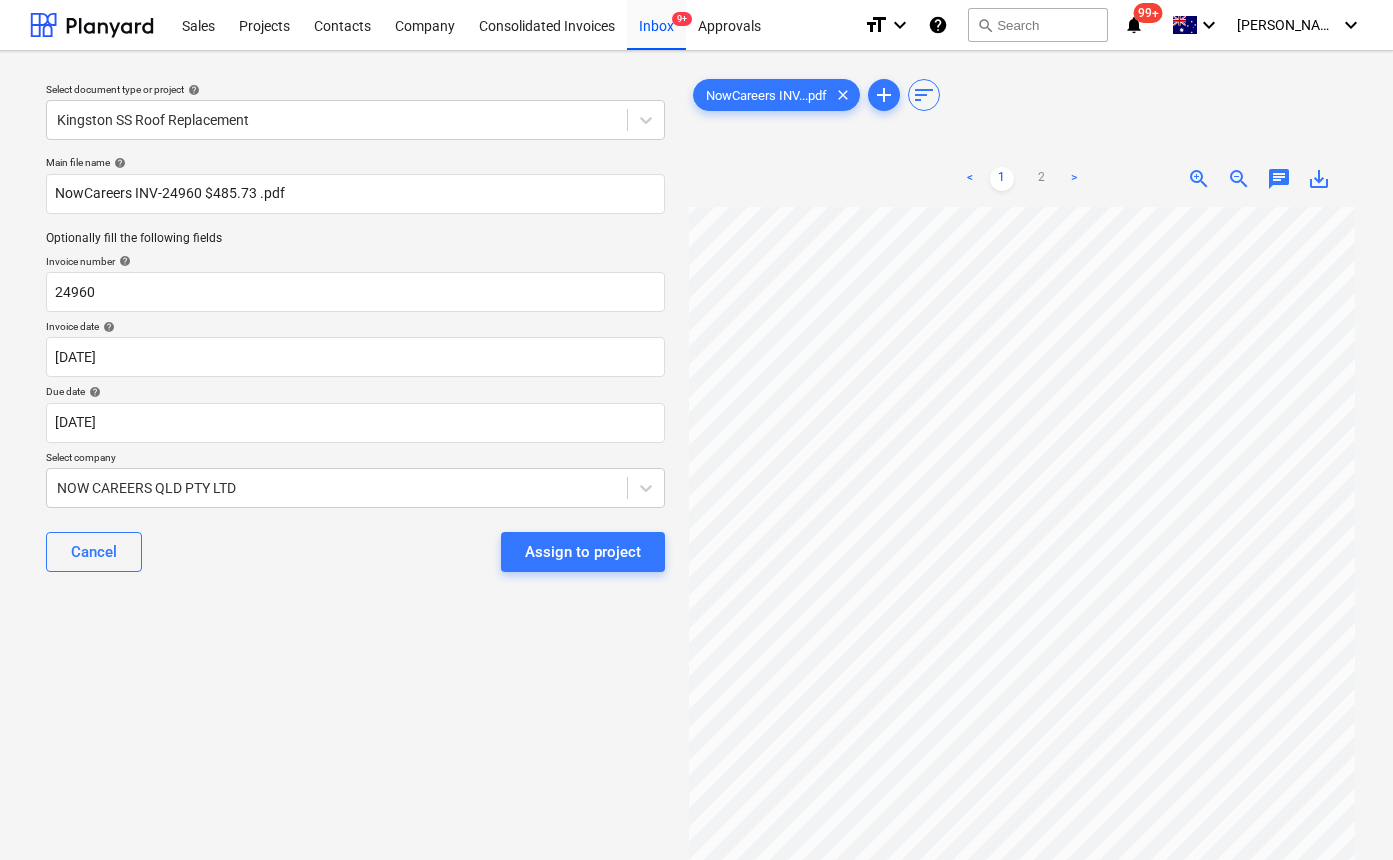 click on "Select document type or project help Kingston SS Roof Replacement Main file name help NowCareers INV-24960 $485.73 .pdf Optionally fill the following fields Invoice number help 24960 Invoice date help 16 Jul 2025 16.07.2025 Press the down arrow key to interact with the calendar and
select a date. Press the question mark key to get the keyboard shortcuts for changing dates. Due date help 15 Aug 2025 15.08.2025 Press the down arrow key to interact with the calendar and
select a date. Press the question mark key to get the keyboard shortcuts for changing dates. Select company NOW CAREERS QLD PTY LTD   Cancel Assign to project" at bounding box center [355, 543] 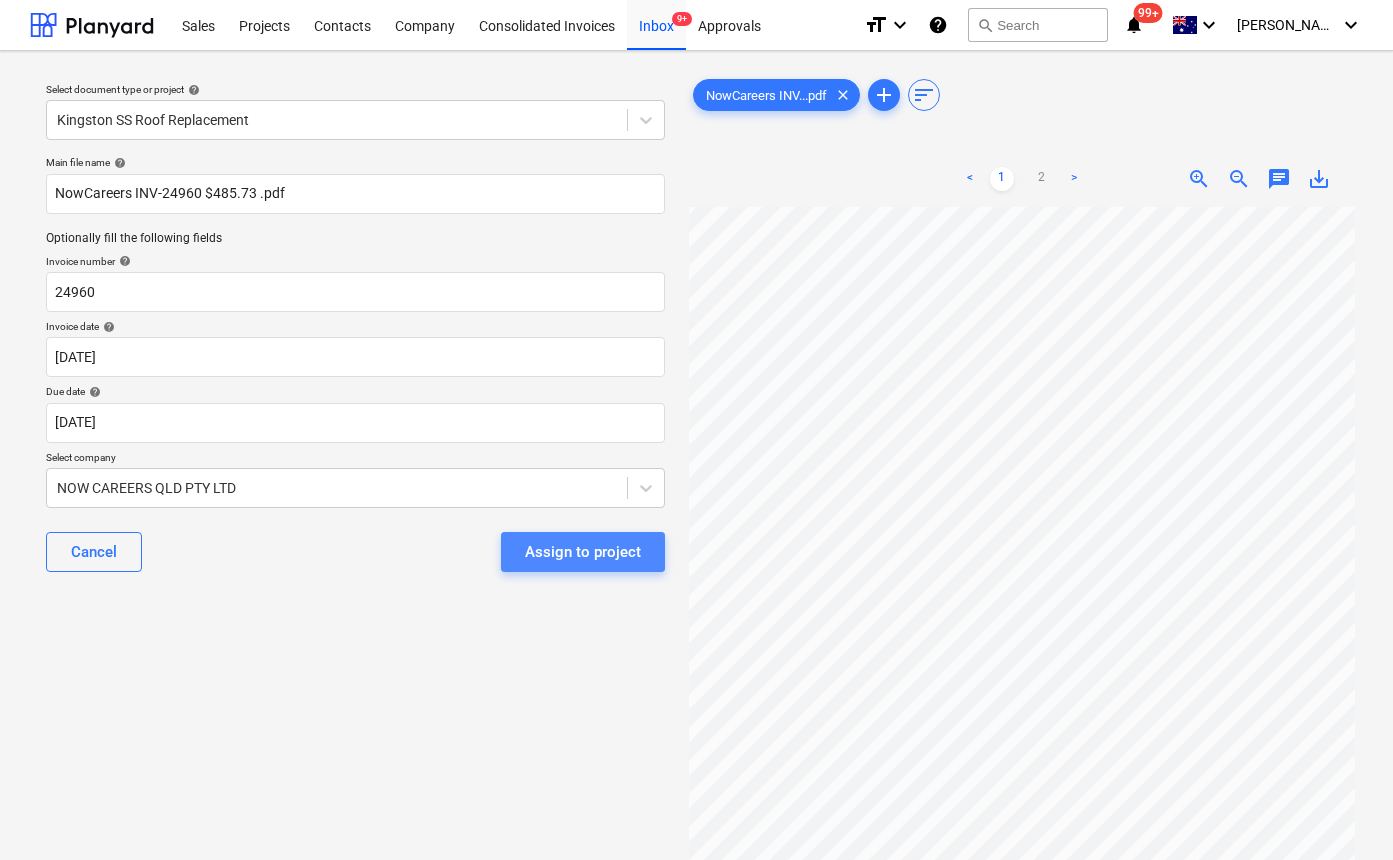 click on "Assign to project" at bounding box center [583, 552] 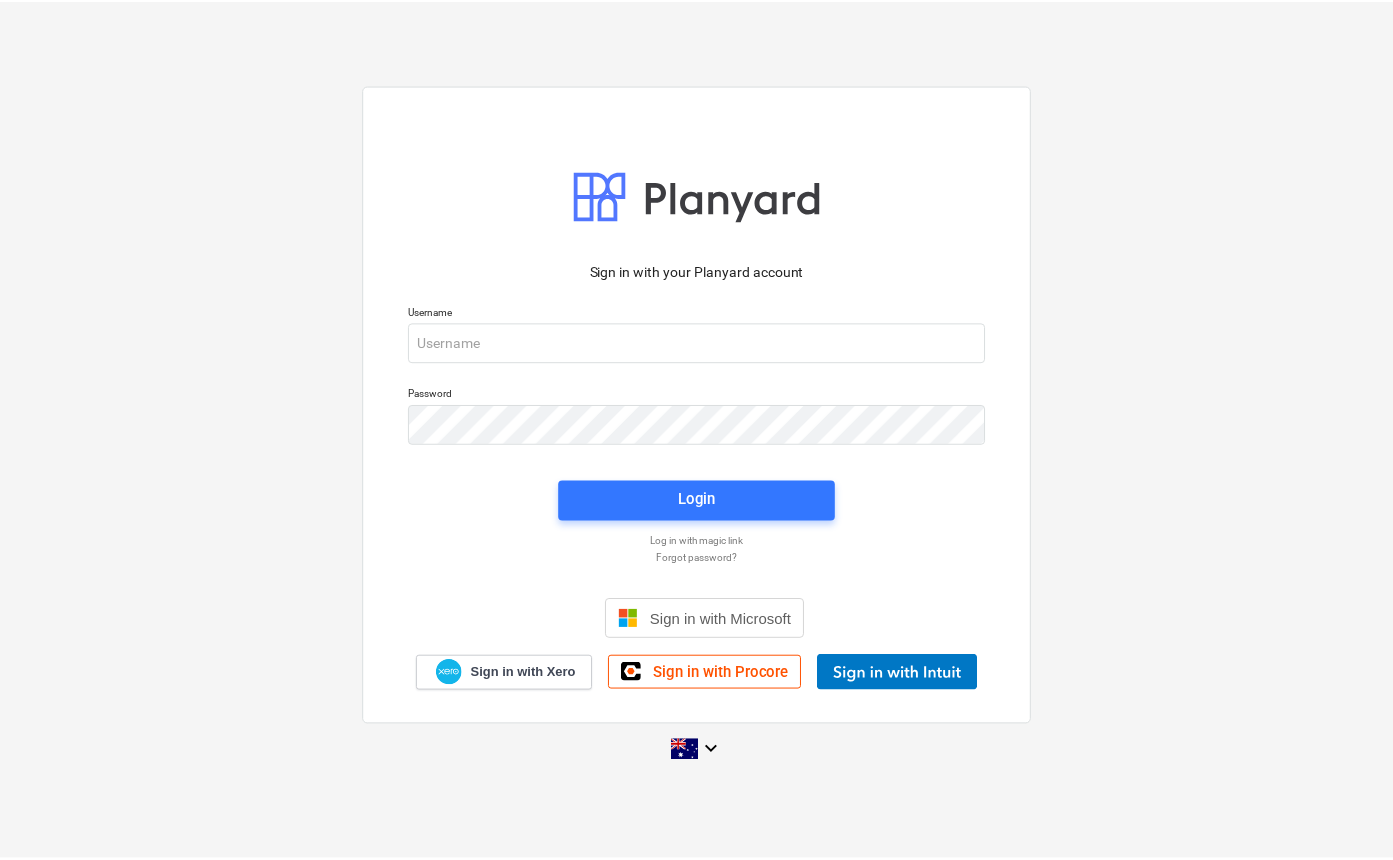scroll, scrollTop: 0, scrollLeft: 0, axis: both 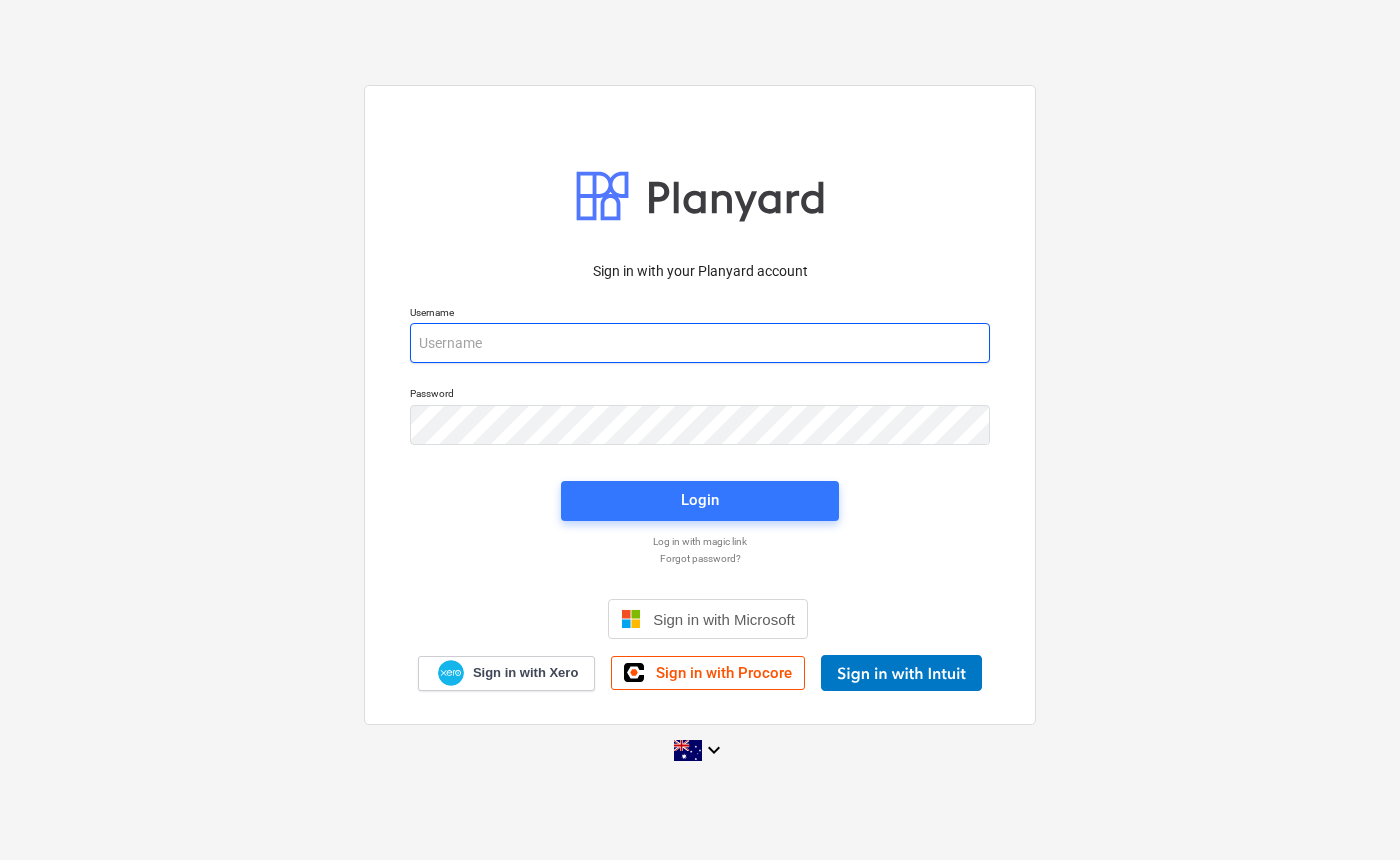 type on "jkeane@keanegroup.com.au" 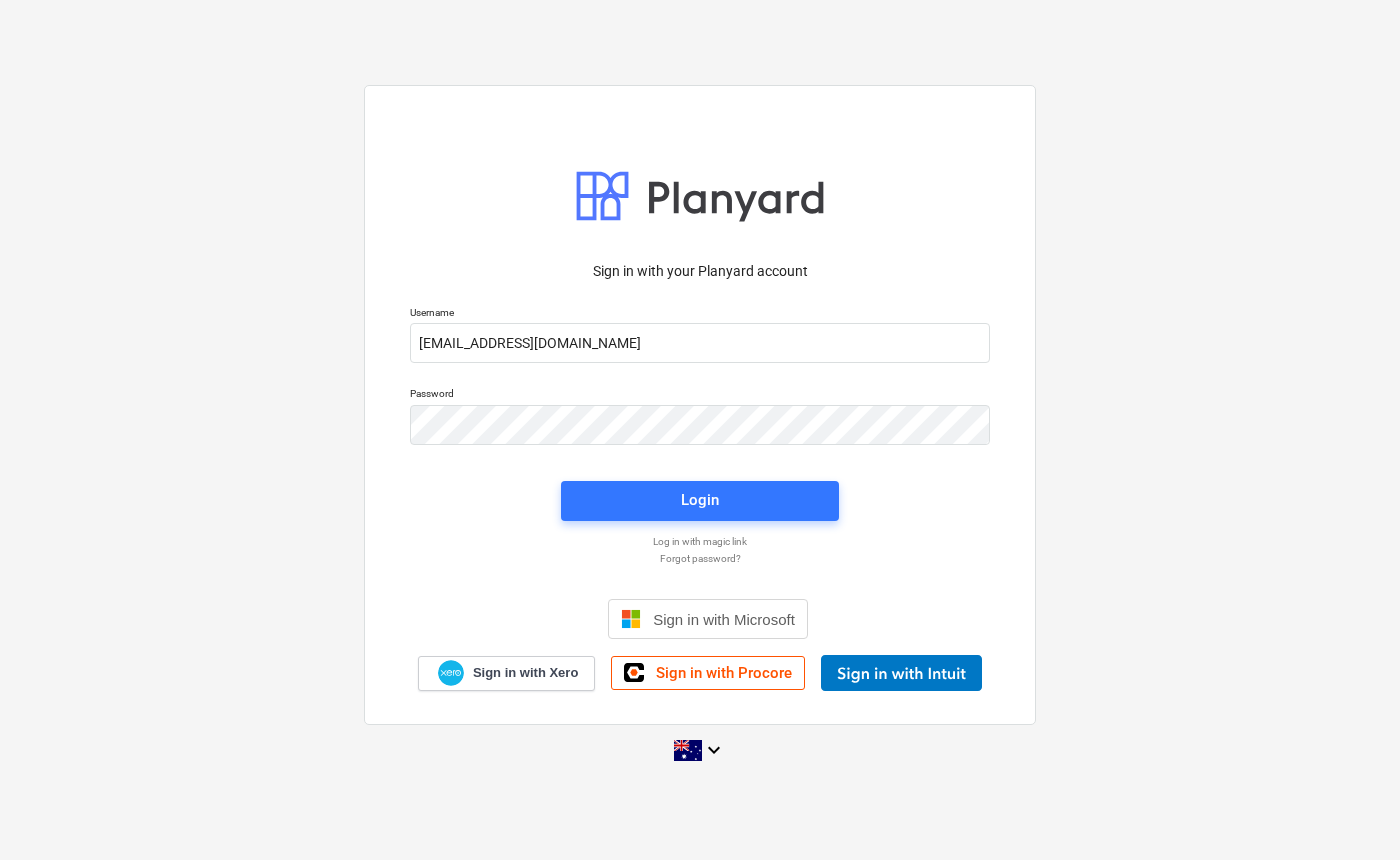 click on "Sign in with your Planyard account Username jkeane@keanegroup.com.au Password   Login Log in with magic link Forgot password? Sign in with Microsoft Sign in with Xero Sign in with Procore keyboard_arrow_down" at bounding box center [700, 430] 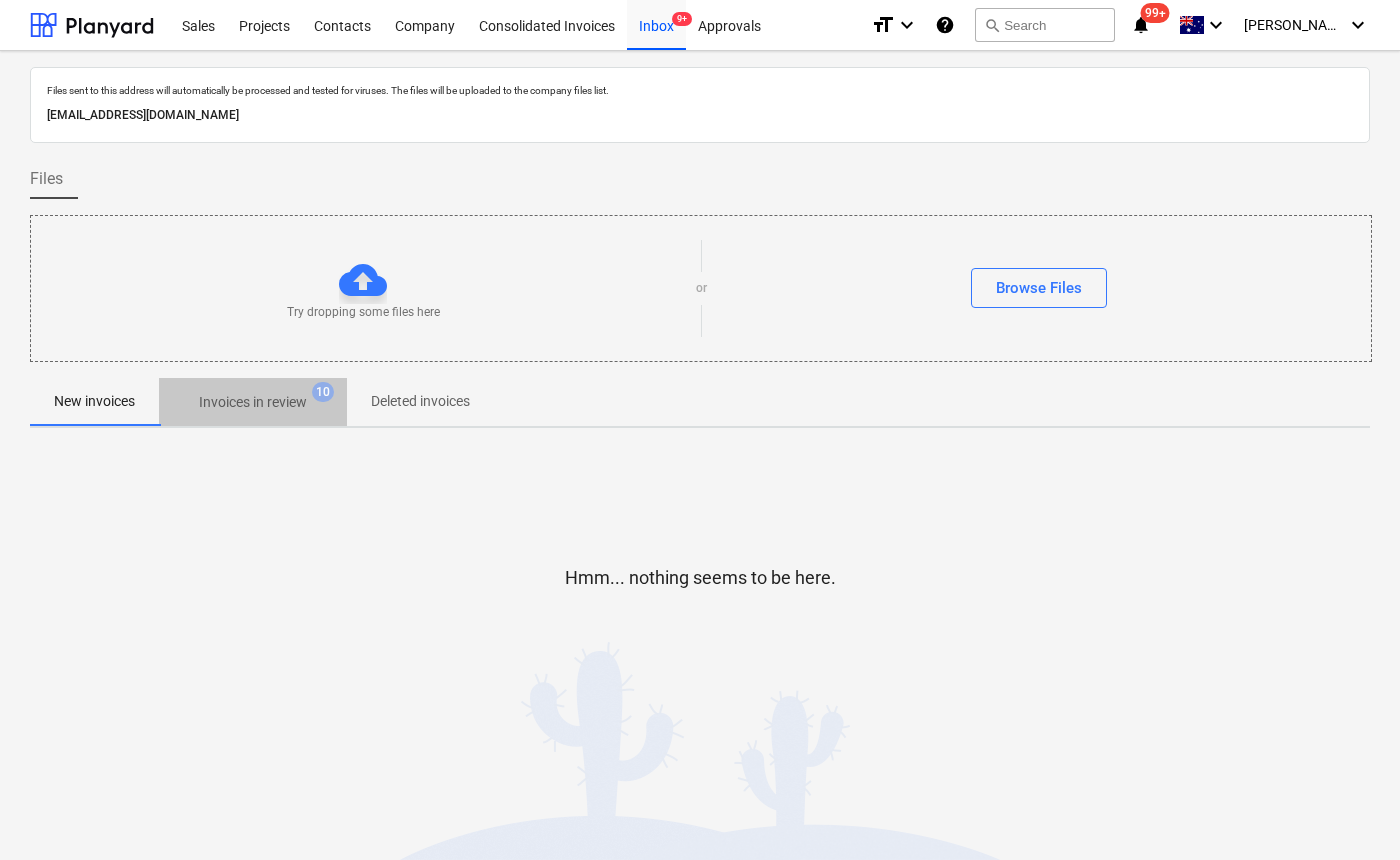 click on "Invoices in review" at bounding box center (253, 402) 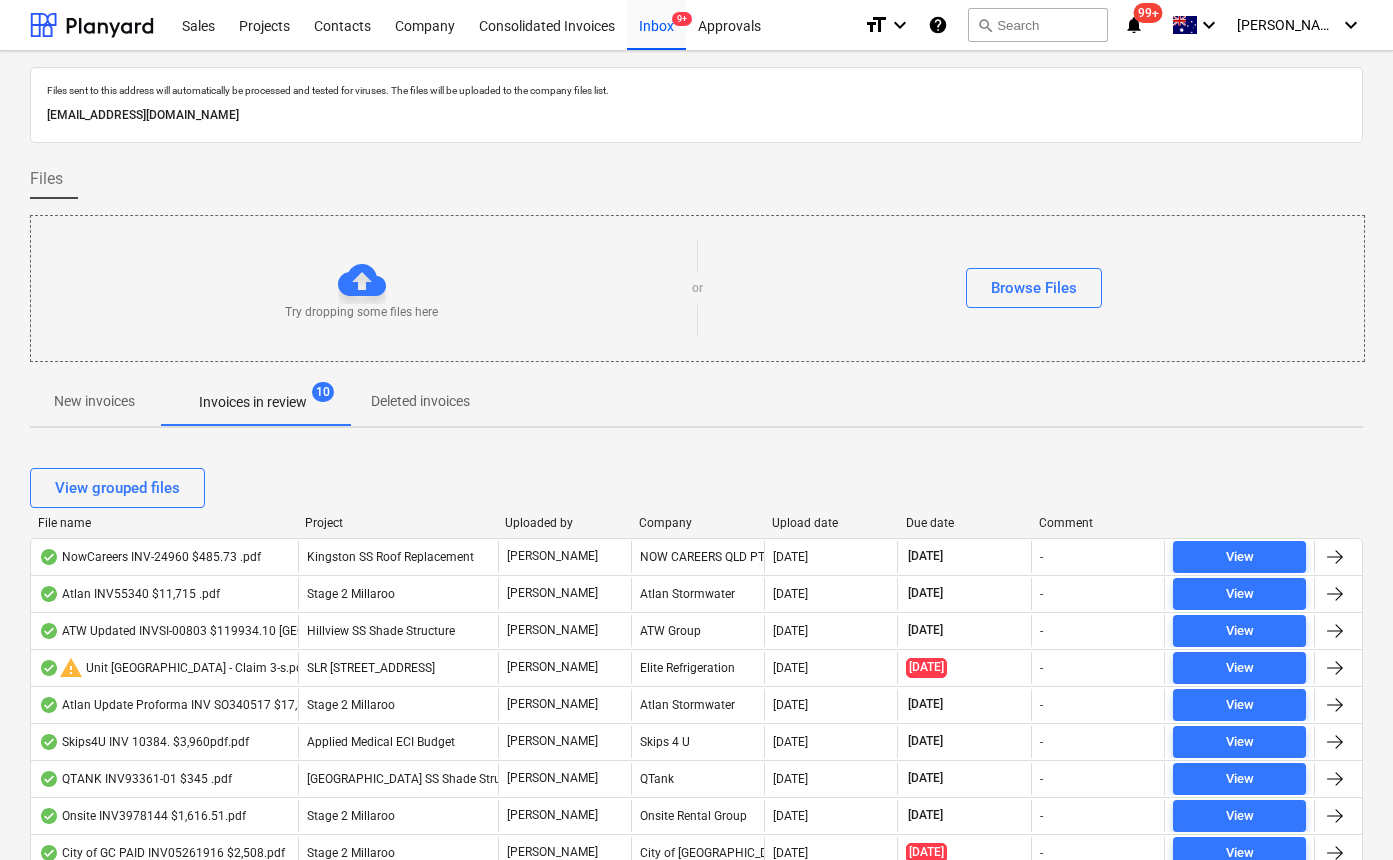 click on "Due date" at bounding box center [965, 523] 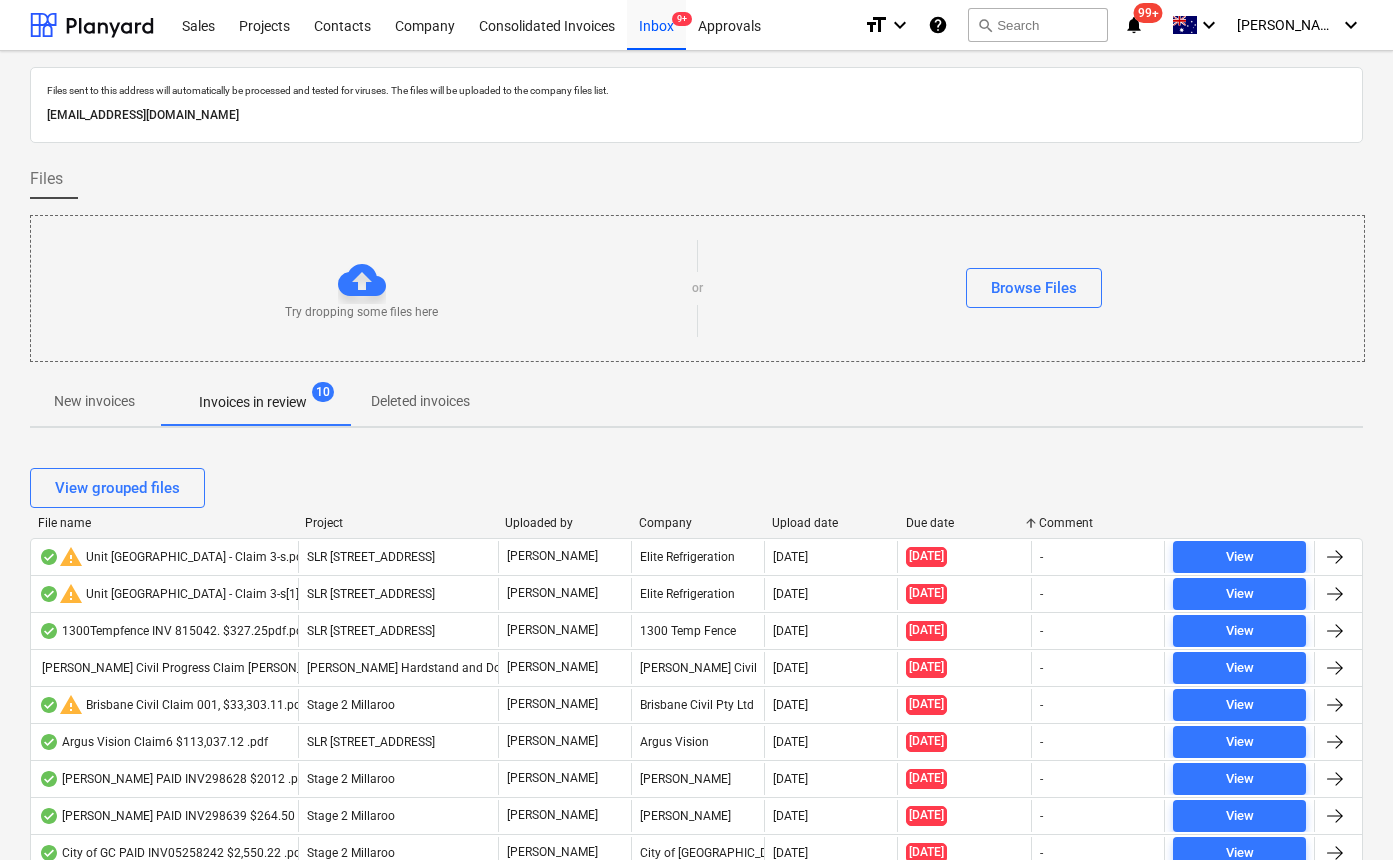 click on "Due date" at bounding box center (965, 523) 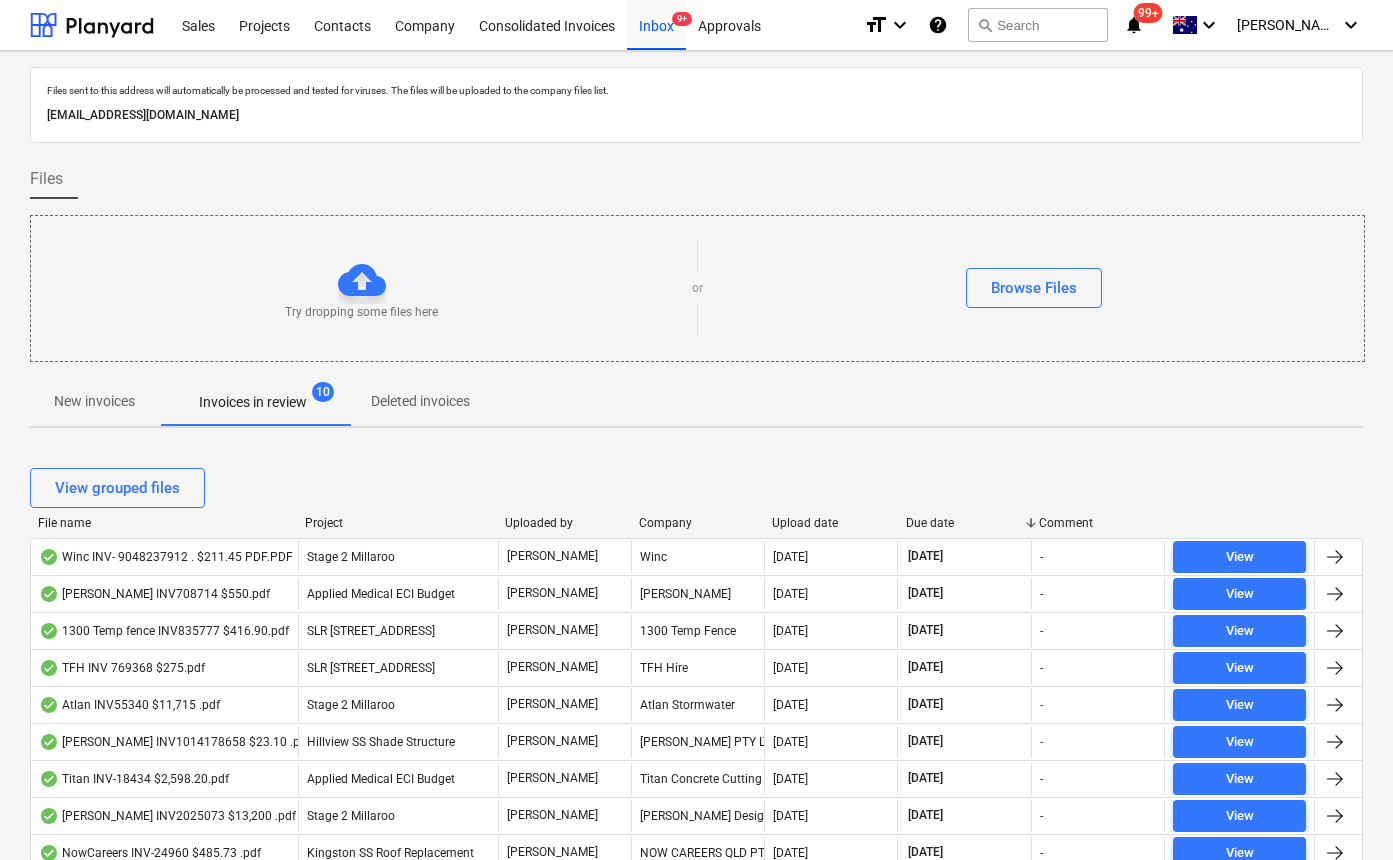 click on "Upload date" at bounding box center [831, 523] 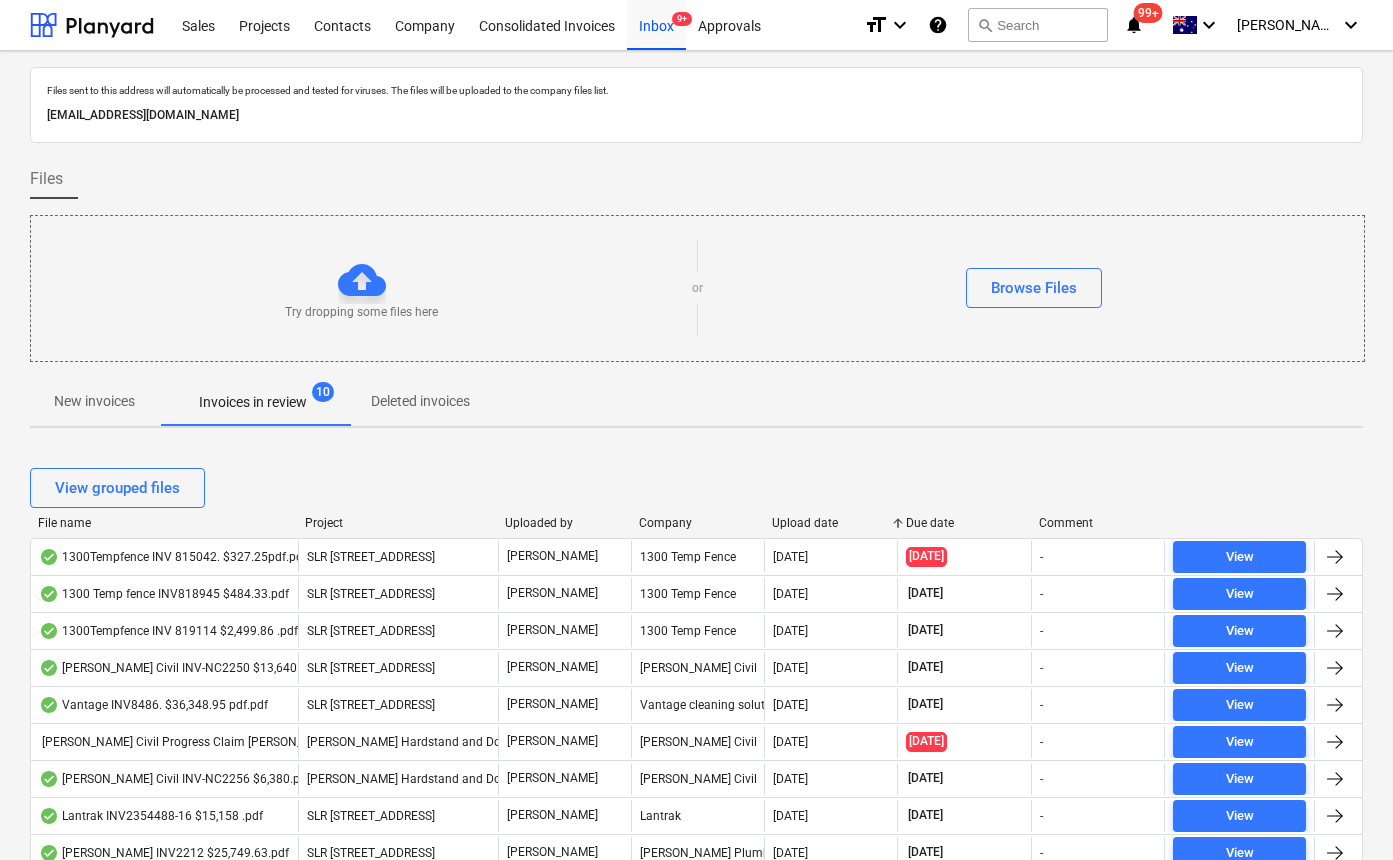 click on "Upload date" at bounding box center (831, 523) 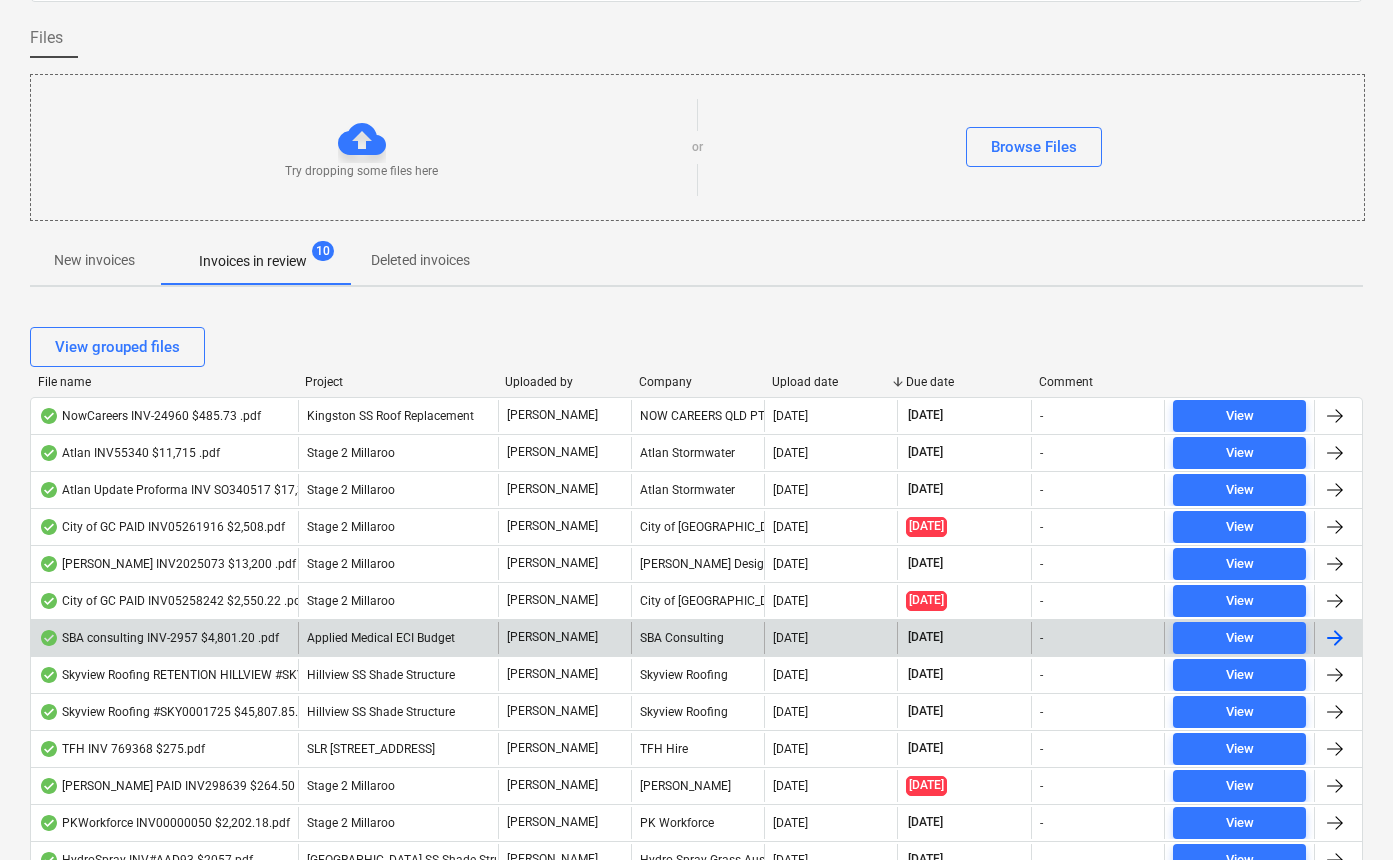 scroll, scrollTop: 142, scrollLeft: 0, axis: vertical 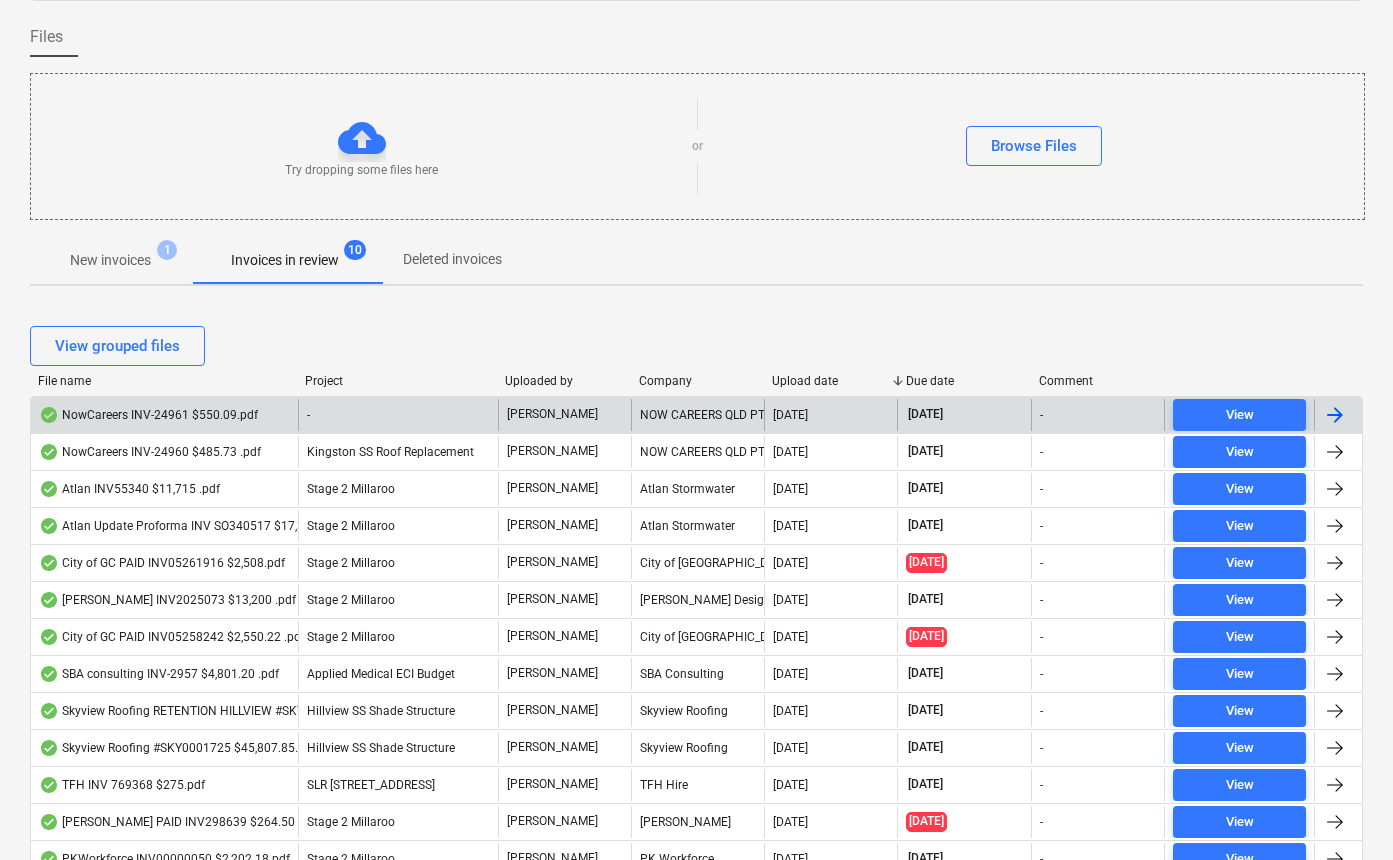click on "NowCareers INV-24961 $550.09.pdf" at bounding box center [148, 415] 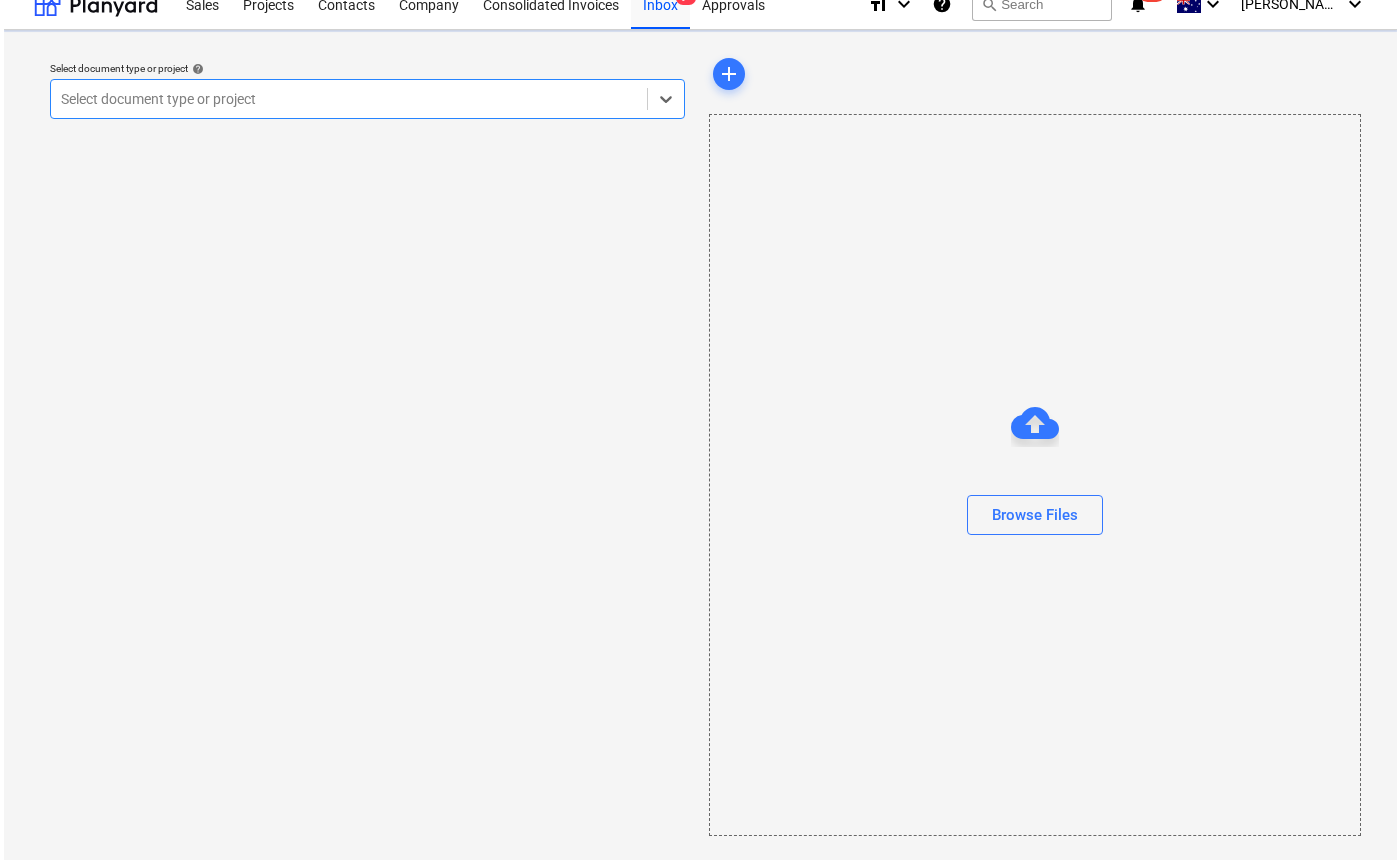 scroll, scrollTop: 0, scrollLeft: 0, axis: both 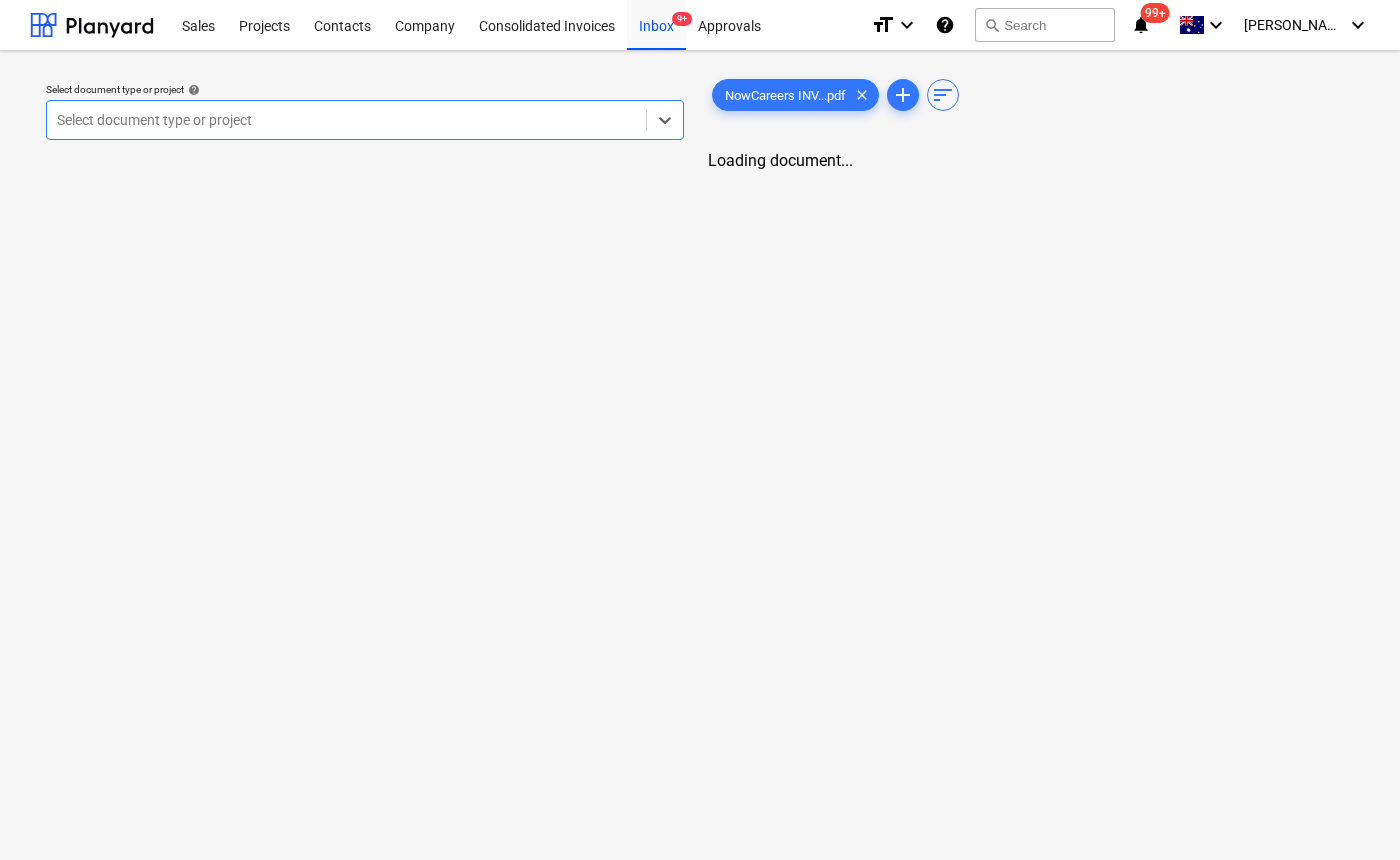 click on "Select document type or project help" at bounding box center [365, 91] 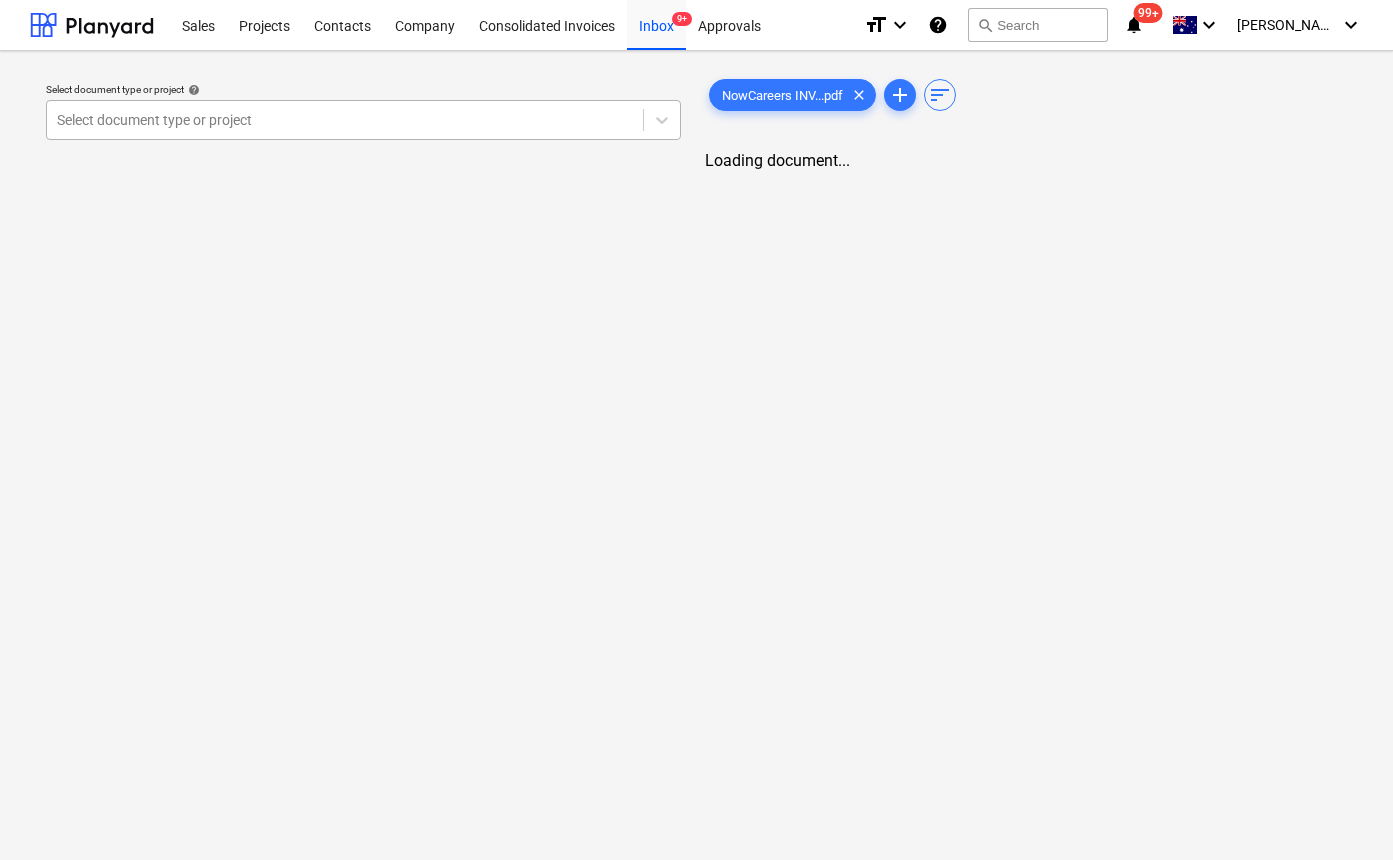 click on "Select document type or project" at bounding box center (363, 120) 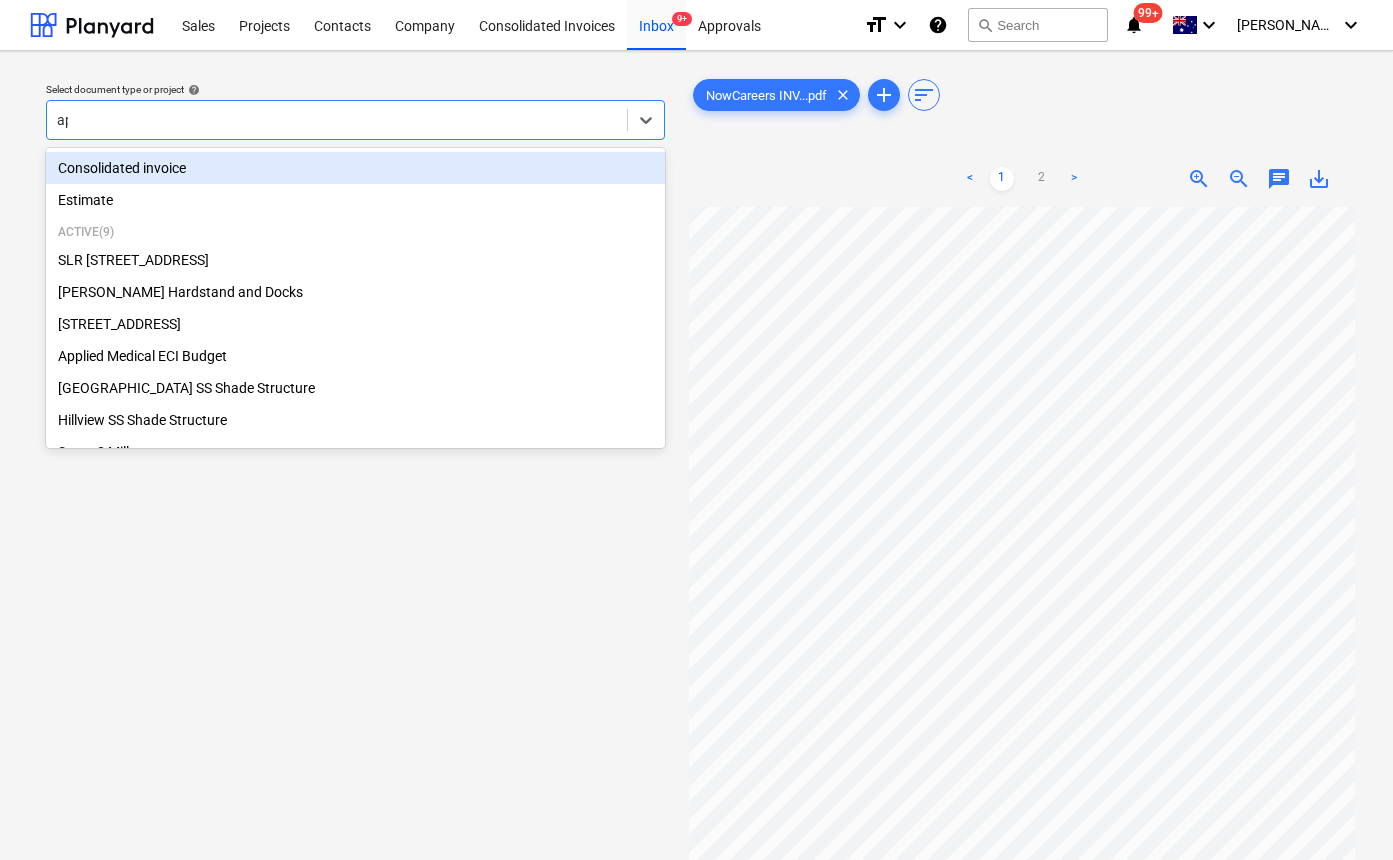 type on "app" 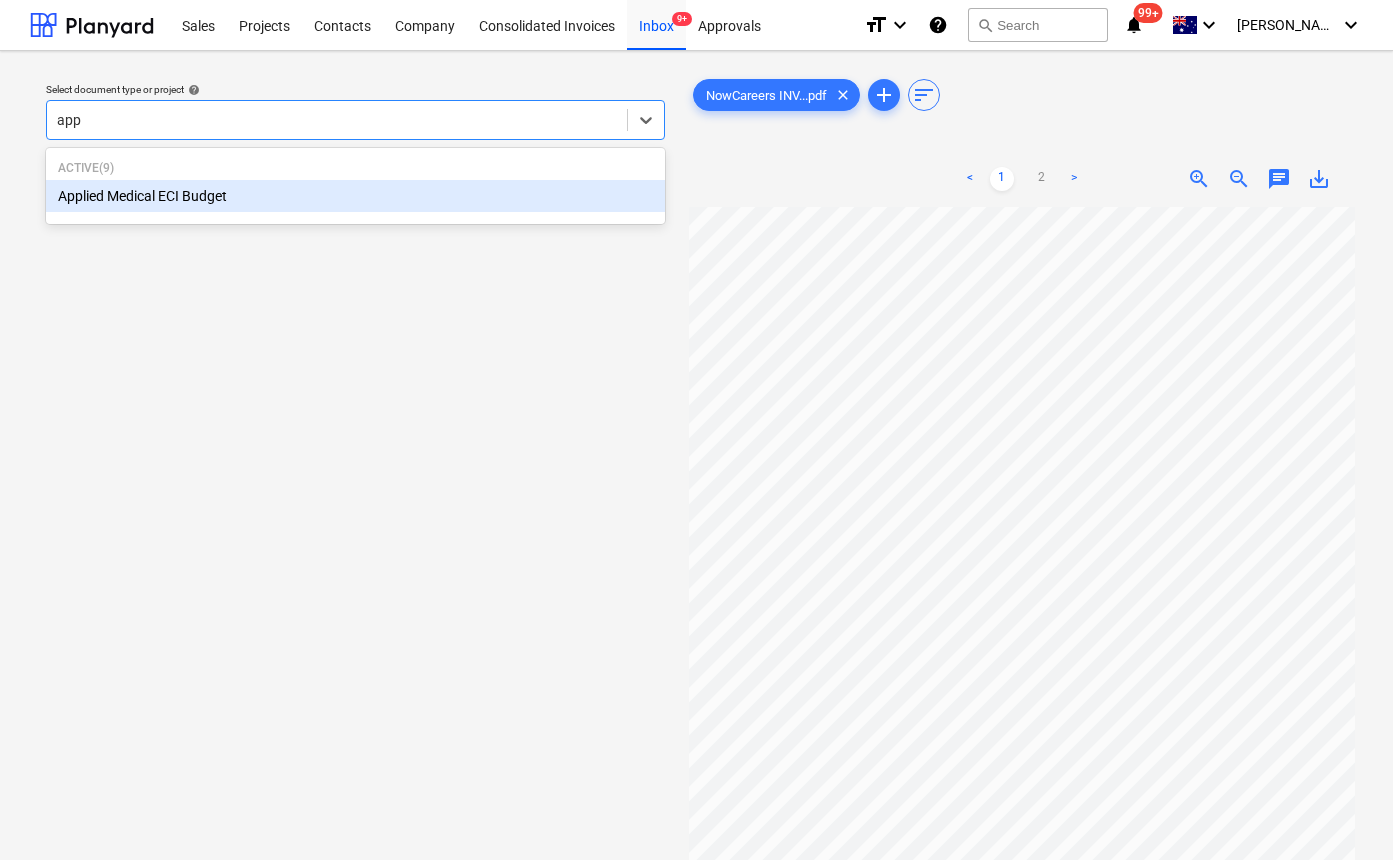 click on "Applied Medical ECI Budget" at bounding box center (355, 196) 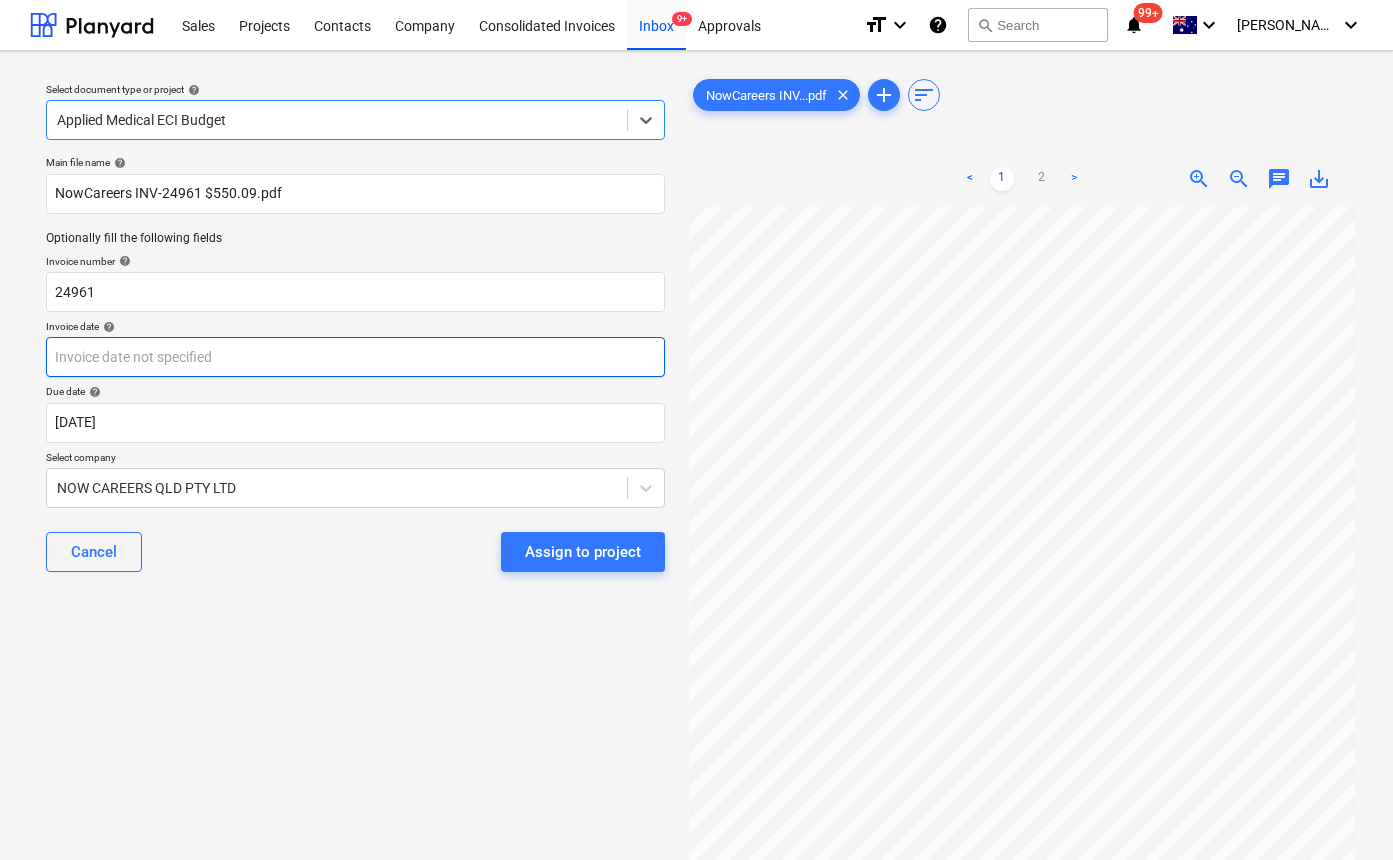 click on "Sales Projects Contacts Company Consolidated Invoices Inbox 9+ Approvals format_size keyboard_arrow_down help search Search notifications 99+ keyboard_arrow_down J. Keane keyboard_arrow_down Select document type or project help option Applied Medical ECI Budget, selected.   Select is focused ,type to refine list, press Down to open the menu,  Applied Medical ECI Budget Main file name help NowCareers INV-24961 $550.09.pdf Optionally fill the following fields Invoice number help 24961 Invoice date help Press the down arrow key to interact with the calendar and
select a date. Press the question mark key to get the keyboard shortcuts for changing dates. Due date help 15 Aug 2025 15.08.2025 Press the down arrow key to interact with the calendar and
select a date. Press the question mark key to get the keyboard shortcuts for changing dates. Select company NOW CAREERS QLD PTY LTD   Cancel Assign to project NowCareers INV...pdf clear add sort < 1 2 > zoom_in zoom_out chat 0 save_alt" at bounding box center (696, 430) 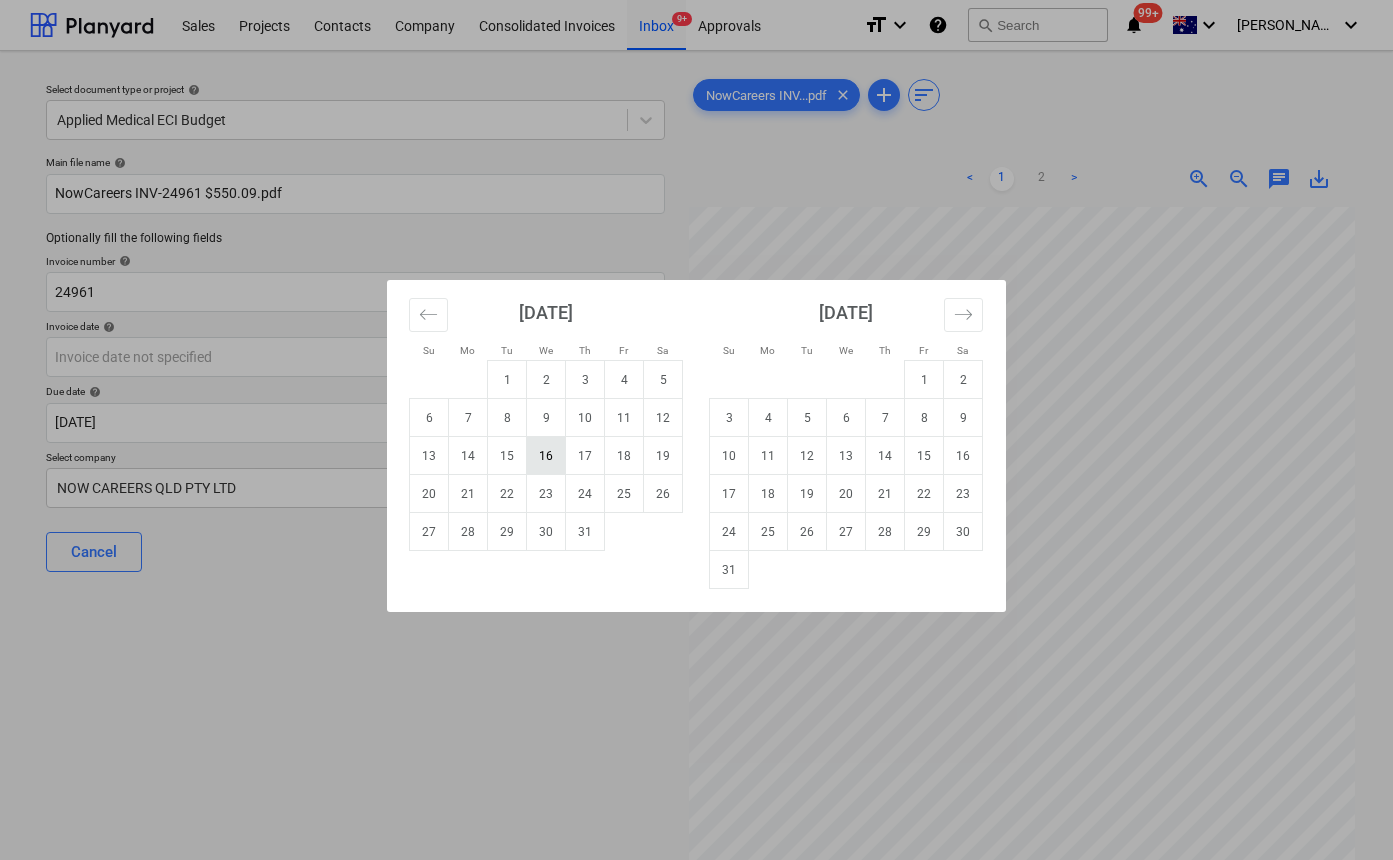 click on "16" at bounding box center (546, 456) 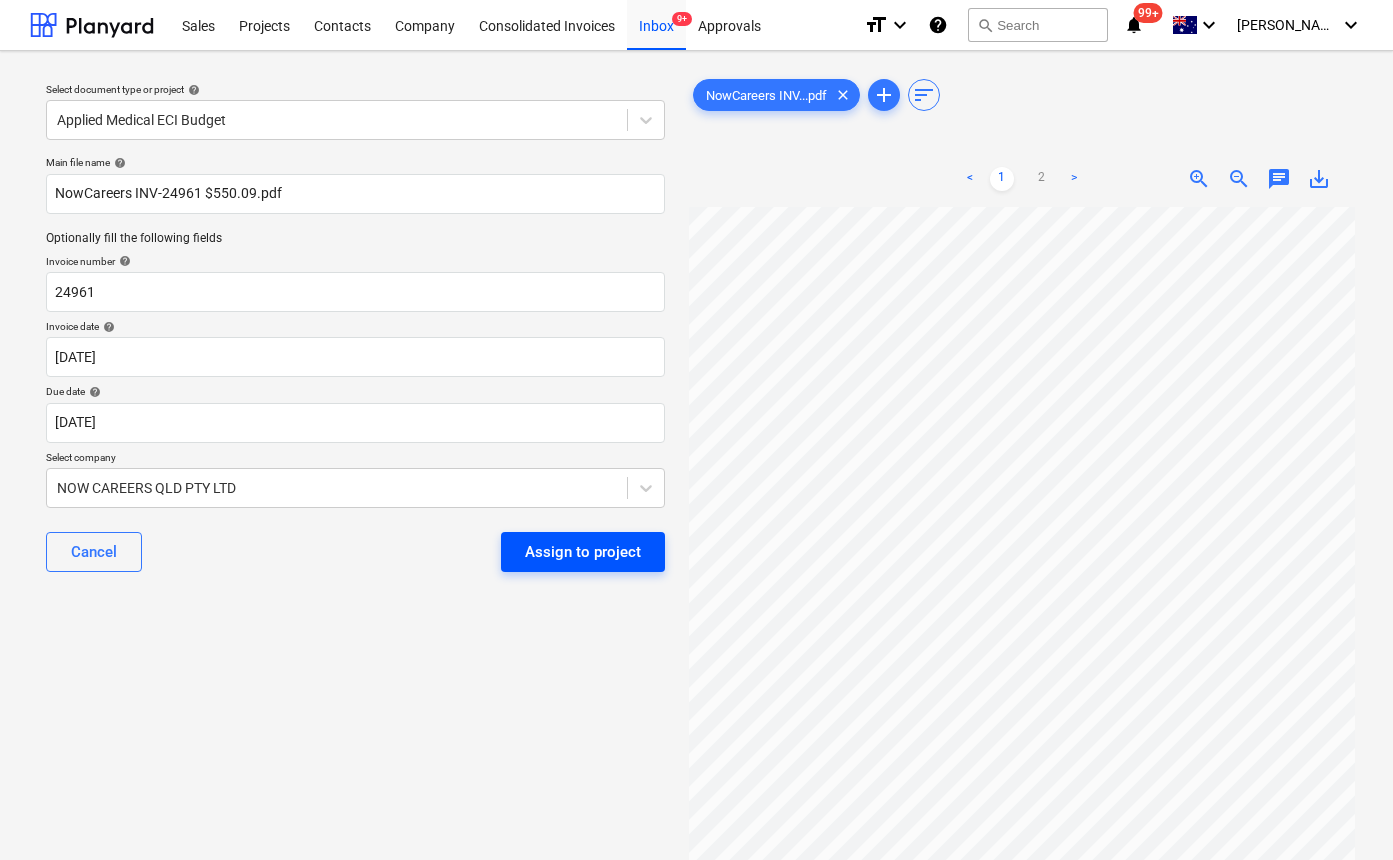 click on "Assign to project" at bounding box center [583, 552] 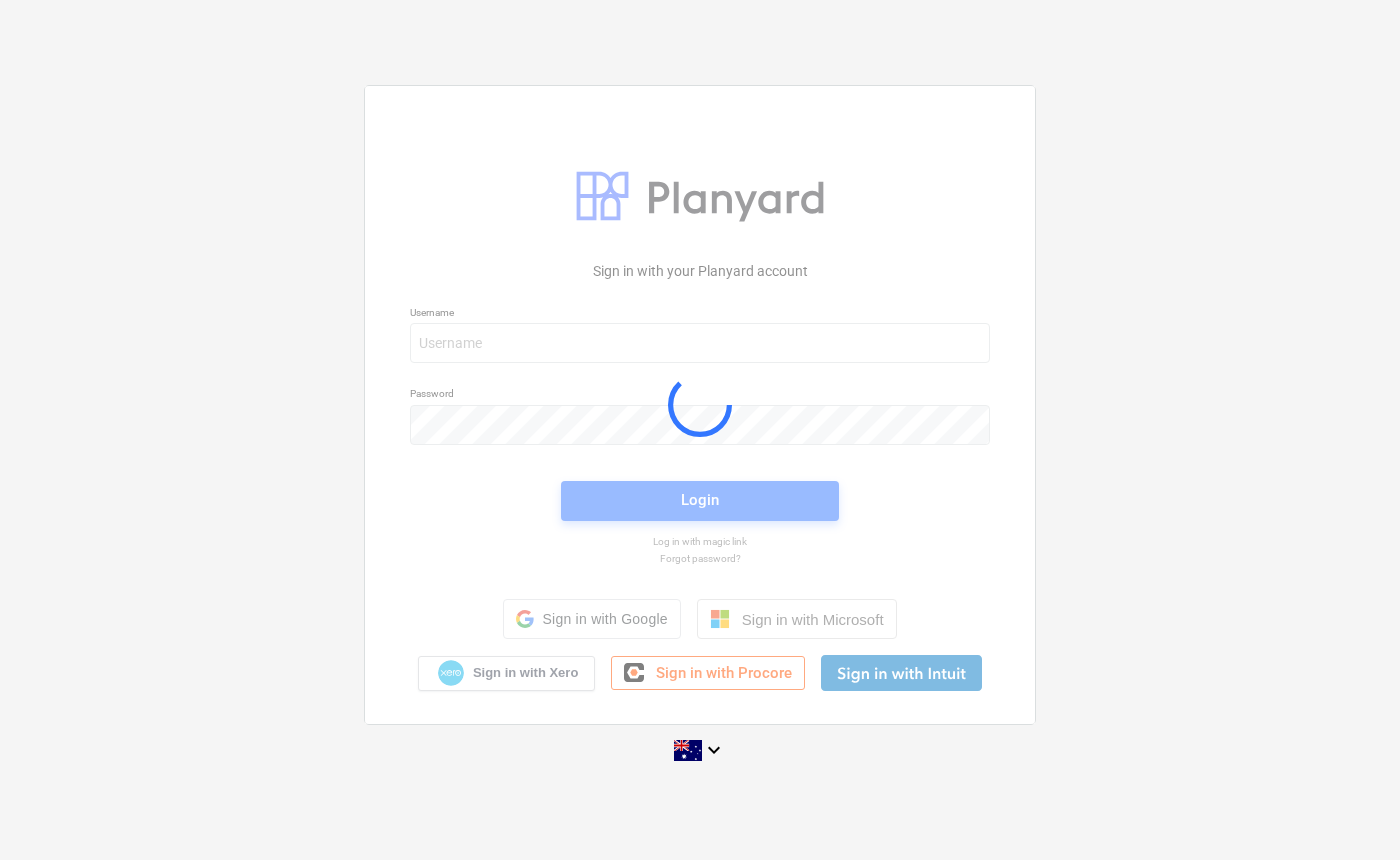 scroll, scrollTop: 0, scrollLeft: 0, axis: both 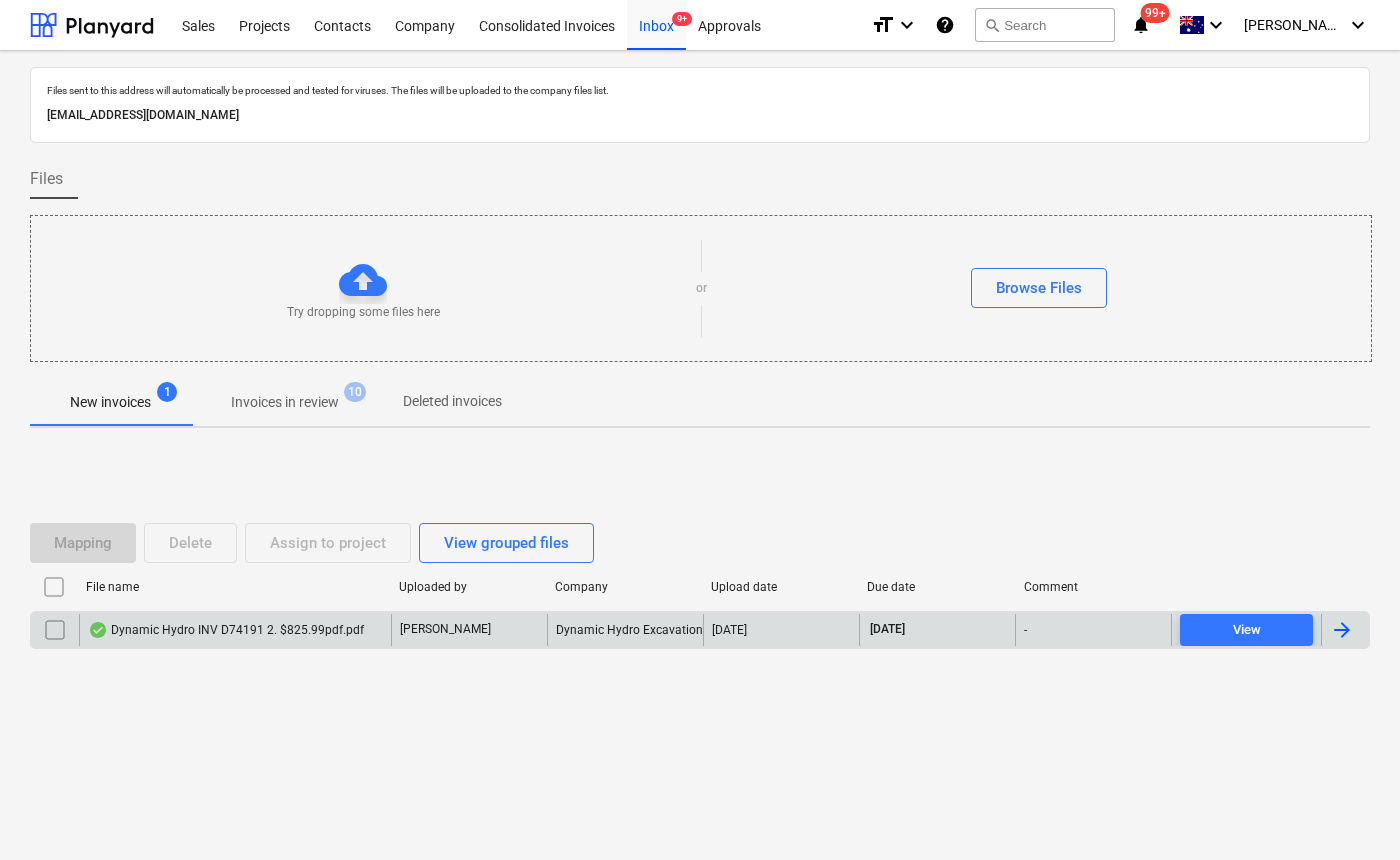 click on "Dynamic Hydro INV D74191 2. $825.99pdf.pdf" at bounding box center (226, 630) 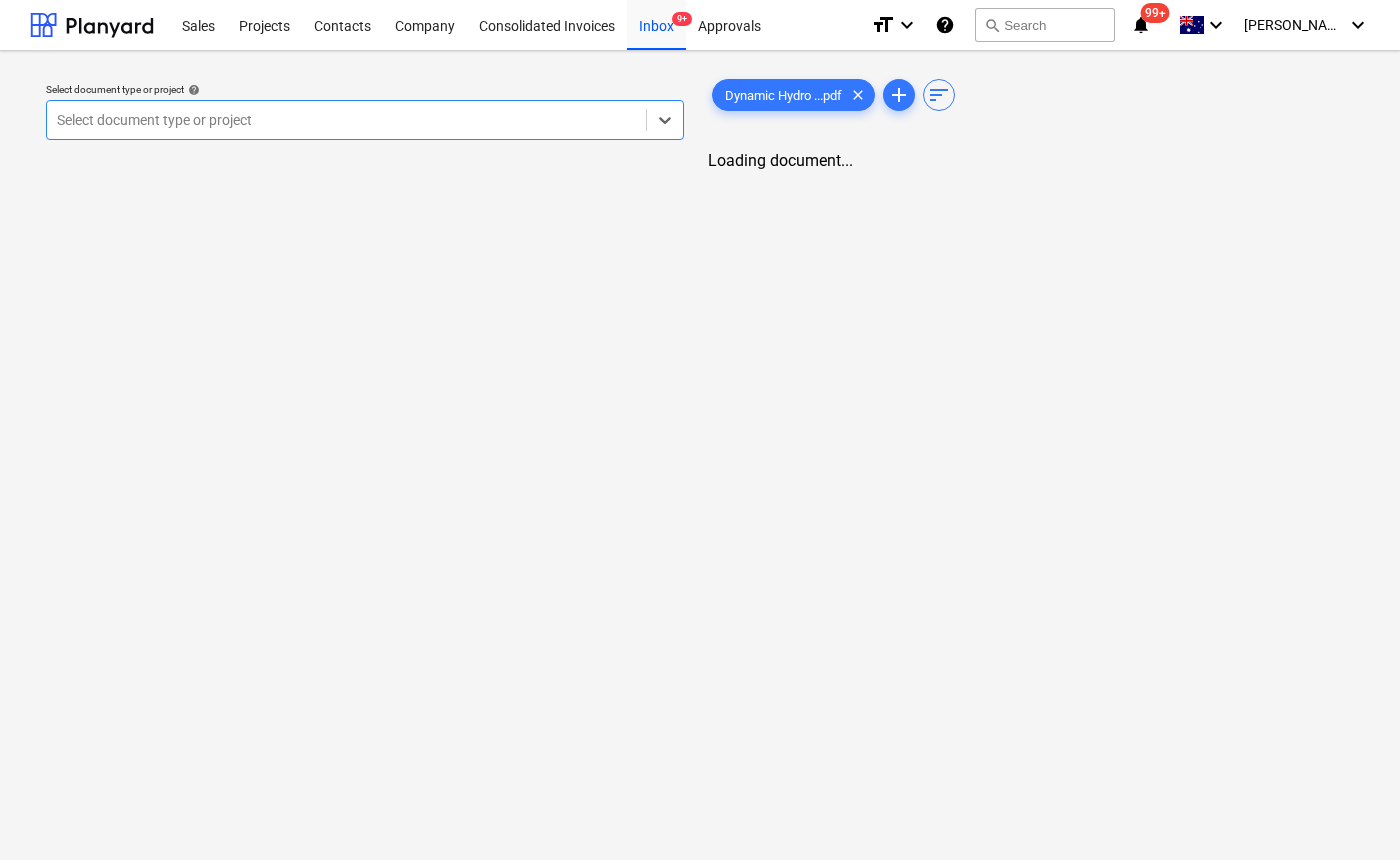 click at bounding box center (346, 120) 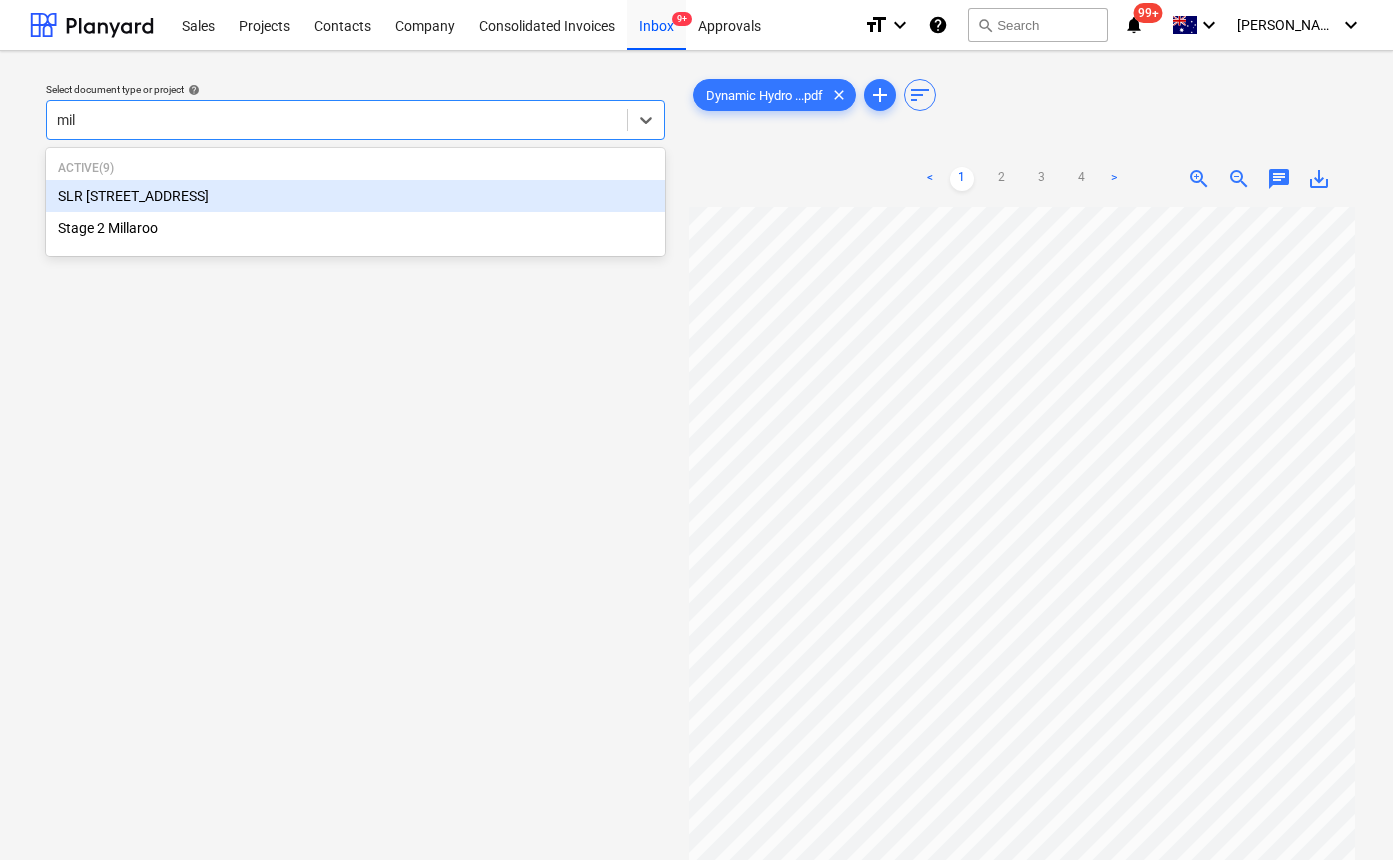type on "mill" 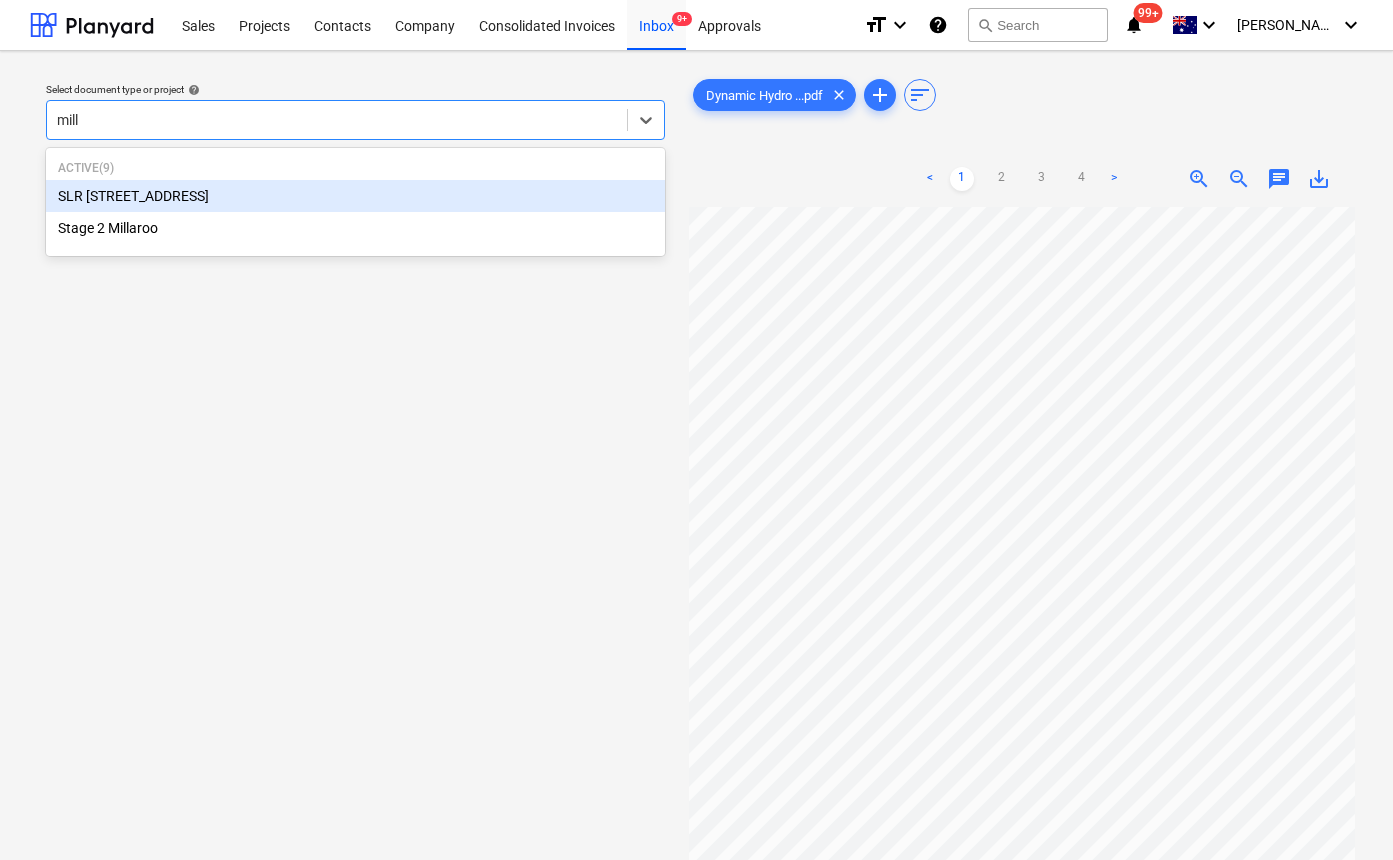 click on "SLR [STREET_ADDRESS]" at bounding box center (355, 196) 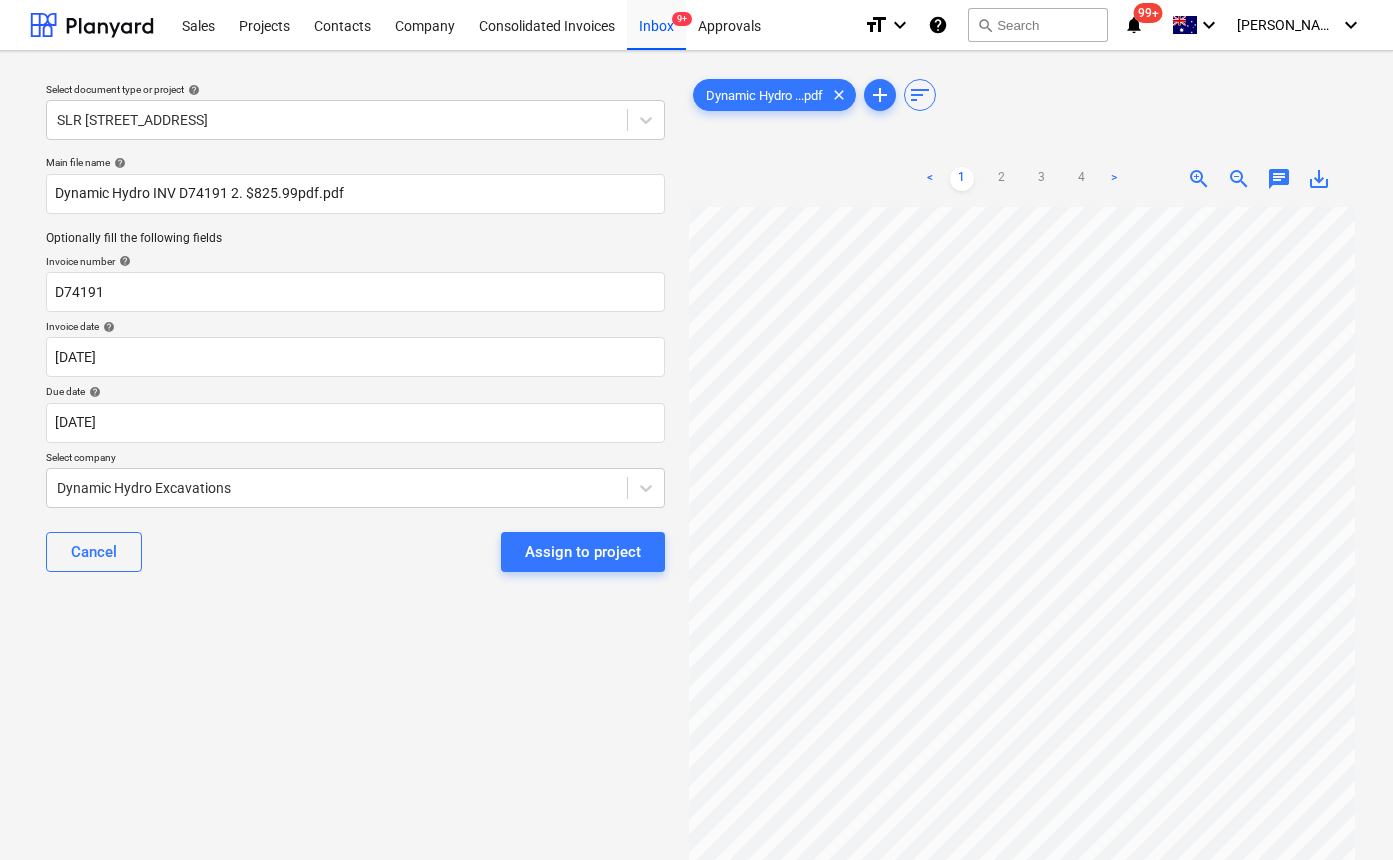 click on "Select document type or project help SLR 2 Millaroo Drive Main file name help Dynamic Hydro INV D74191 2. $825.99pdf.pdf Optionally fill the following fields Invoice number help D74191 Invoice date help 17 Jul 2025 17.07.2025 Press the down arrow key to interact with the calendar and
select a date. Press the question mark key to get the keyboard shortcuts for changing dates. Due date help 30 Aug 2025 30.08.2025 Press the down arrow key to interact with the calendar and
select a date. Press the question mark key to get the keyboard shortcuts for changing dates. Select company Dynamic Hydro Excavations   Cancel Assign to project" at bounding box center (355, 543) 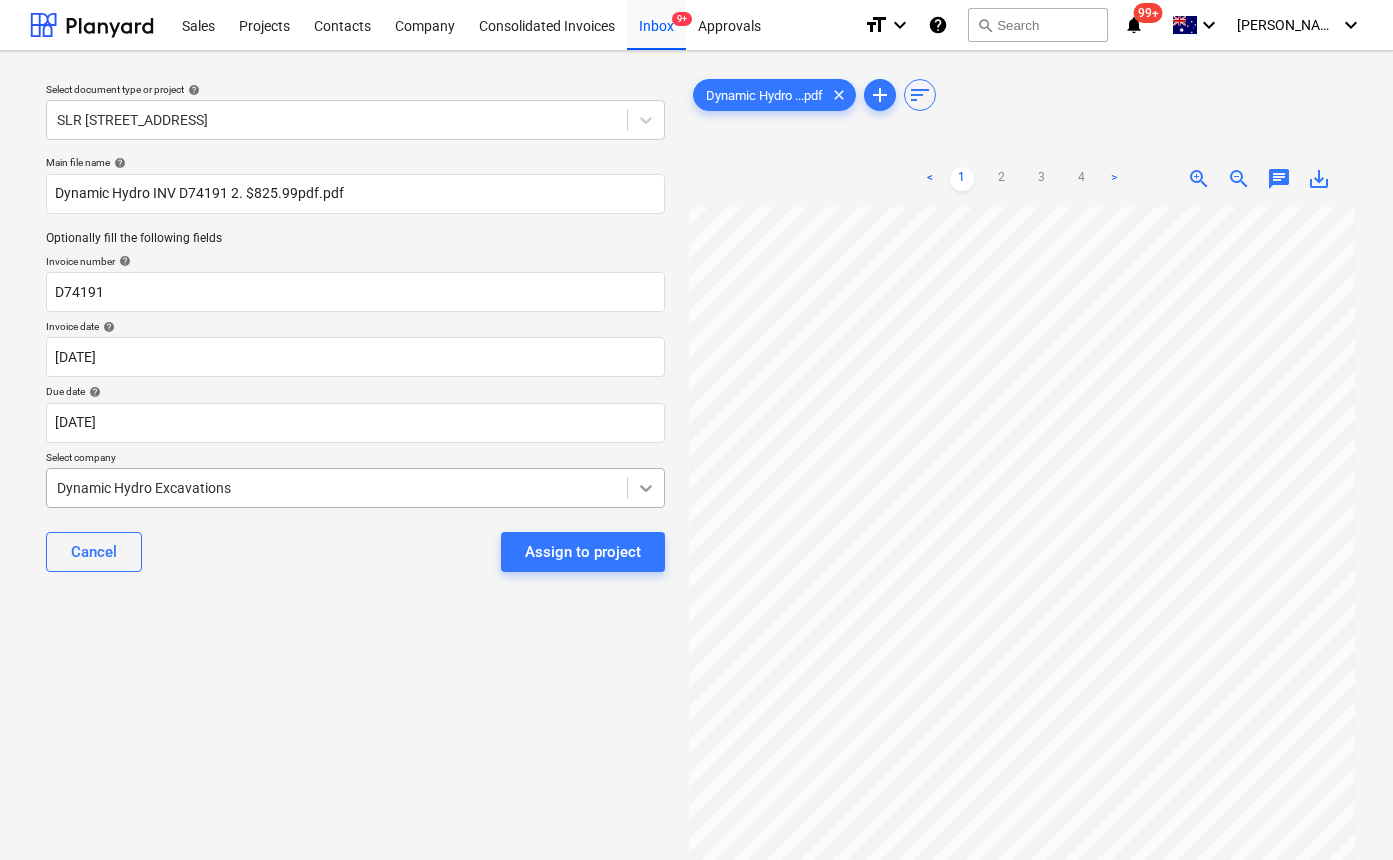 scroll, scrollTop: 111, scrollLeft: 4, axis: both 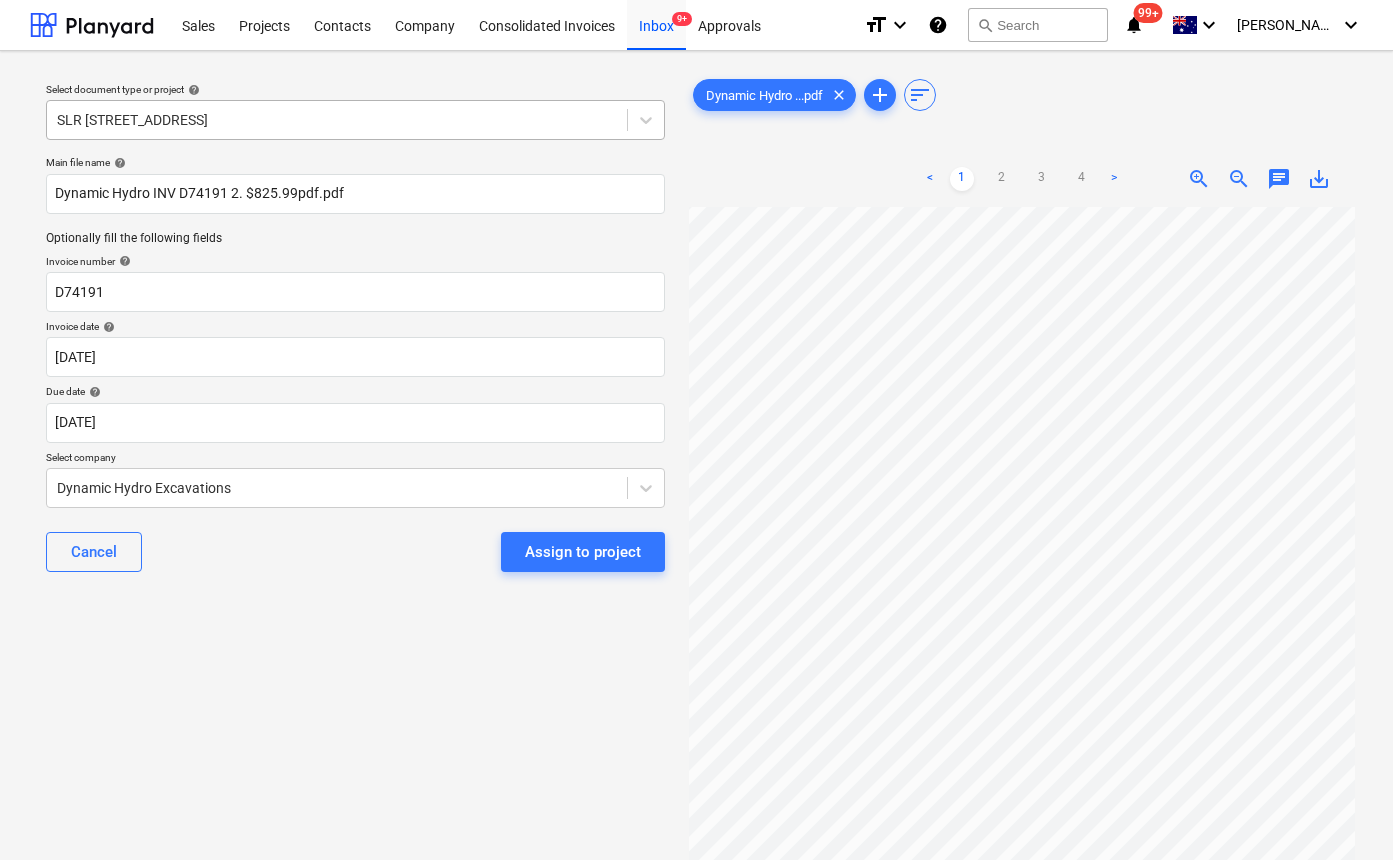 click at bounding box center (337, 120) 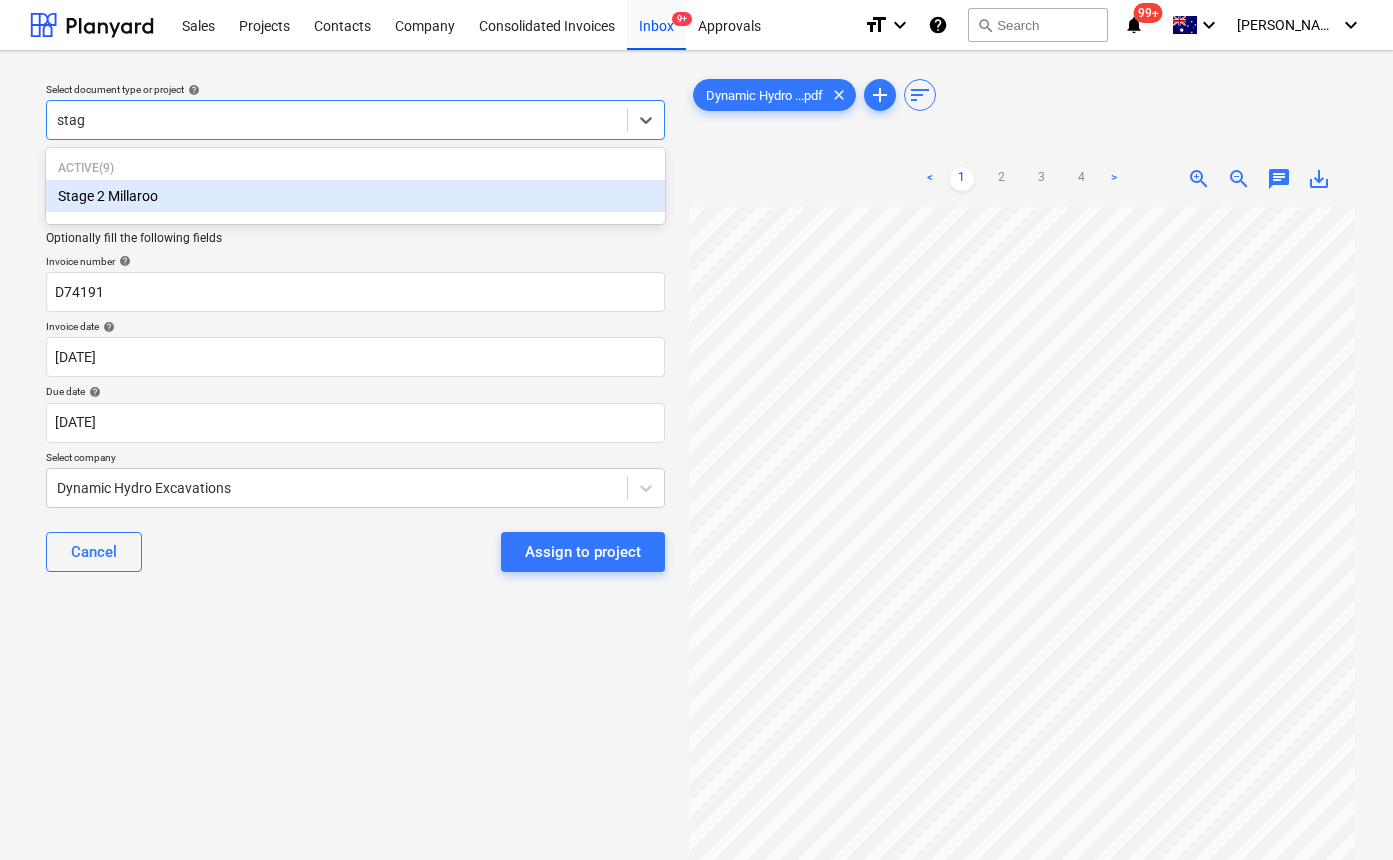 type on "stage" 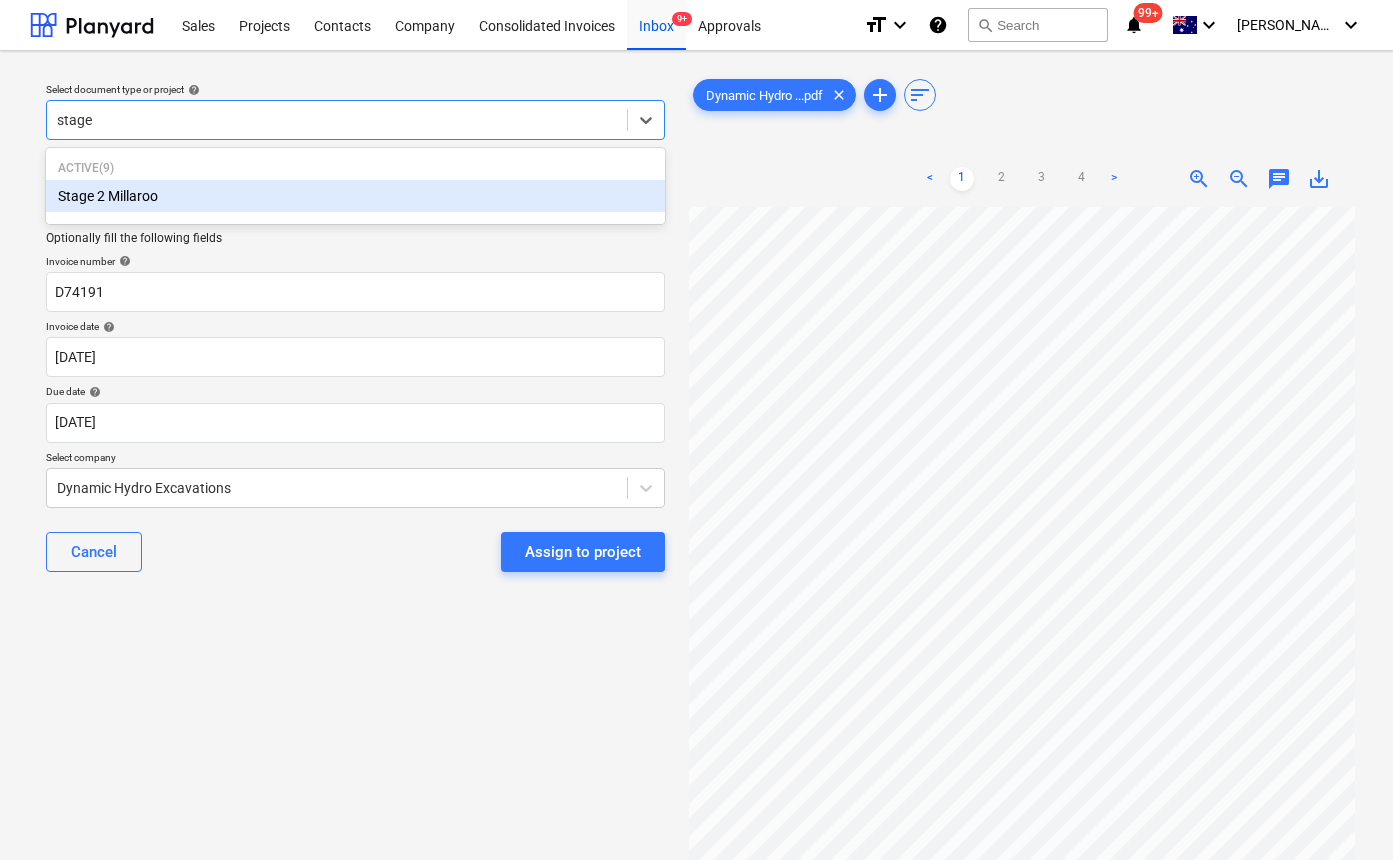 click on "Stage 2 Millaroo" at bounding box center [355, 196] 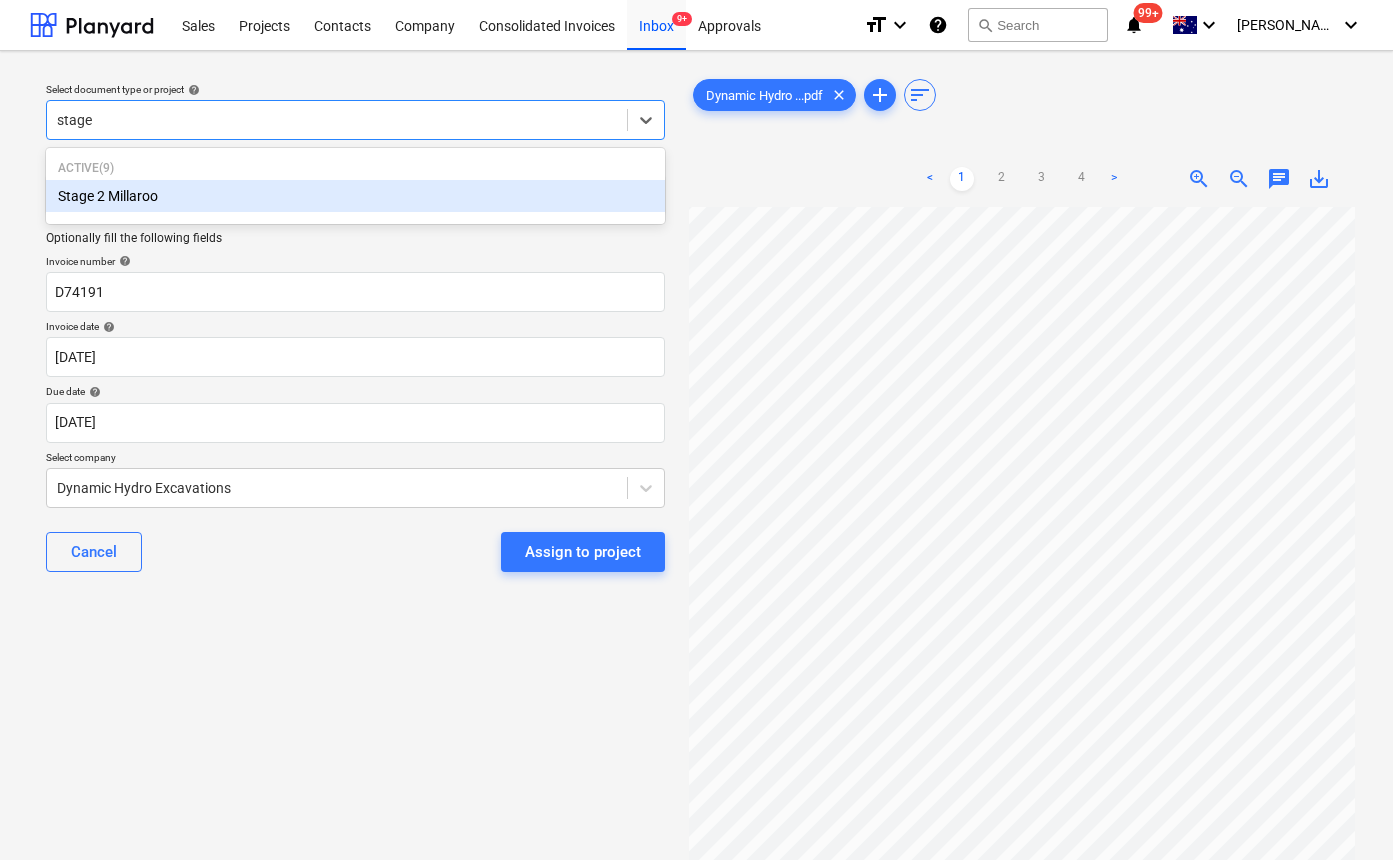 type 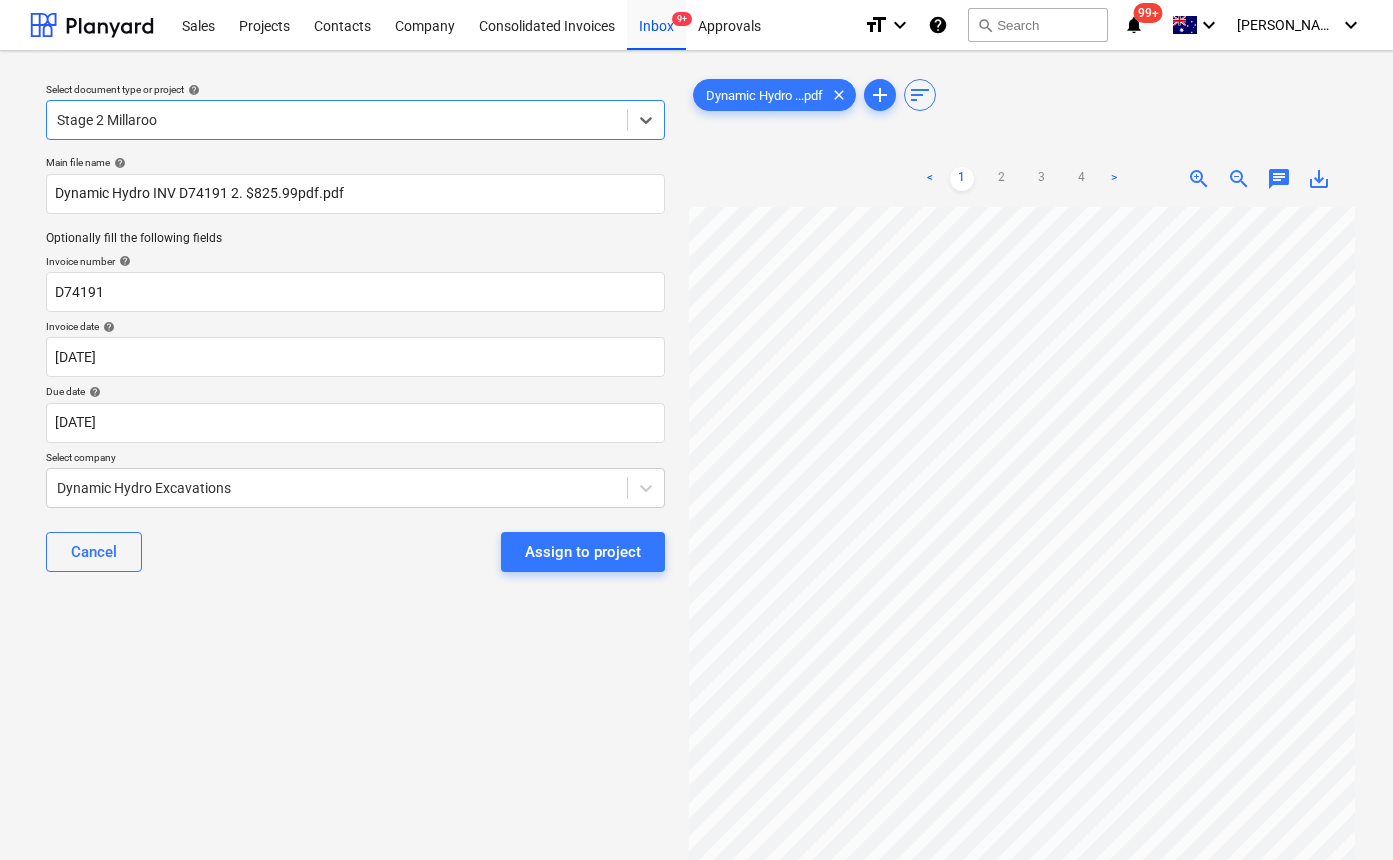 scroll, scrollTop: 2, scrollLeft: 0, axis: vertical 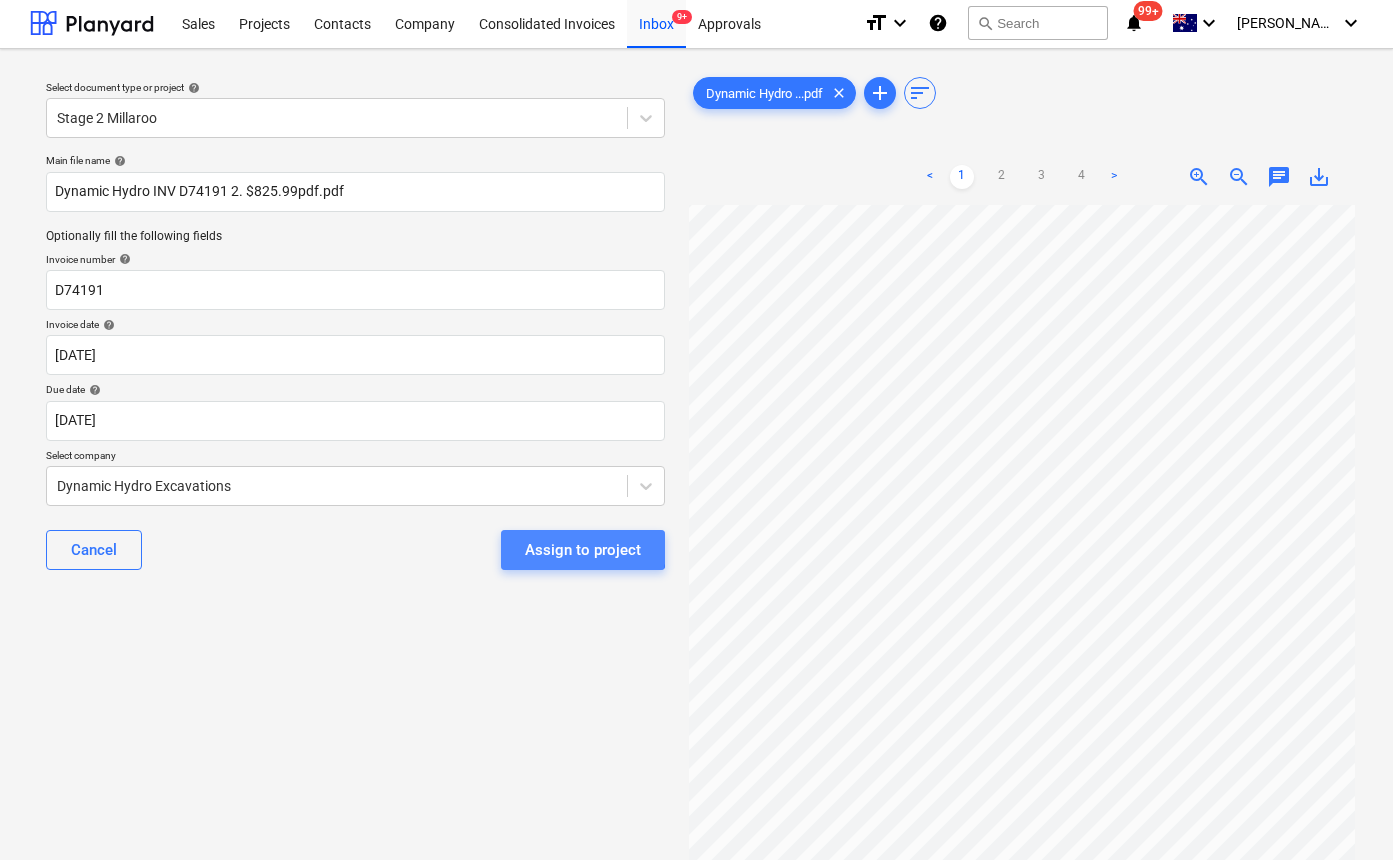 click on "Assign to project" at bounding box center [583, 550] 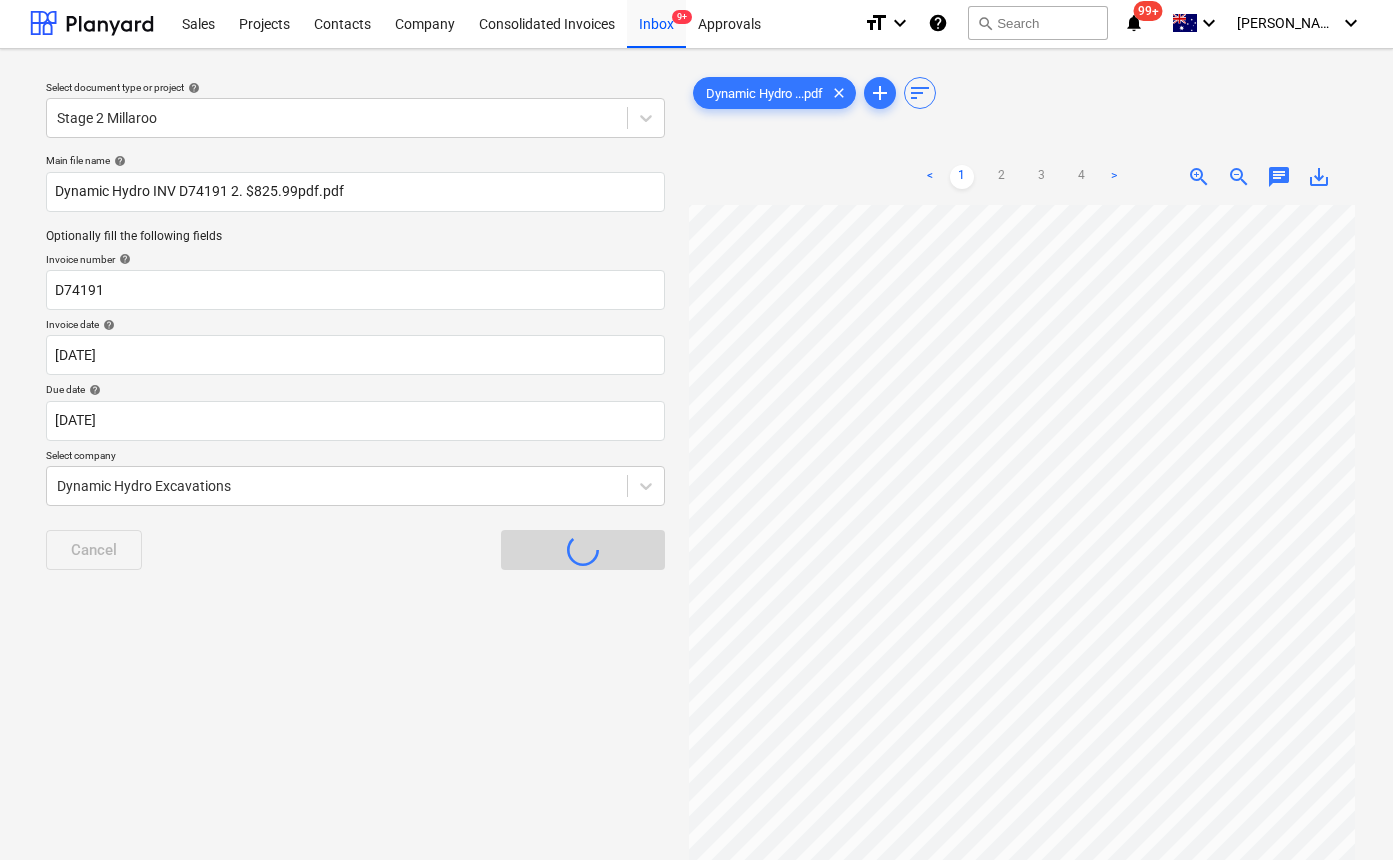 scroll, scrollTop: 0, scrollLeft: 0, axis: both 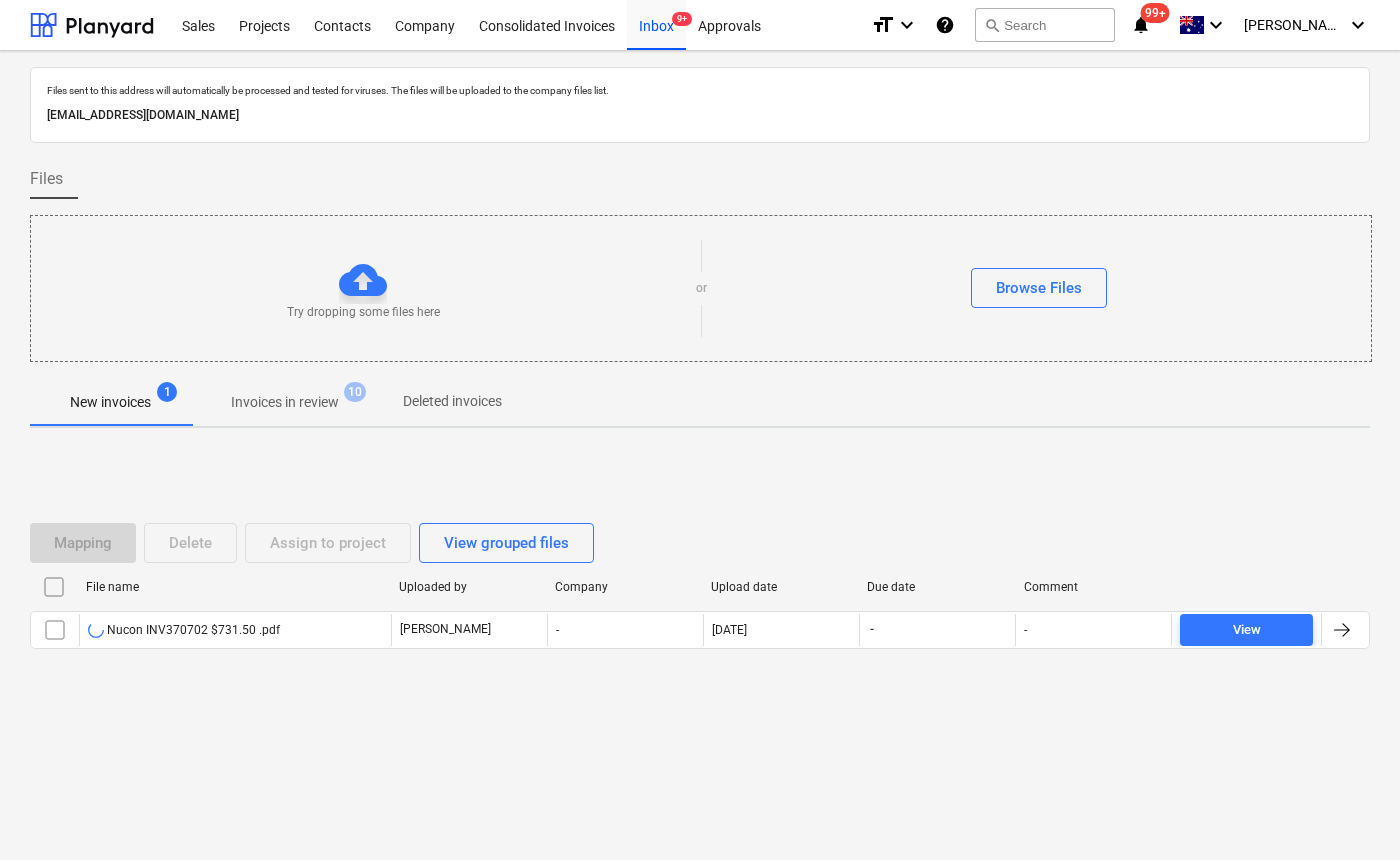 click on "Mapping Delete Assign to project View grouped files File name Uploaded by Company Upload date Due date Comment   Nucon INV370702 $731.50 .pdf J. Keane - 17.07.2025 - - View Please wait" at bounding box center [700, 594] 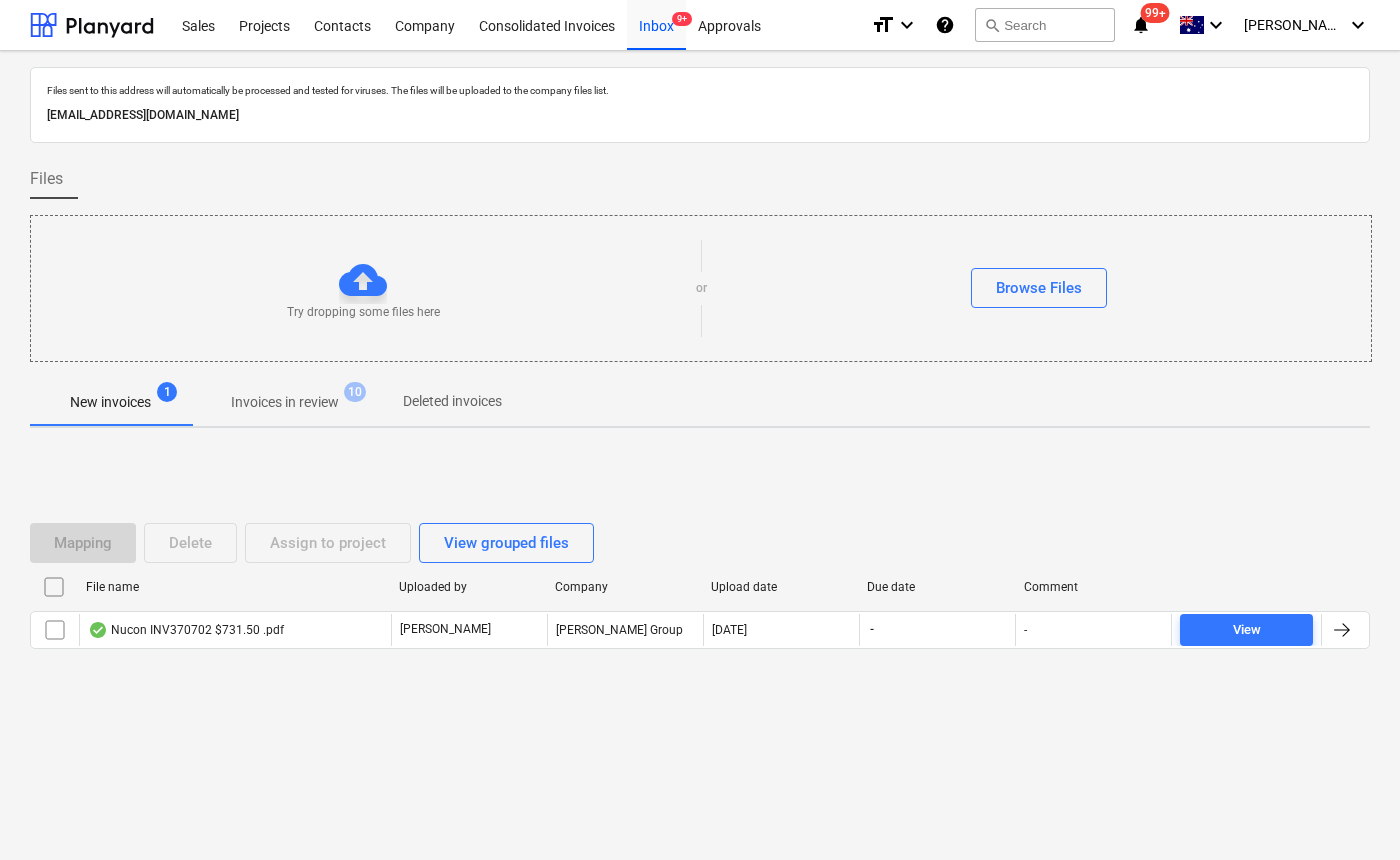 click on "Mapping Delete Assign to project View grouped files File name Uploaded by Company Upload date Due date Comment   Nucon INV370702 $731.50 .pdf J. Keane Keane Group 17.07.2025 - - View Please wait" at bounding box center (700, 594) 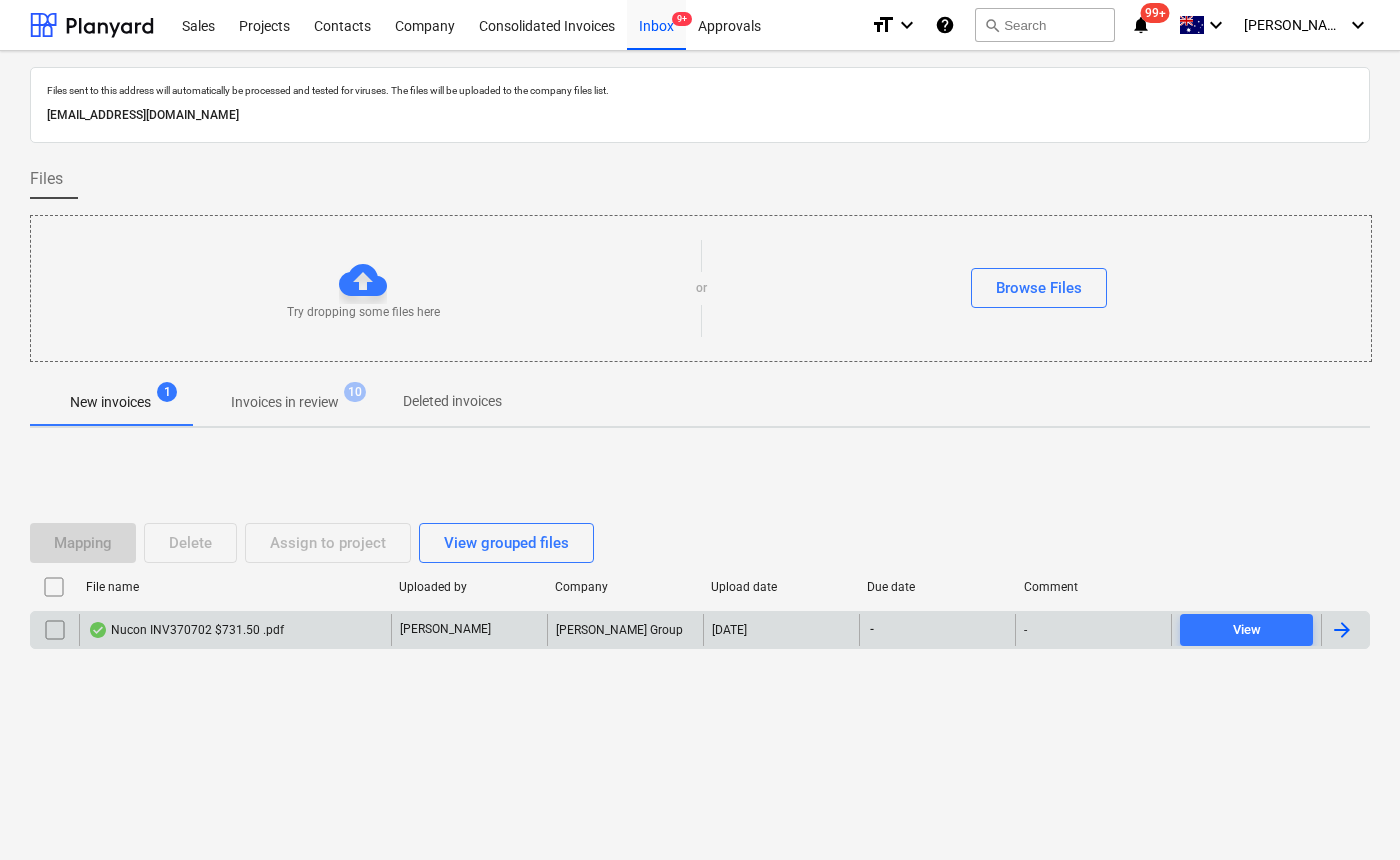 click on "Nucon INV370702 $731.50 .pdf" at bounding box center (186, 630) 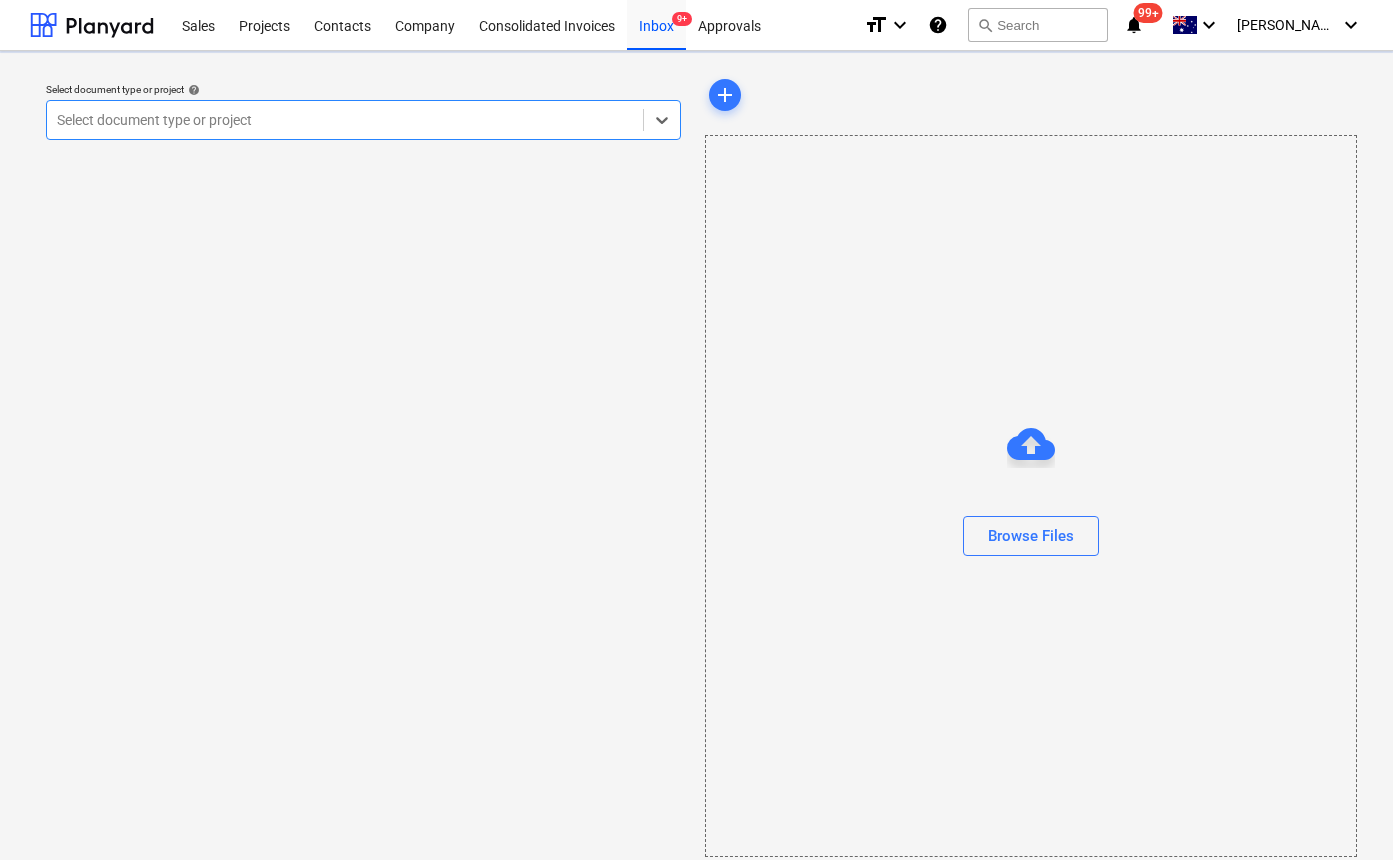 click on "Select document type or project" at bounding box center [363, 120] 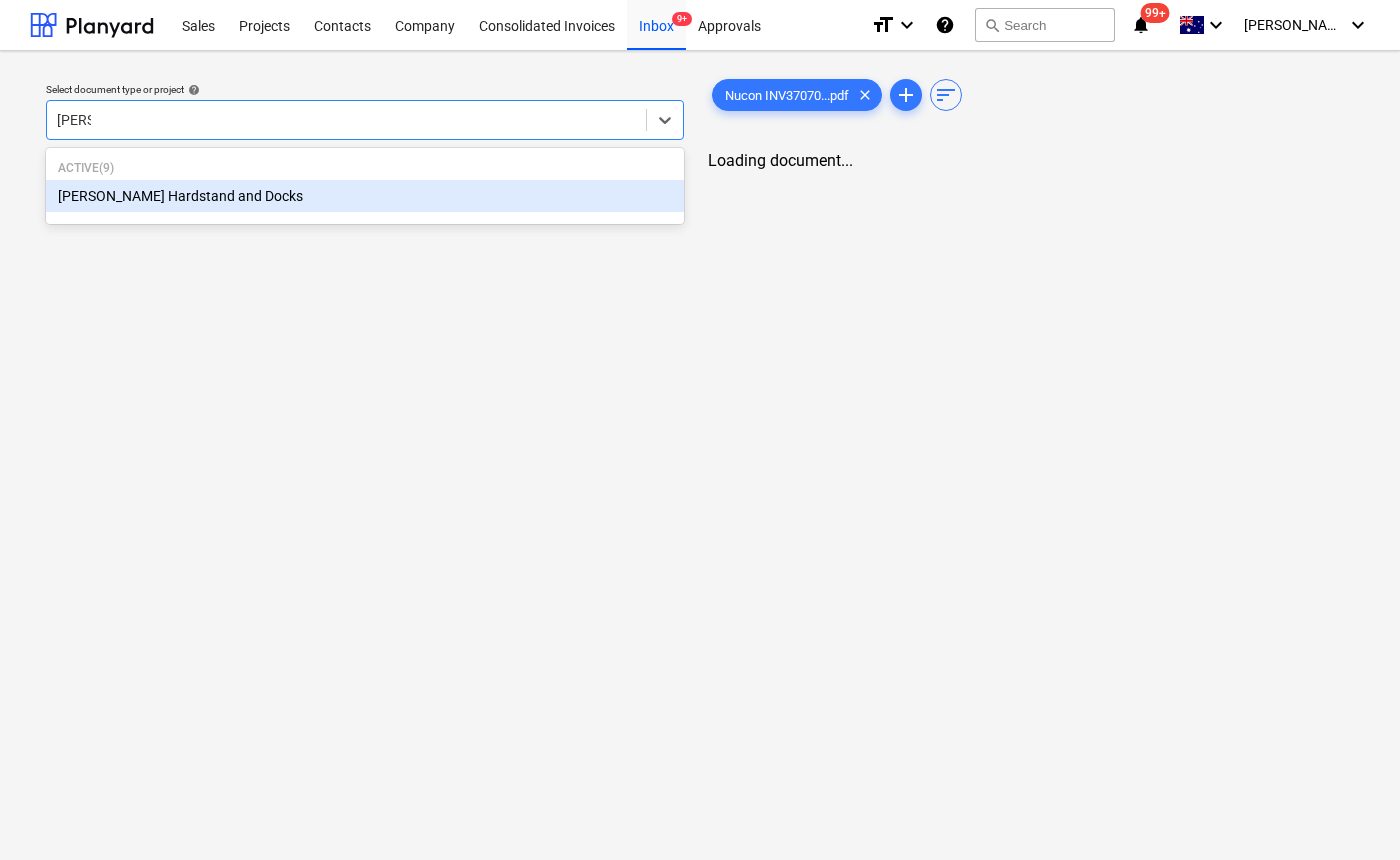 type on "carole" 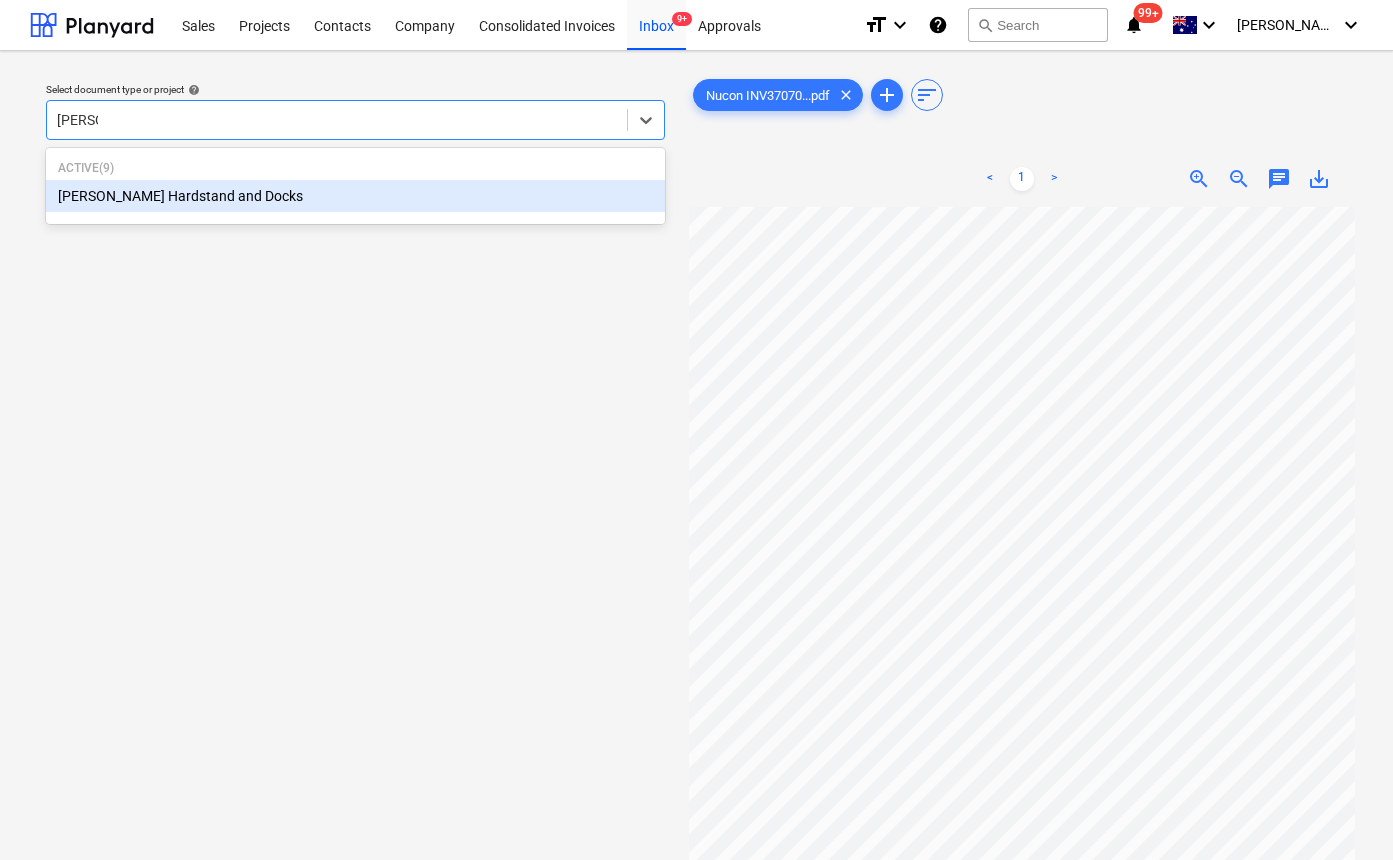 click on "[PERSON_NAME] Hardstand and Docks" at bounding box center (355, 196) 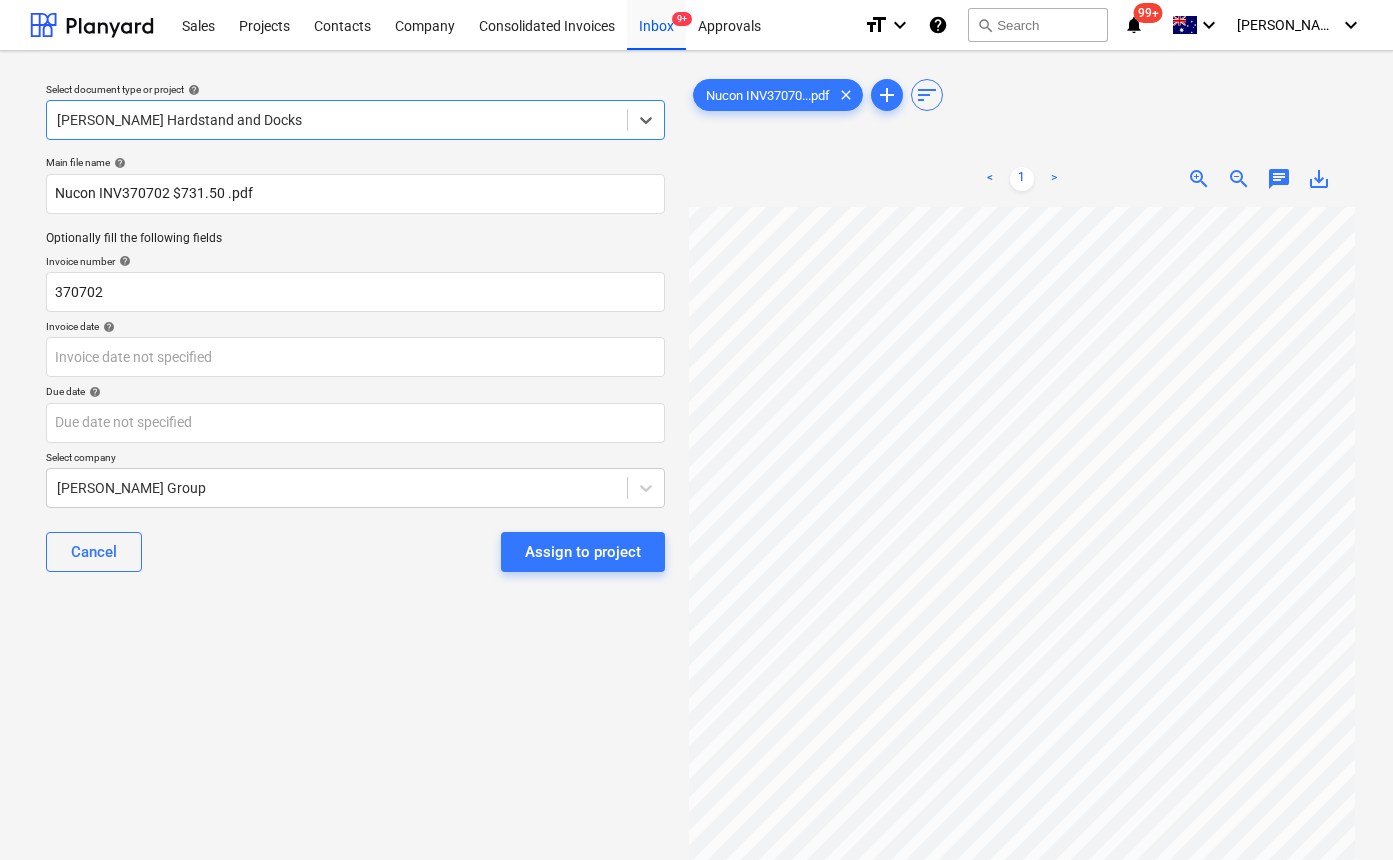 scroll, scrollTop: 0, scrollLeft: 90, axis: horizontal 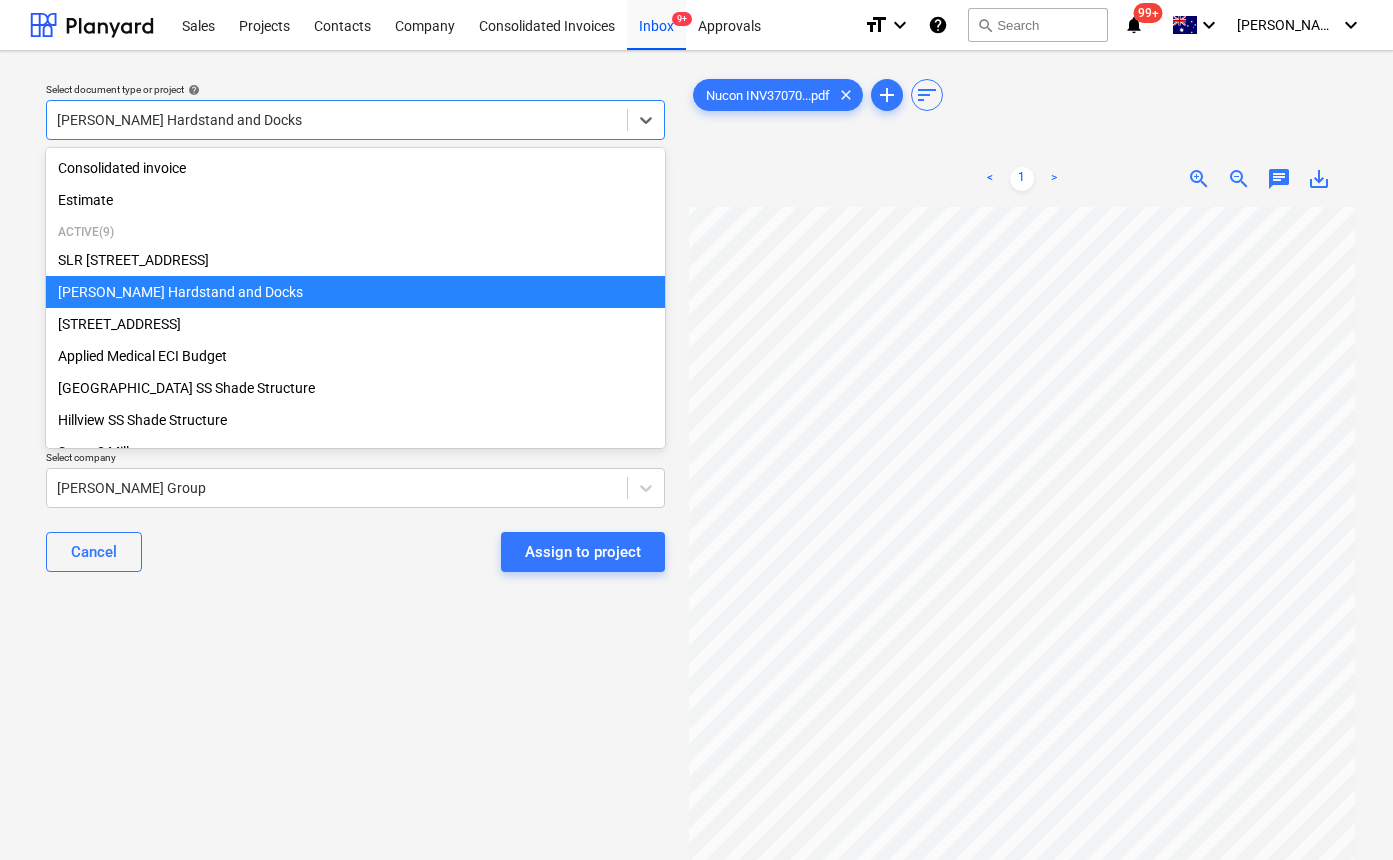 click at bounding box center (337, 120) 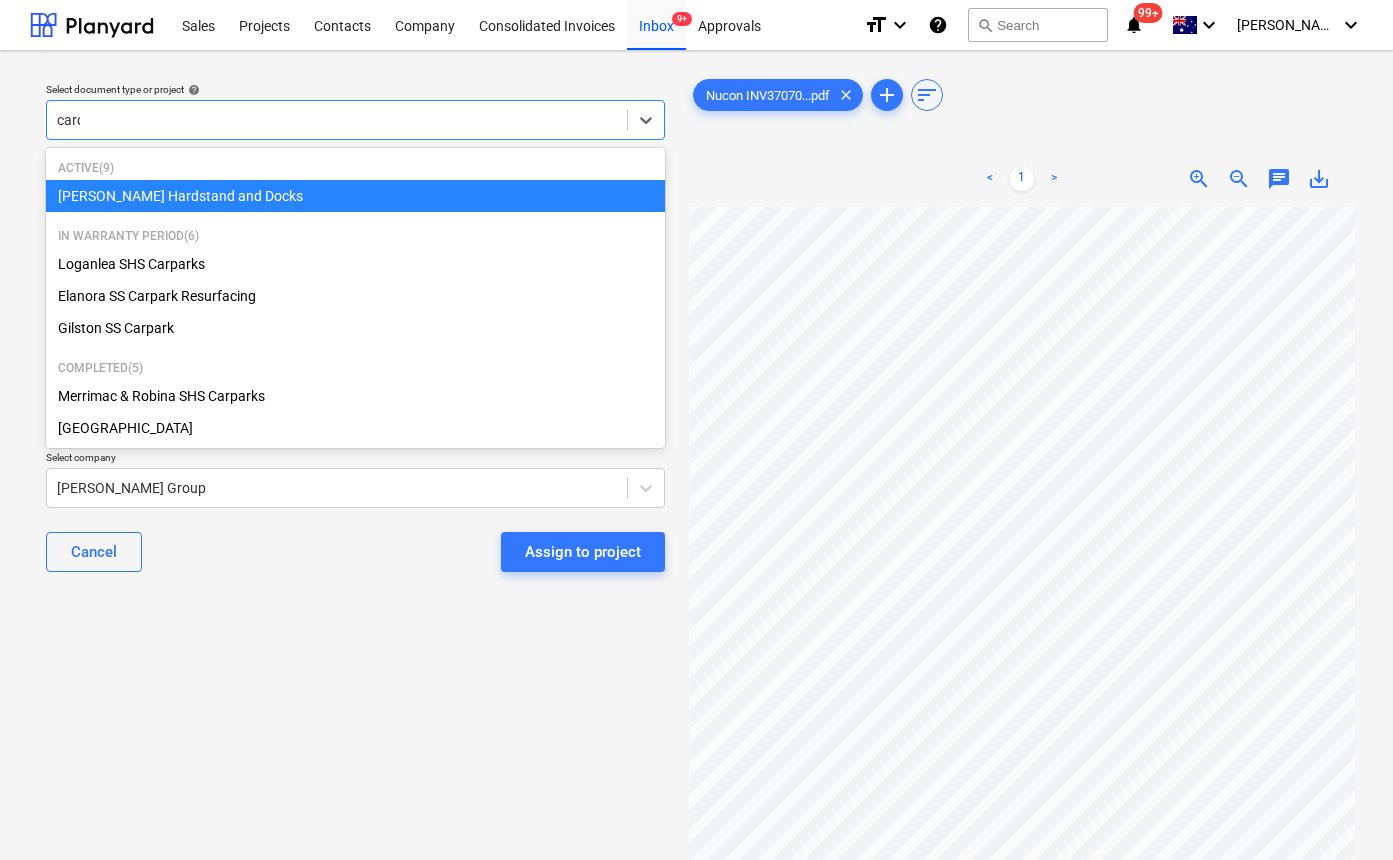 type on "carol" 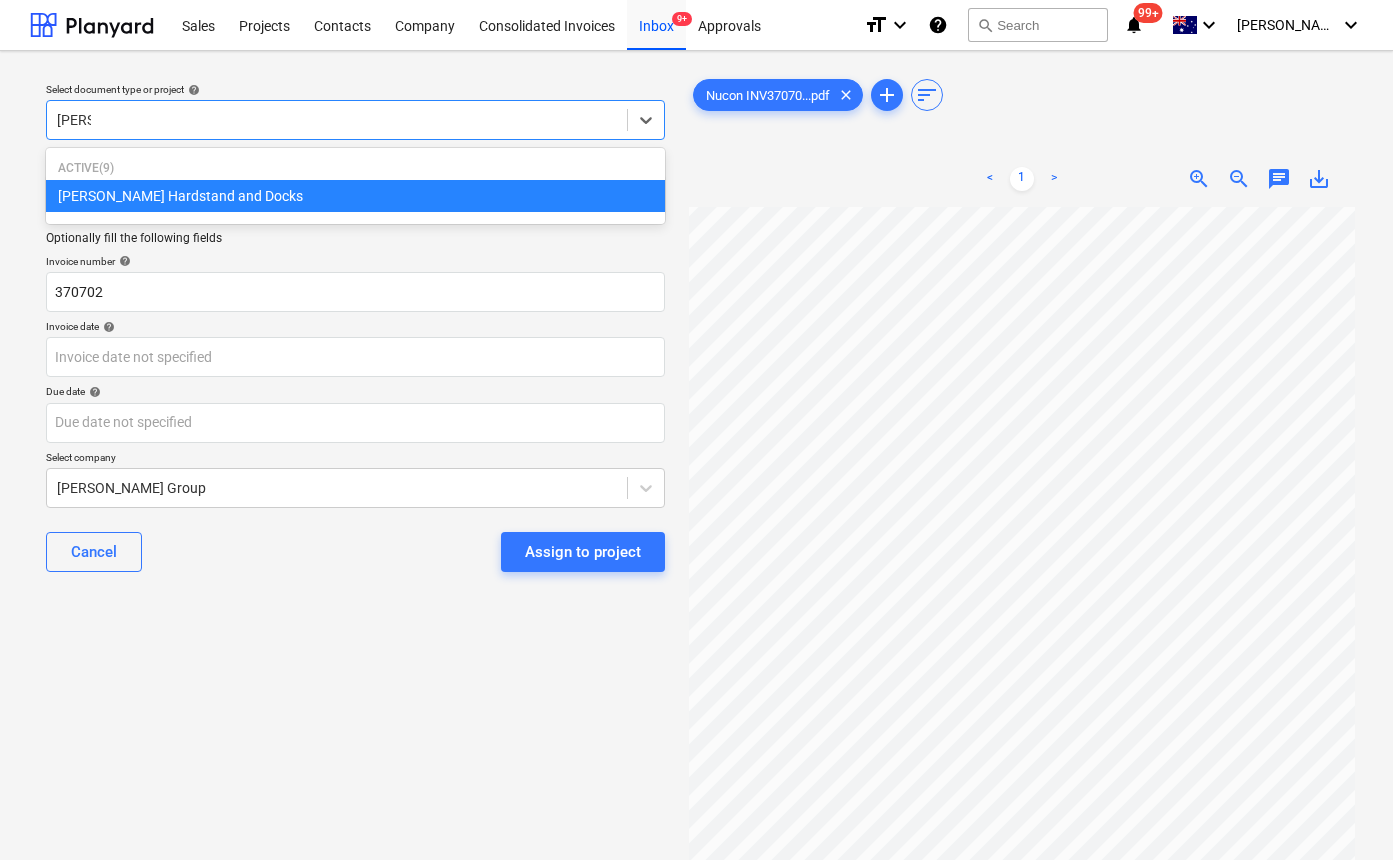 click on "[PERSON_NAME] Hardstand and Docks" at bounding box center [355, 196] 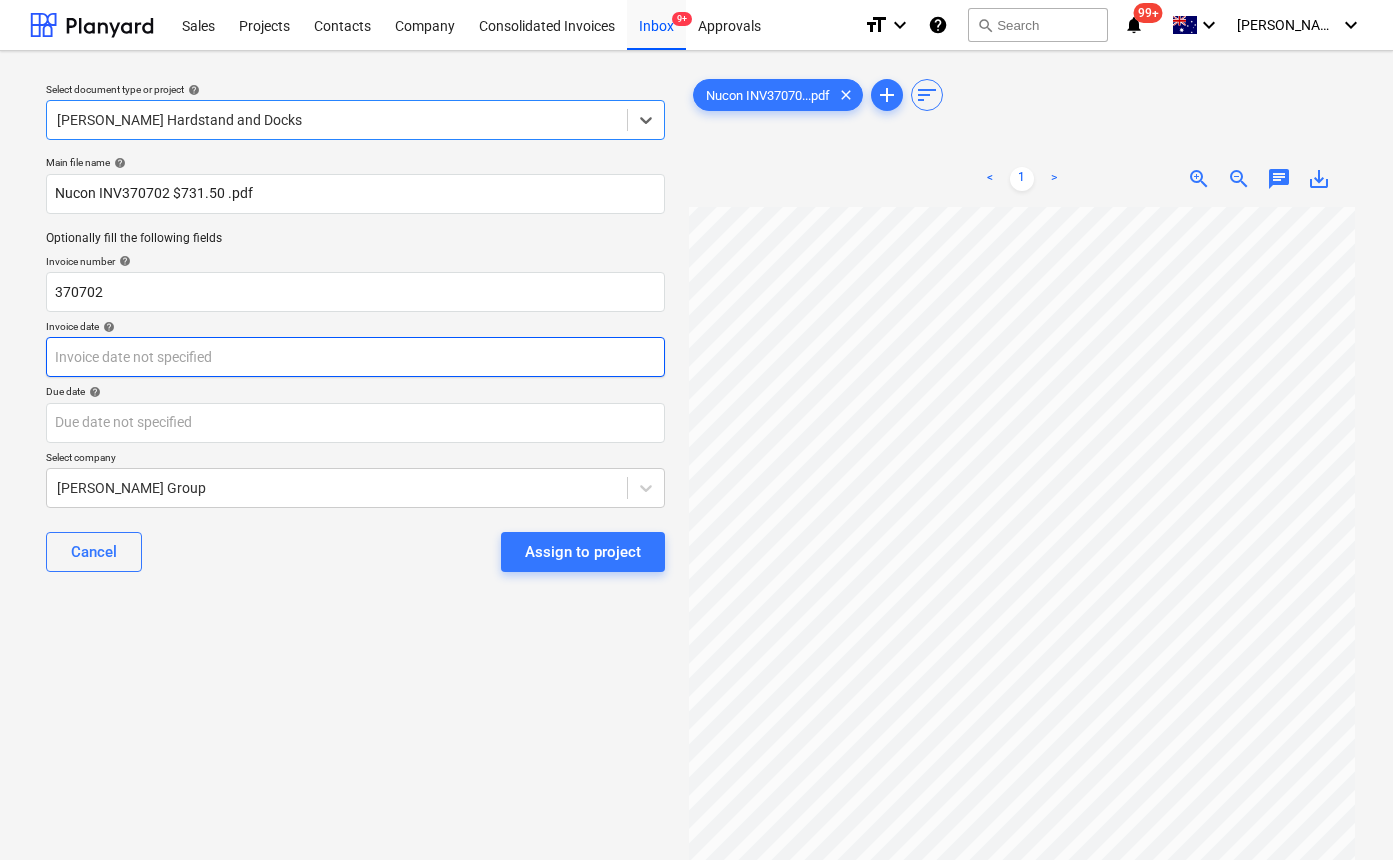 click on "Sales Projects Contacts Company Consolidated Invoices Inbox 9+ Approvals format_size keyboard_arrow_down help search Search notifications 99+ keyboard_arrow_down J. Keane keyboard_arrow_down Select document type or project help option Carole Park Hardstand and Docks, selected.   Select is focused ,type to refine list, press Down to open the menu,  Carole Park Hardstand and Docks Main file name help Nucon INV370702 $731.50 .pdf Optionally fill the following fields Invoice number help 370702 Invoice date help Press the down arrow key to interact with the calendar and
select a date. Press the question mark key to get the keyboard shortcuts for changing dates. Due date help Press the down arrow key to interact with the calendar and
select a date. Press the question mark key to get the keyboard shortcuts for changing dates. Select company Keane Group   Cancel Assign to project Nucon INV37070...pdf clear add sort < 1 > zoom_in zoom_out chat 0 save_alt" at bounding box center [696, 430] 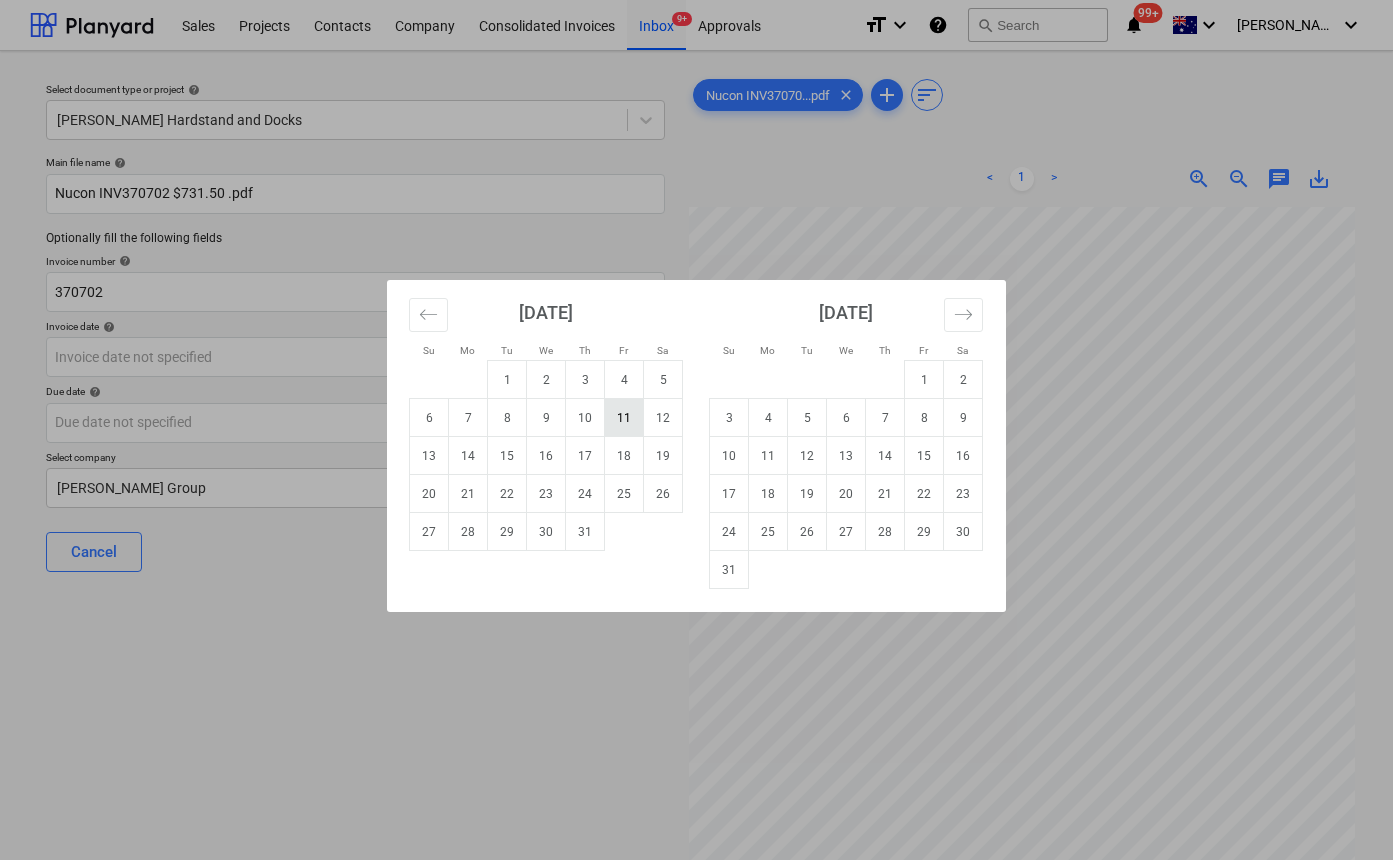 click on "11" at bounding box center (624, 418) 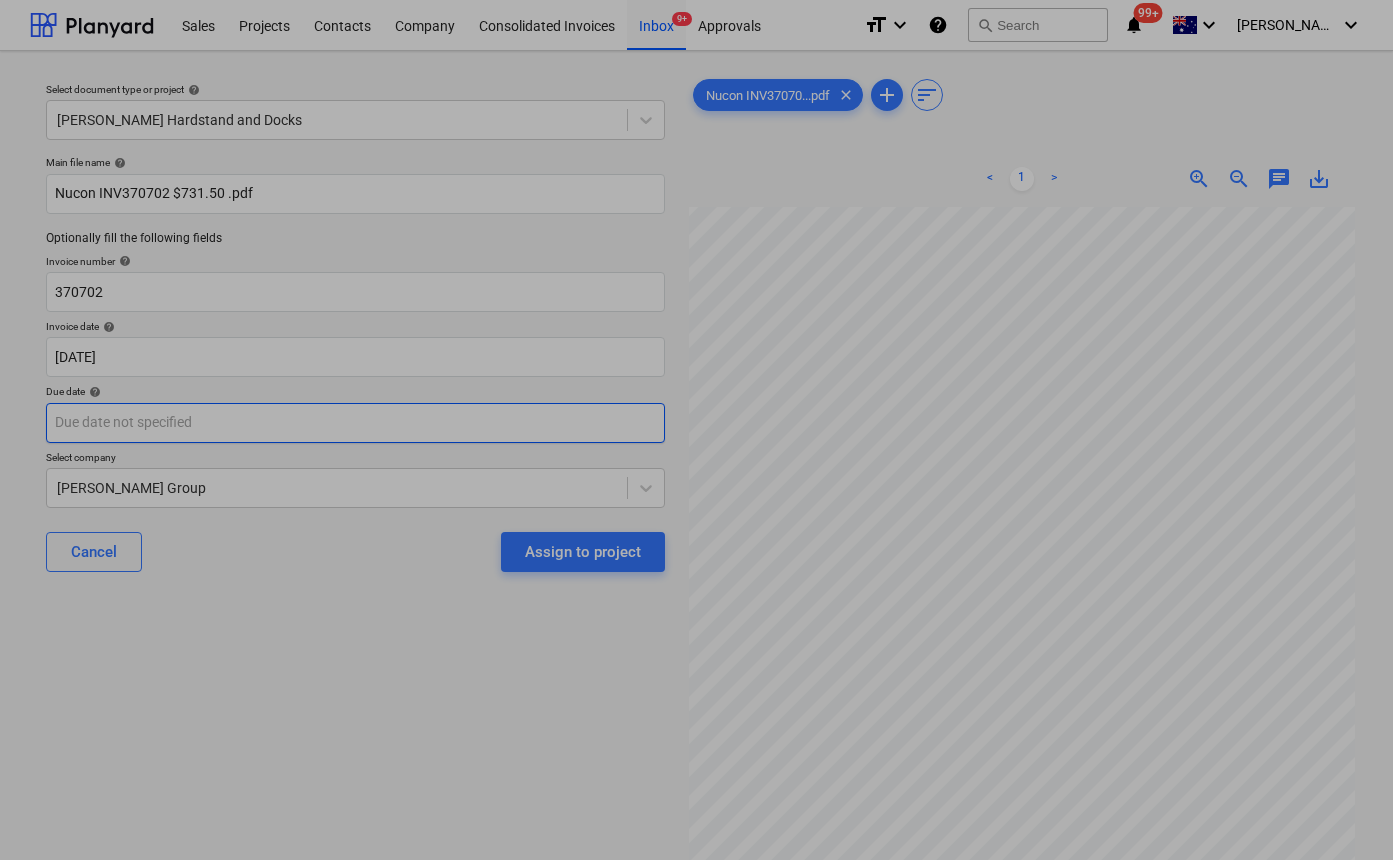 click on "Sales Projects Contacts Company Consolidated Invoices Inbox 9+ Approvals format_size keyboard_arrow_down help search Search notifications 99+ keyboard_arrow_down J. Keane keyboard_arrow_down Select document type or project help Carole Park Hardstand and Docks Main file name help Nucon INV370702 $731.50 .pdf Optionally fill the following fields Invoice number help 370702 Invoice date help 11 Jul 2025 11.07.2025 Press the down arrow key to interact with the calendar and
select a date. Press the question mark key to get the keyboard shortcuts for changing dates. Due date help Press the down arrow key to interact with the calendar and
select a date. Press the question mark key to get the keyboard shortcuts for changing dates. Select company Keane Group   Cancel Assign to project Nucon INV37070...pdf clear add sort < 1 > zoom_in zoom_out chat 0 save_alt
Su Mo Tu We Th Fr Sa Su Mo Tu We Th Fr Sa June 2025 1 2 3 4 5 6 7 8 9 10 11 12 13 14 15 16 17 18 19 20 21 22 23 24 25 26 27 28 29 30 1 2 3 4" at bounding box center [696, 430] 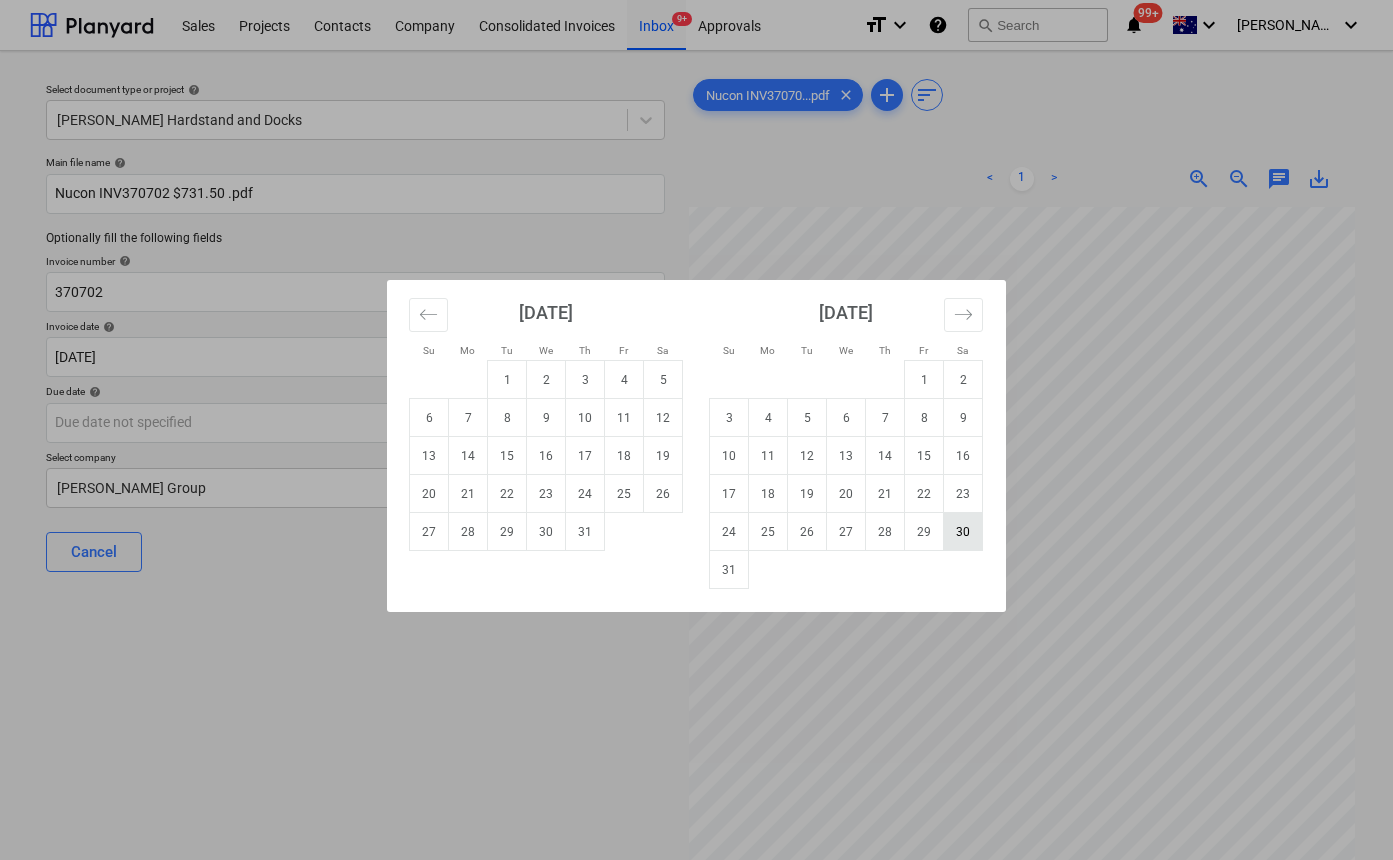 click on "30" at bounding box center [963, 532] 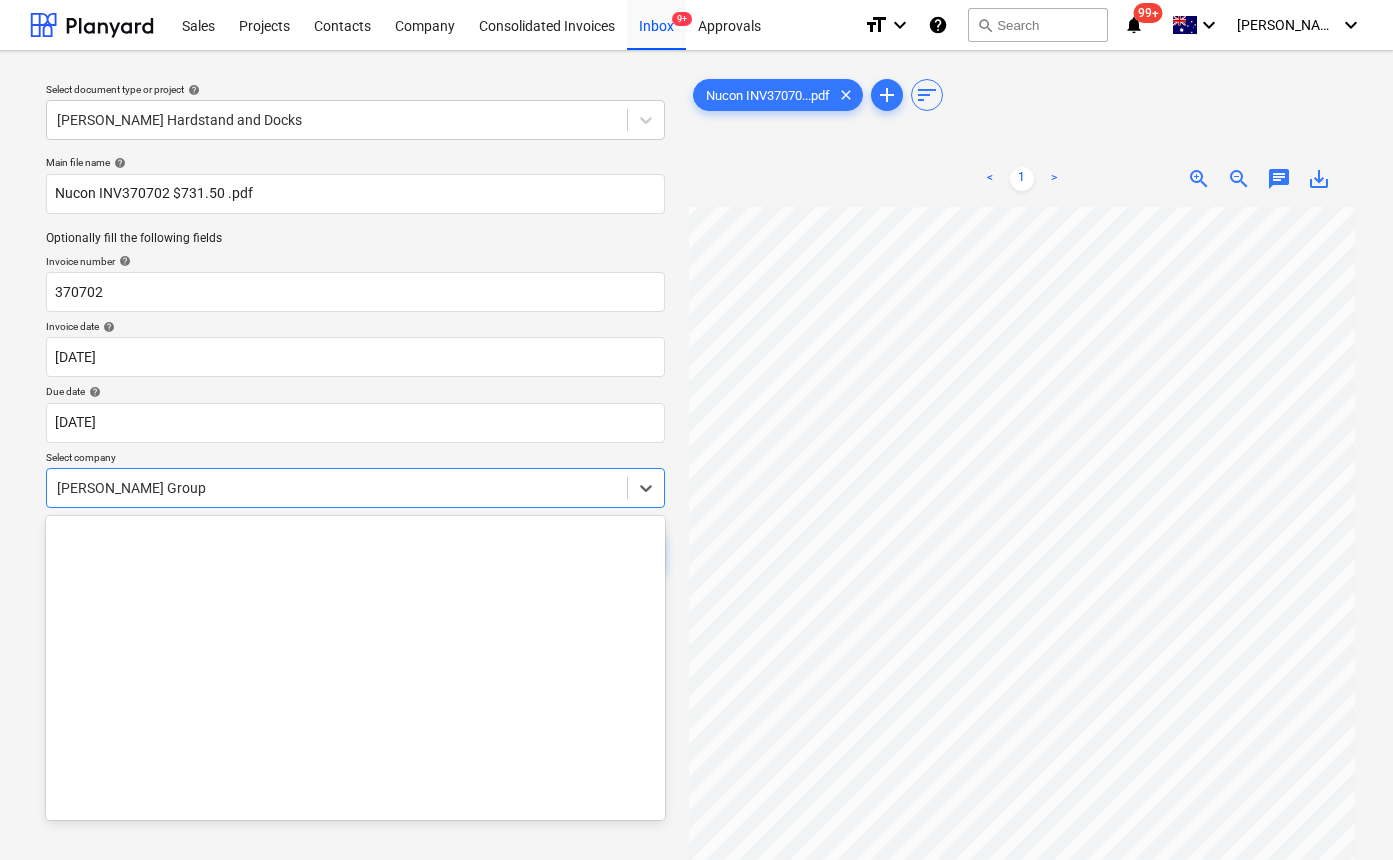 click at bounding box center (337, 488) 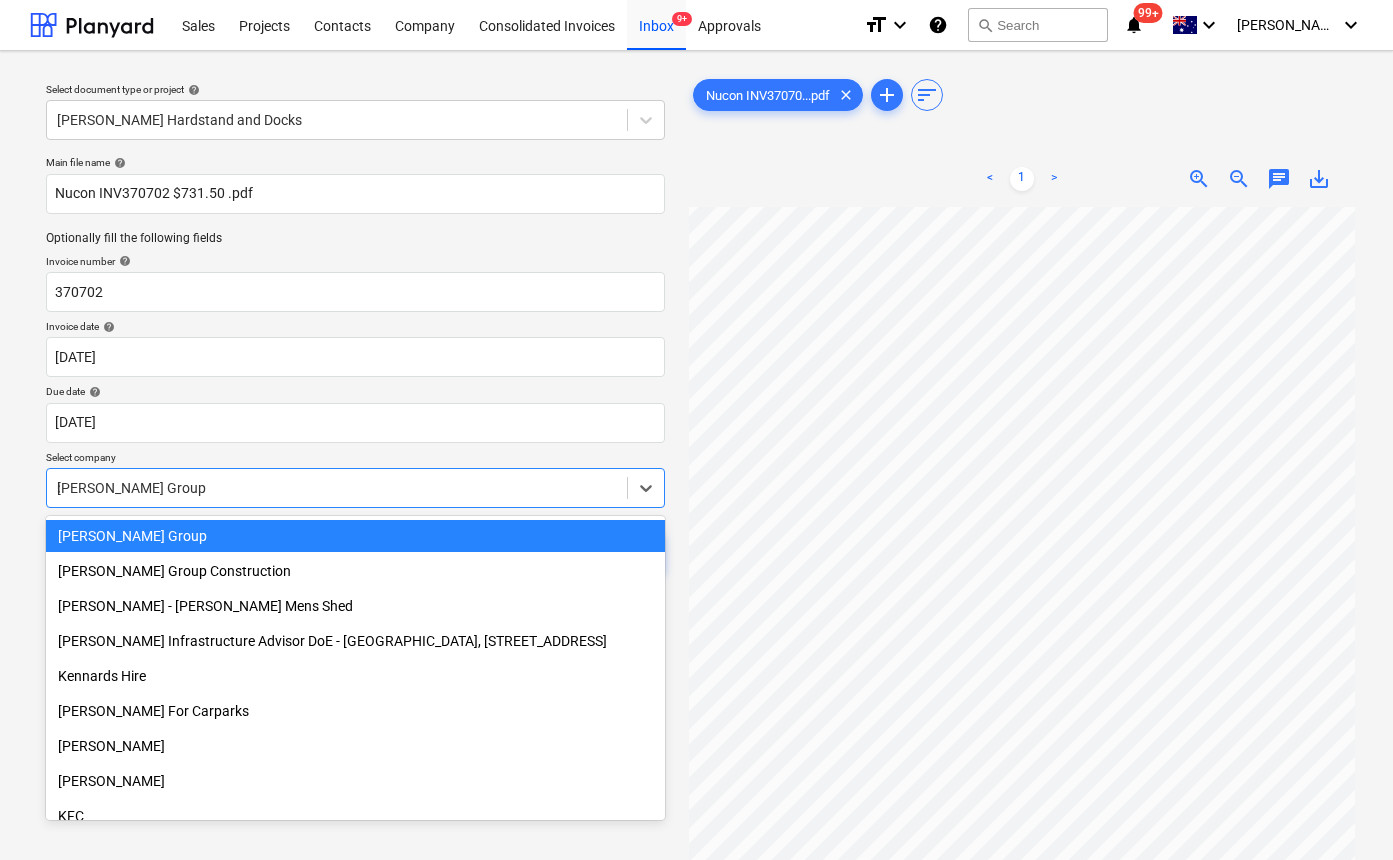 scroll, scrollTop: 6980, scrollLeft: 0, axis: vertical 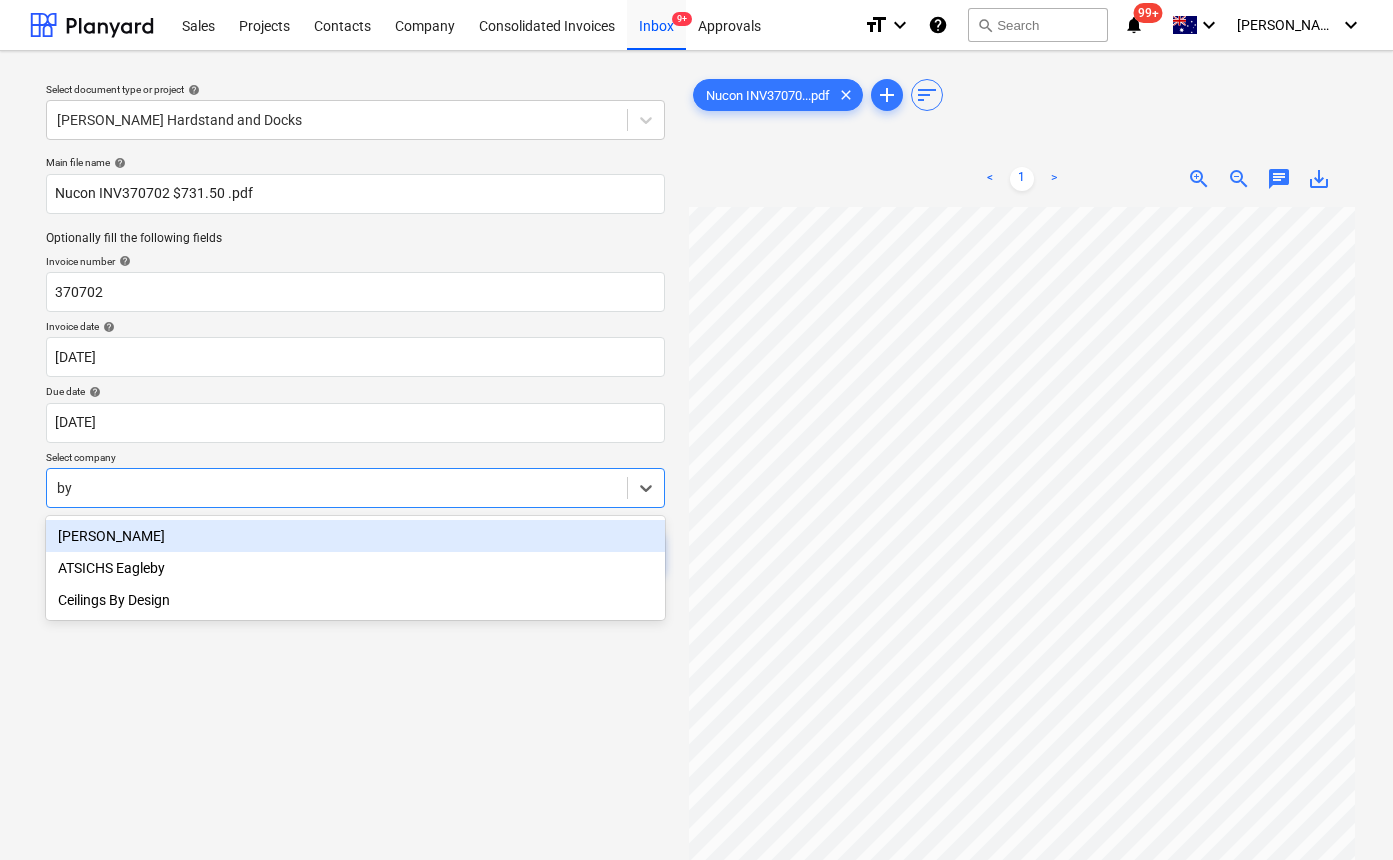 type on "b" 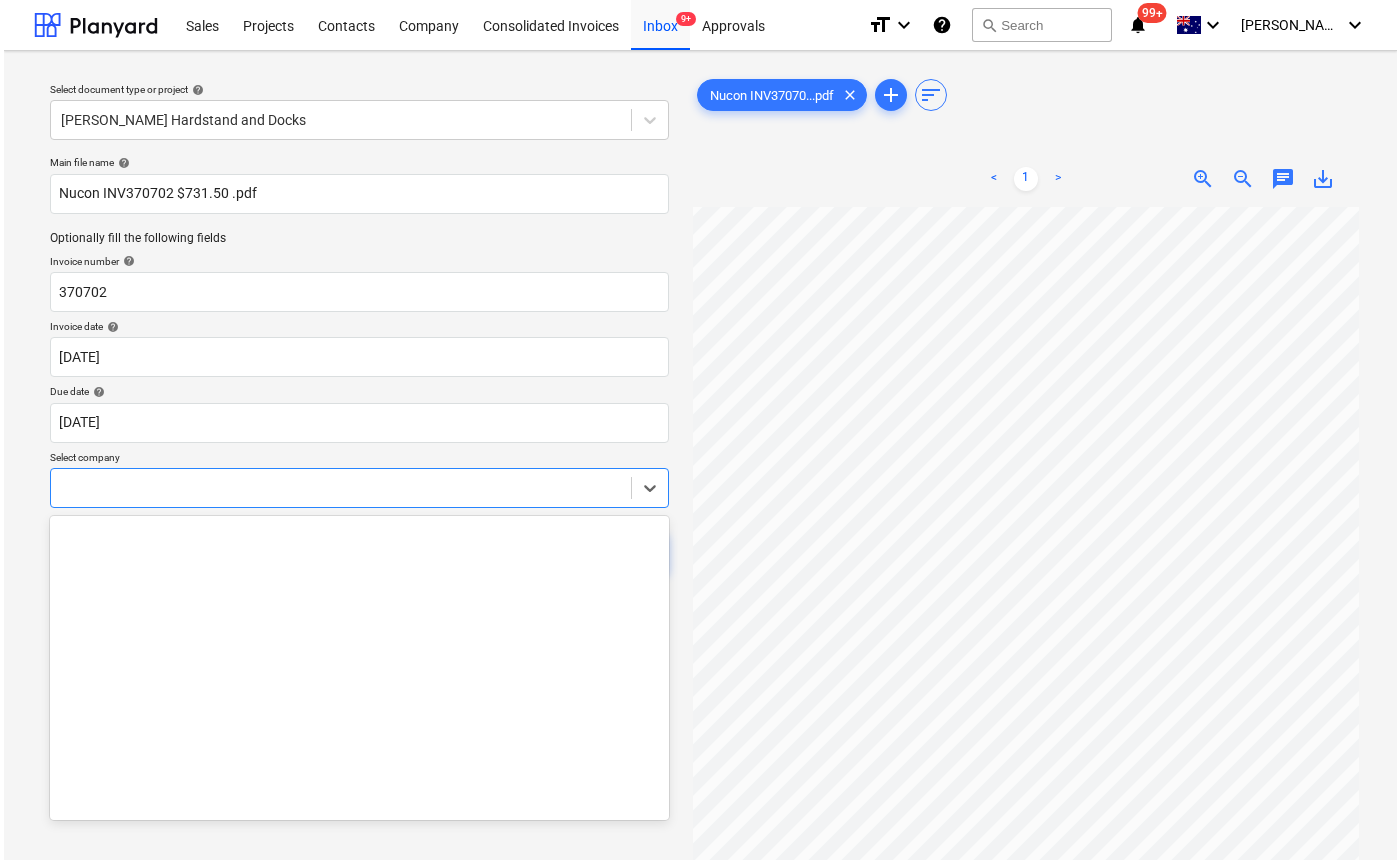 scroll, scrollTop: 6980, scrollLeft: 0, axis: vertical 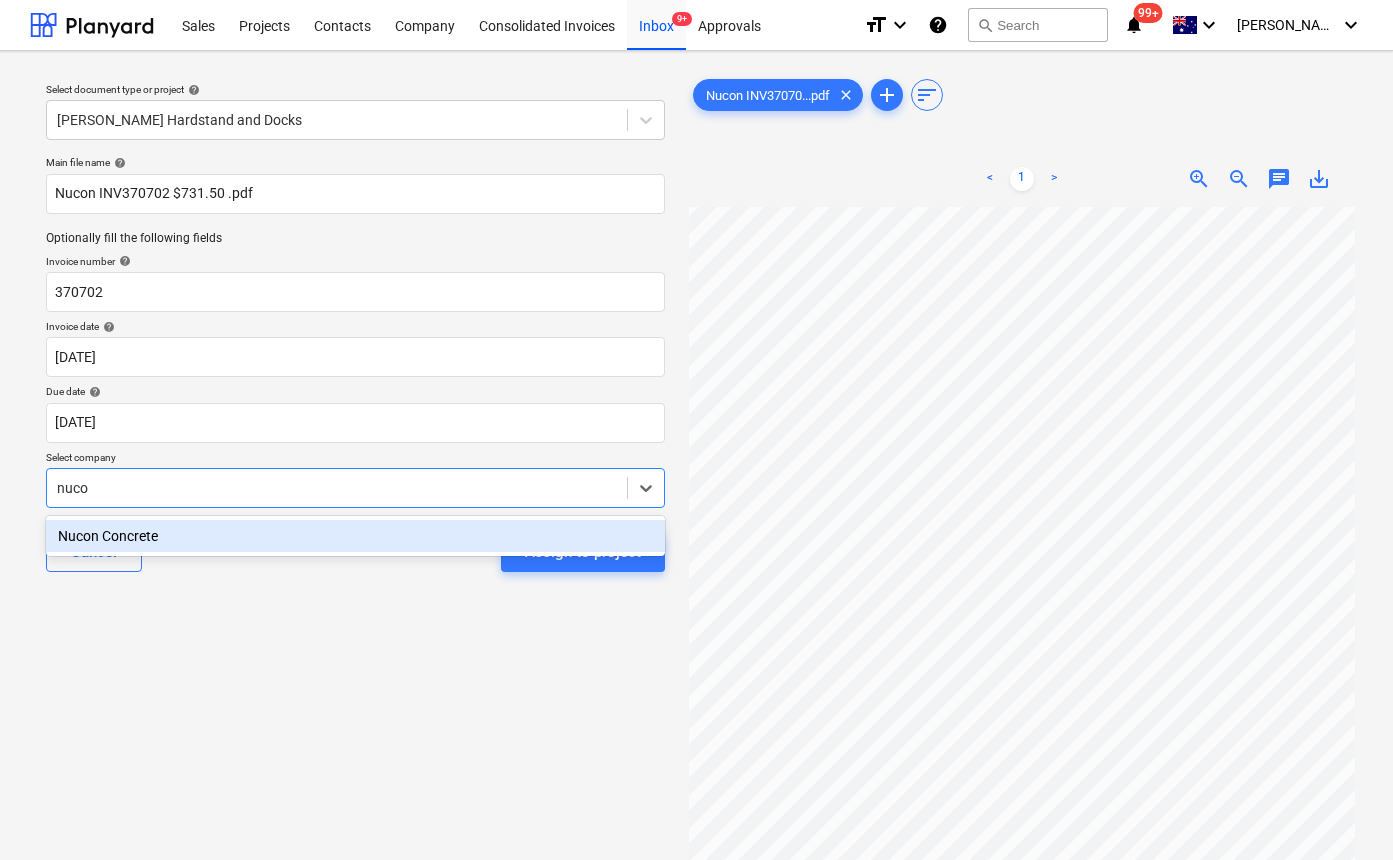 type on "nucon" 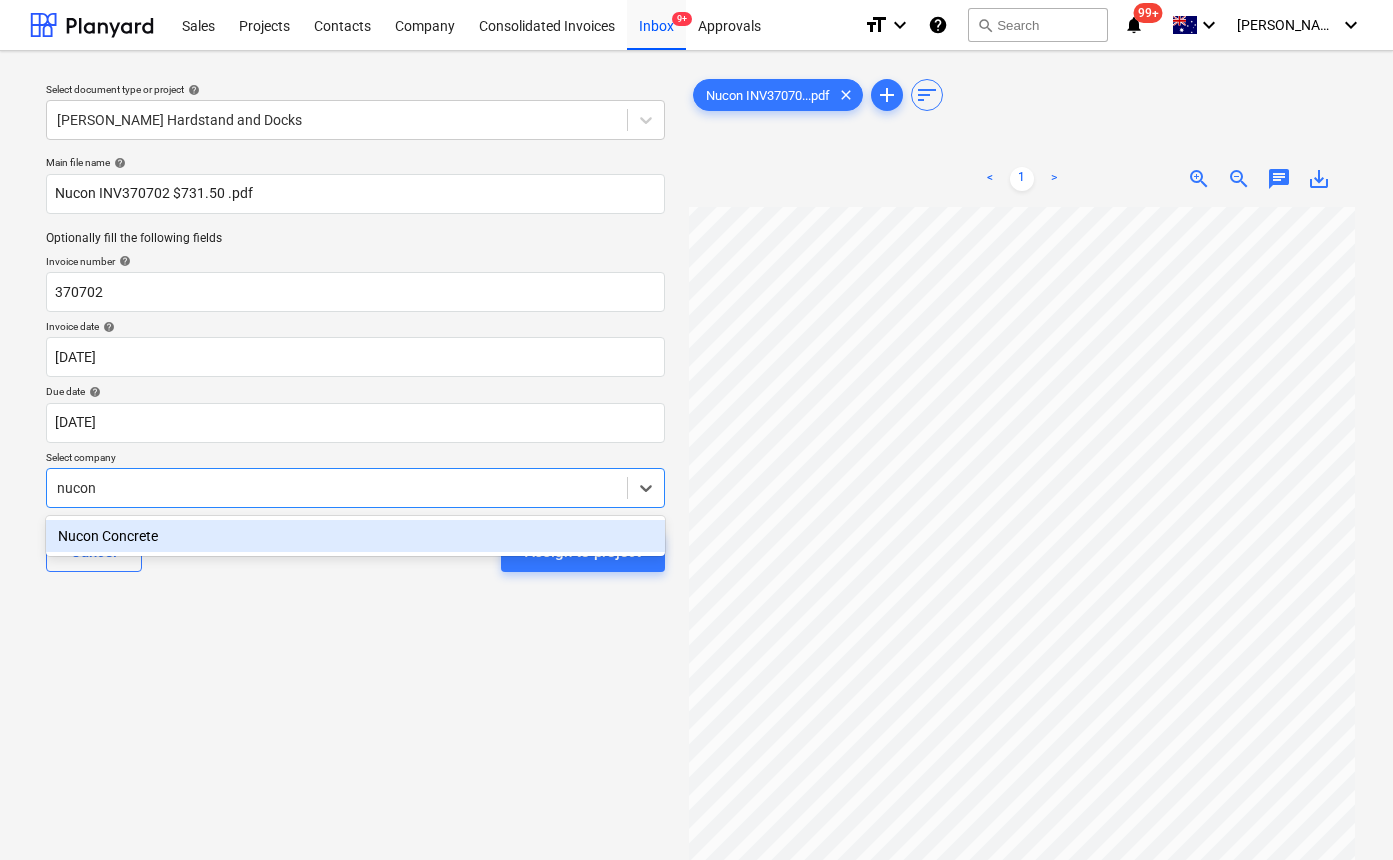 click on "Nucon Concrete" at bounding box center (355, 536) 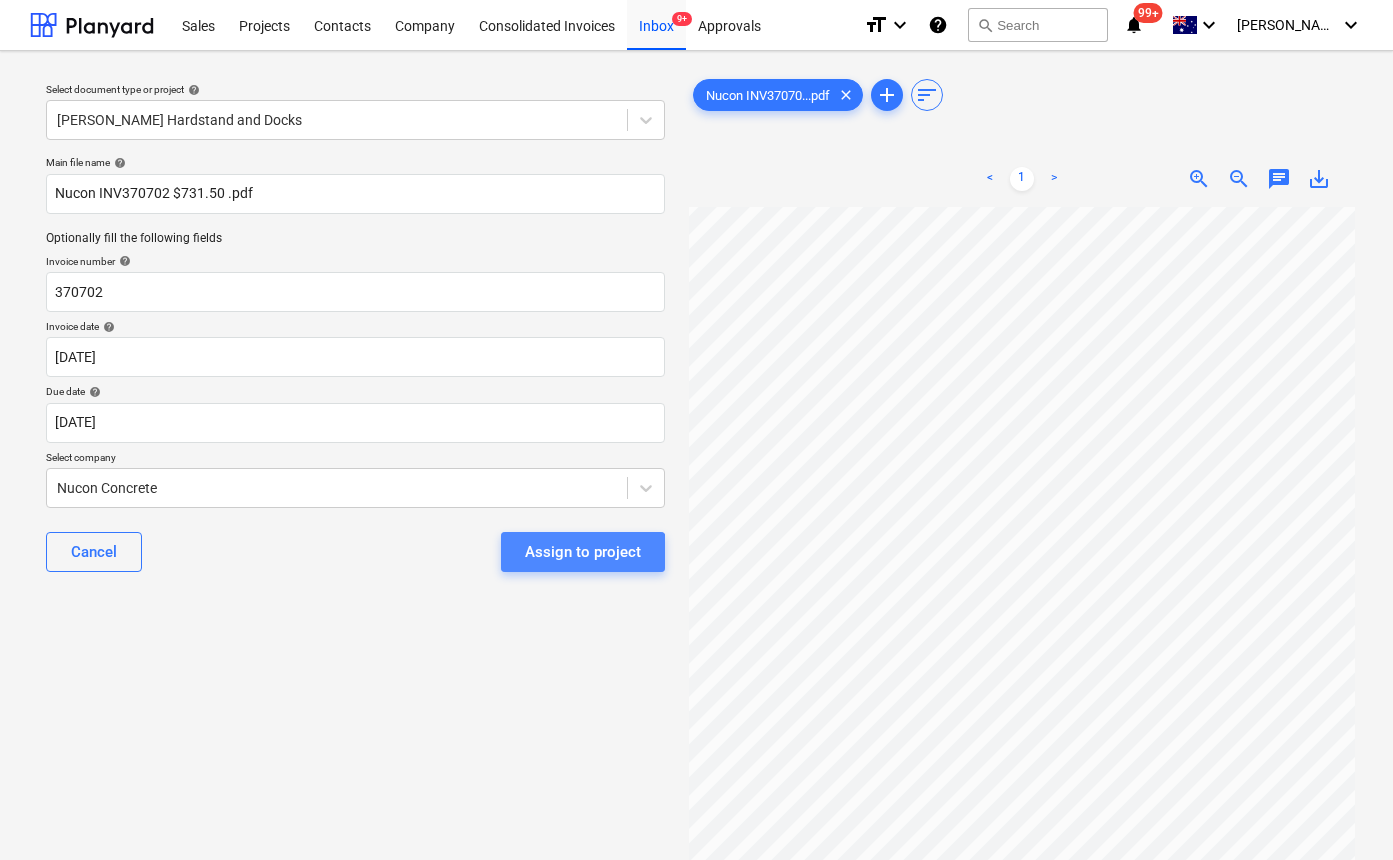 click on "Assign to project" at bounding box center (583, 552) 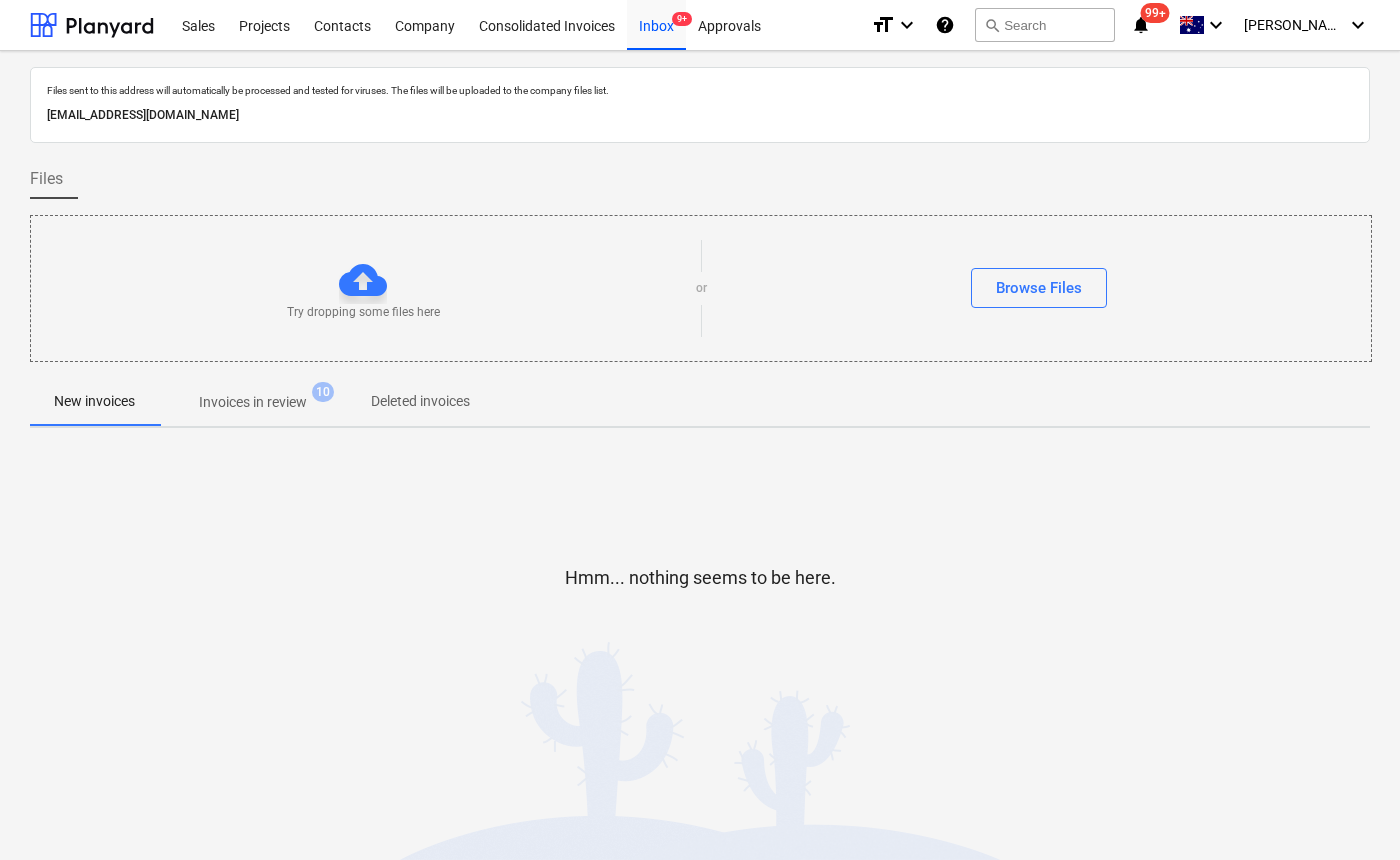 click on "Hmm... nothing seems to be here." at bounding box center [700, 594] 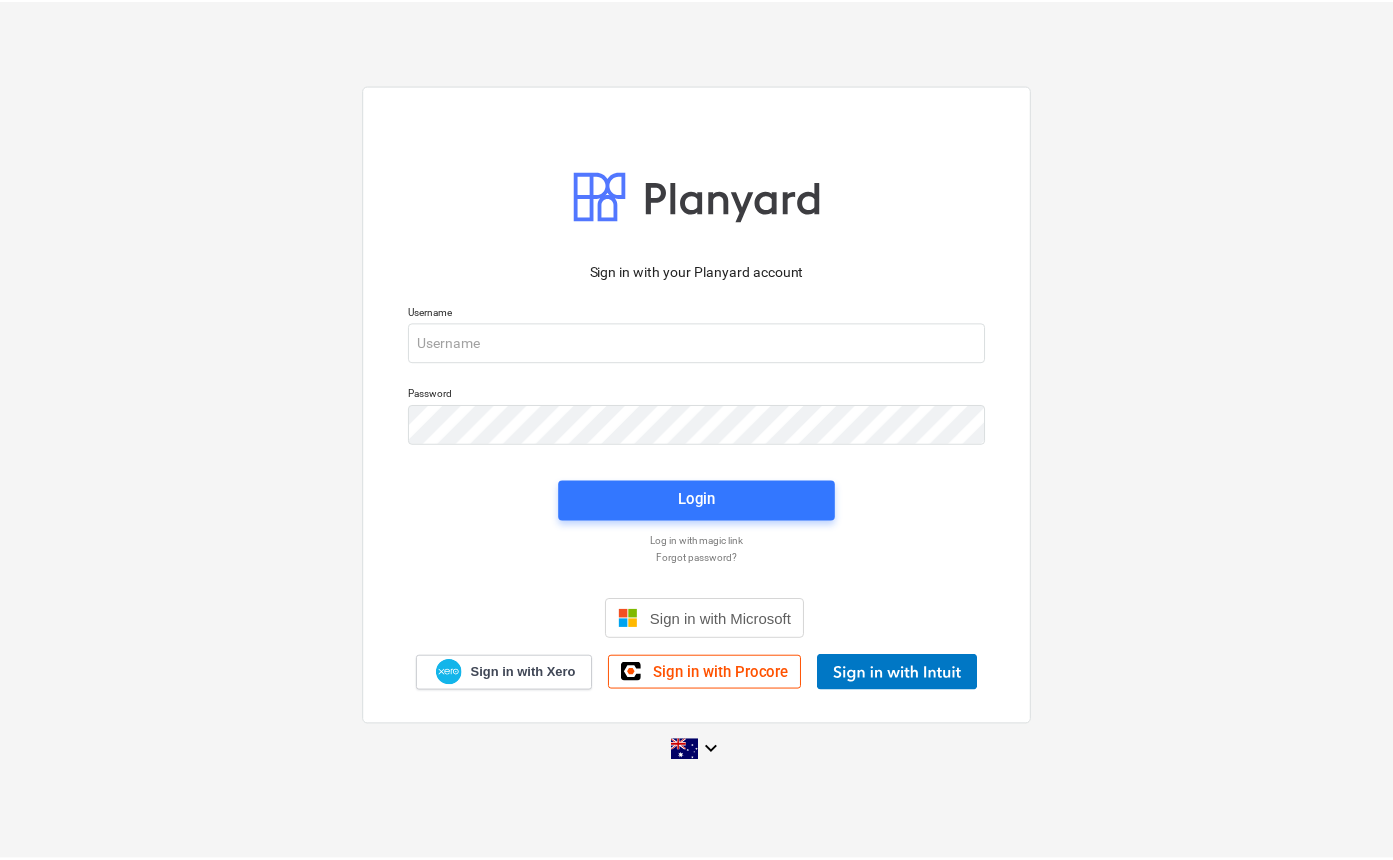 scroll, scrollTop: 0, scrollLeft: 0, axis: both 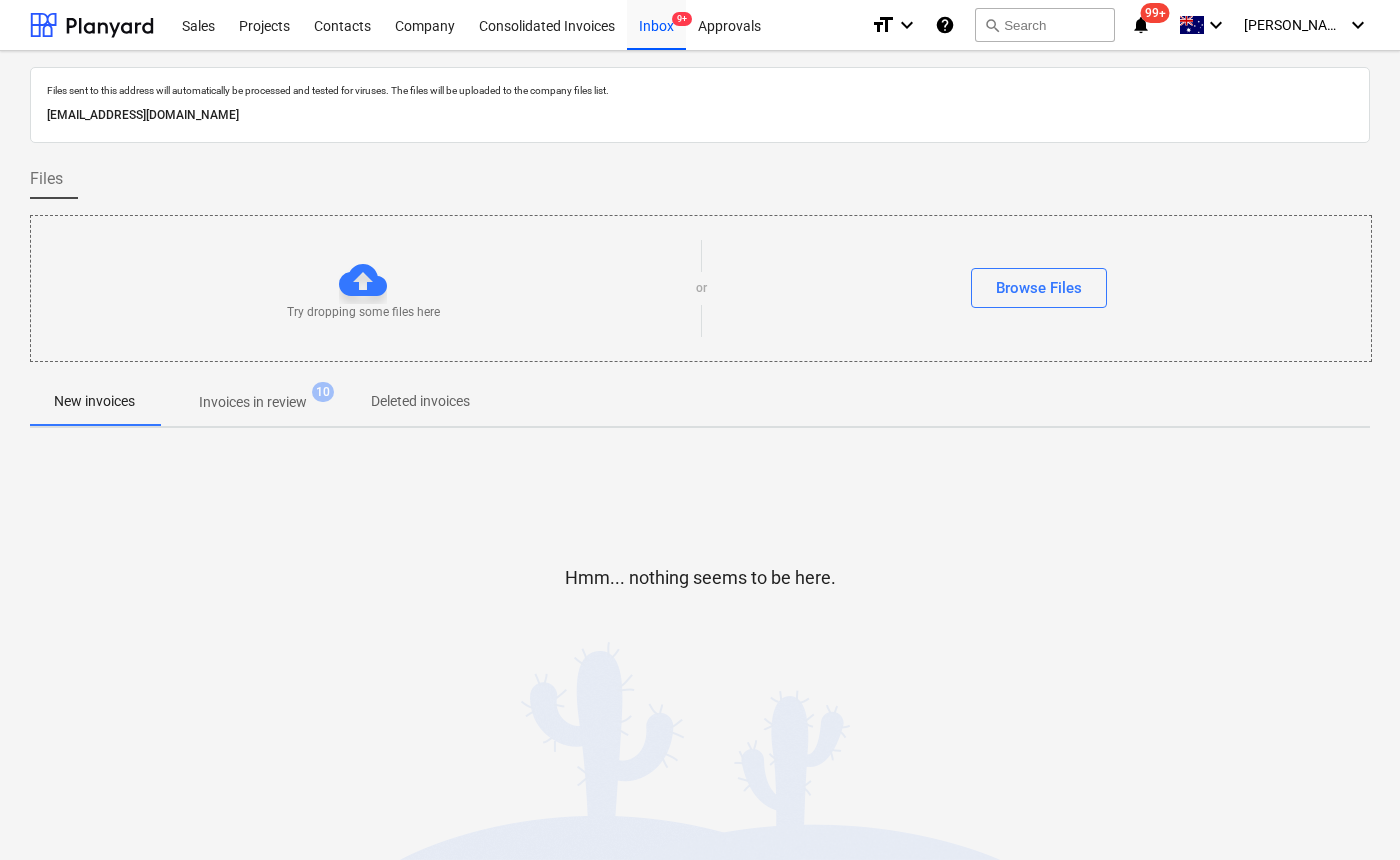 click on "Invoices in review" at bounding box center [253, 402] 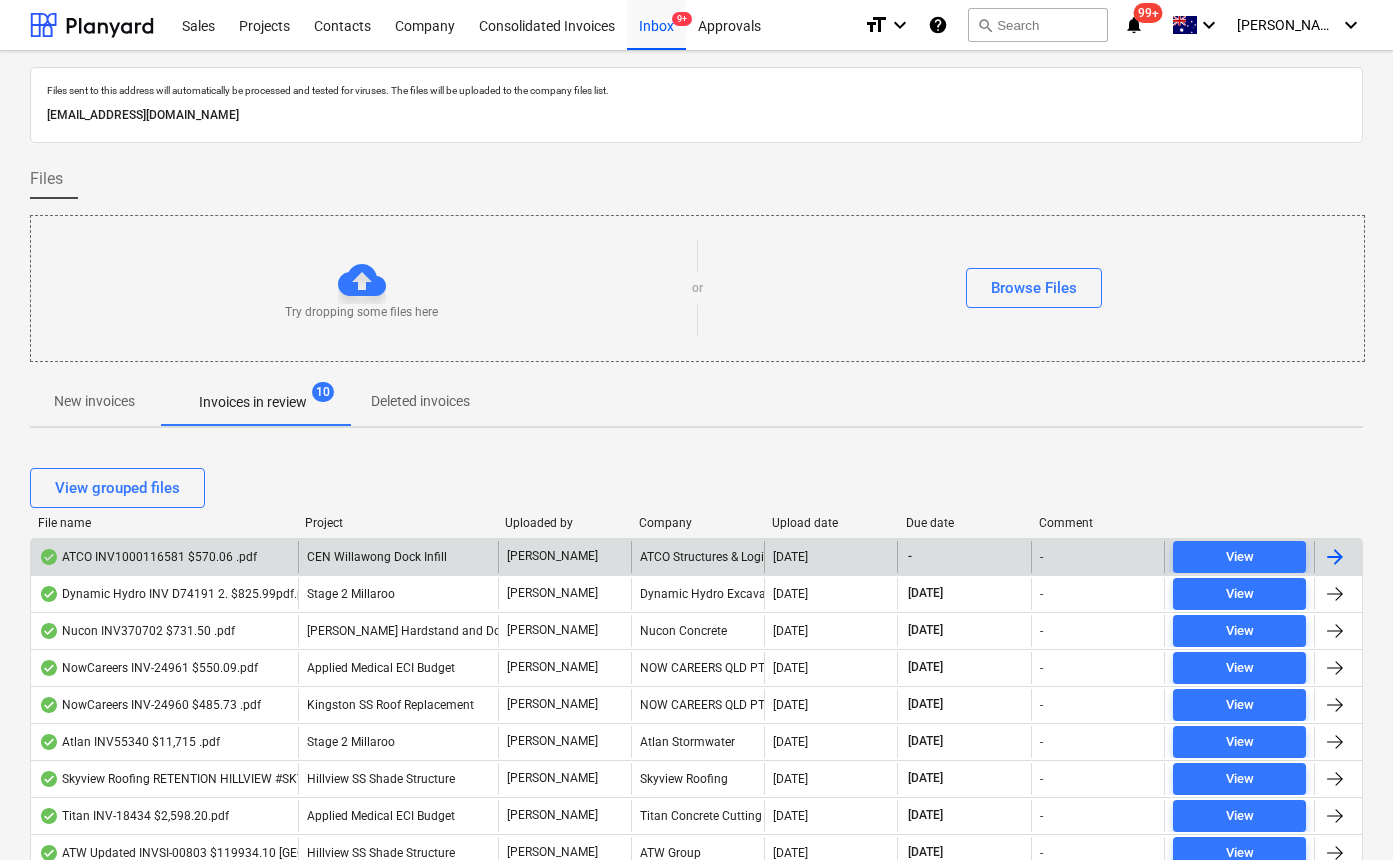 click on "ATCO INV1000116581 $570.06 .pdf" at bounding box center [148, 557] 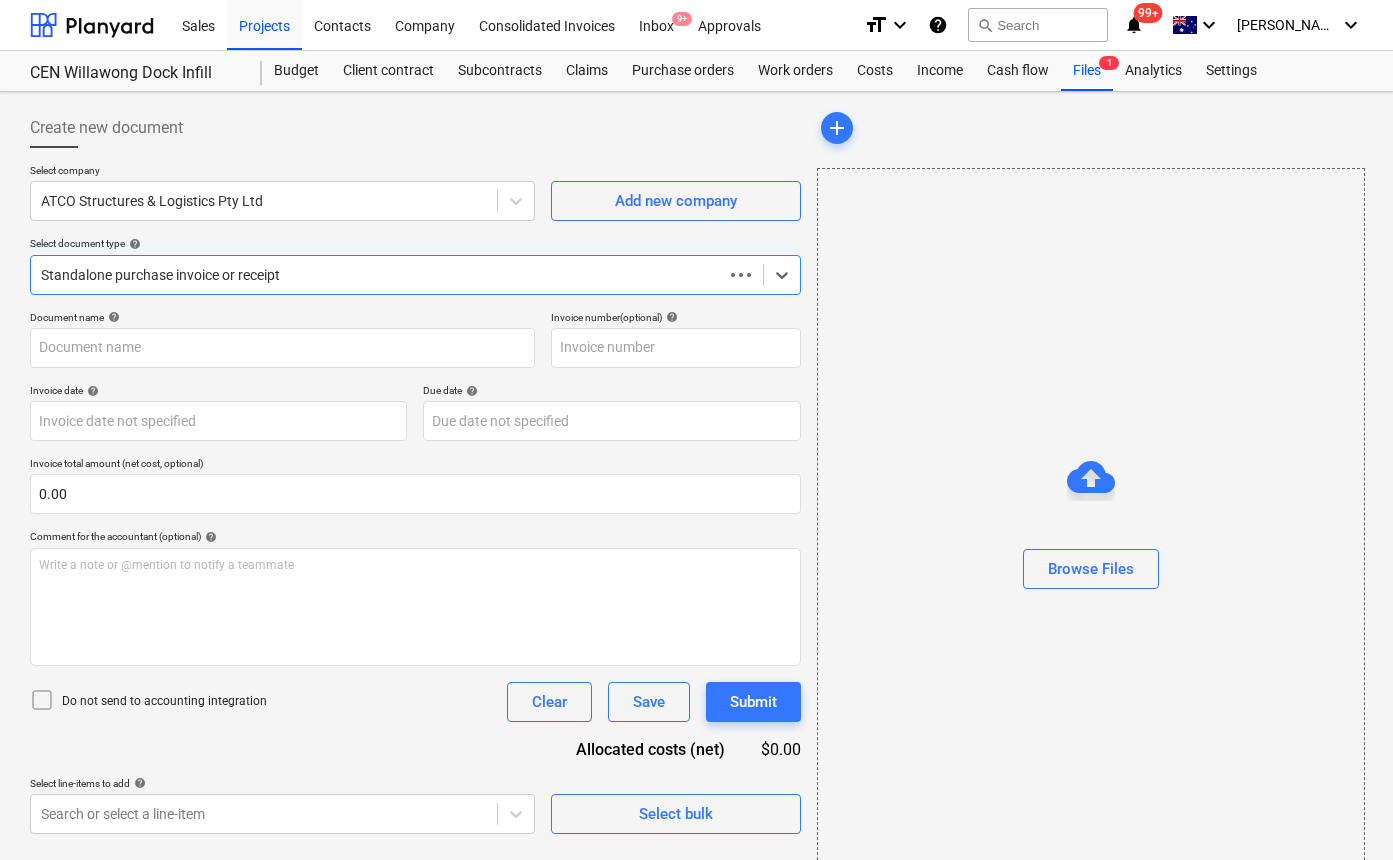 type on "1000116581" 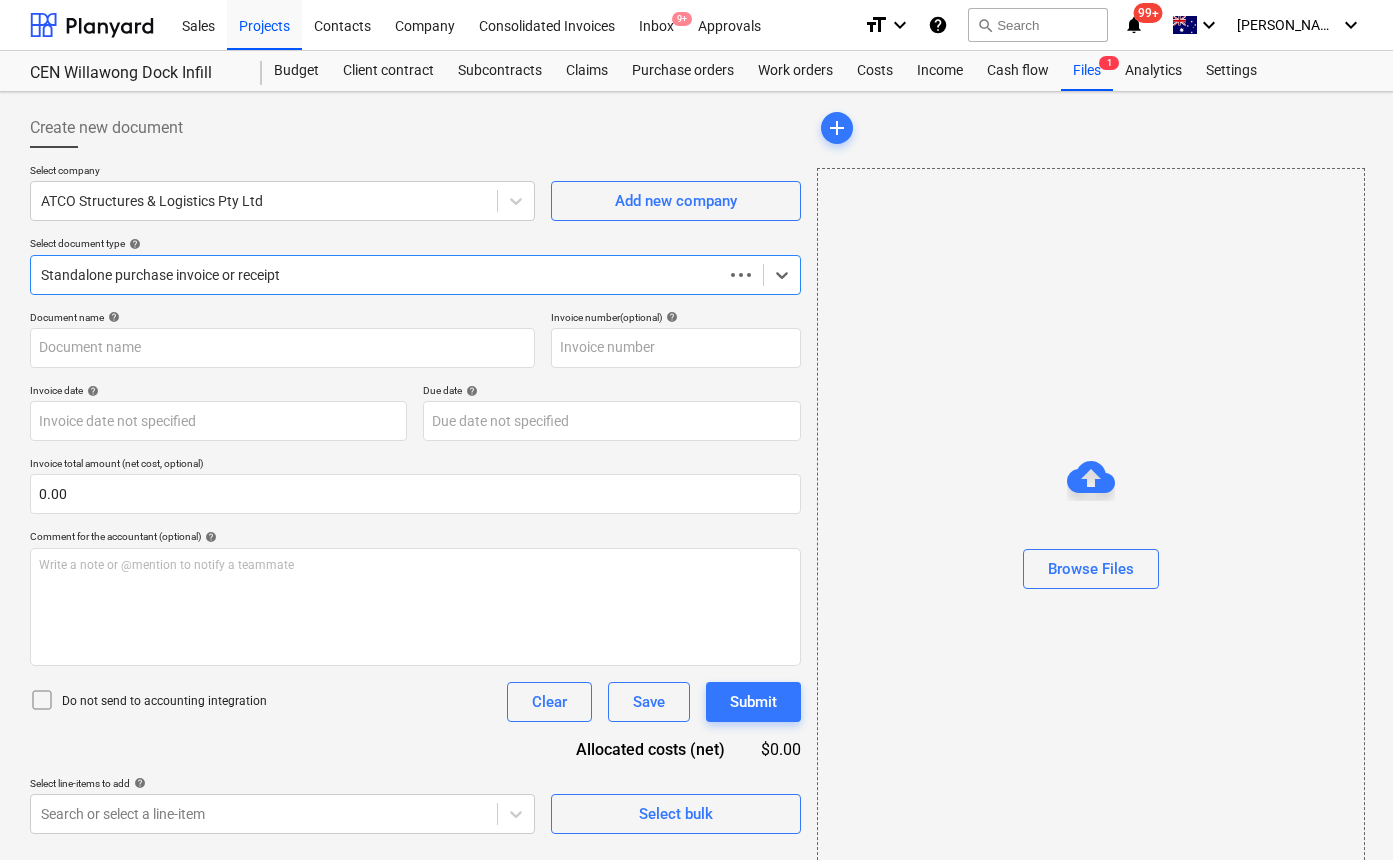 type on "1000116581" 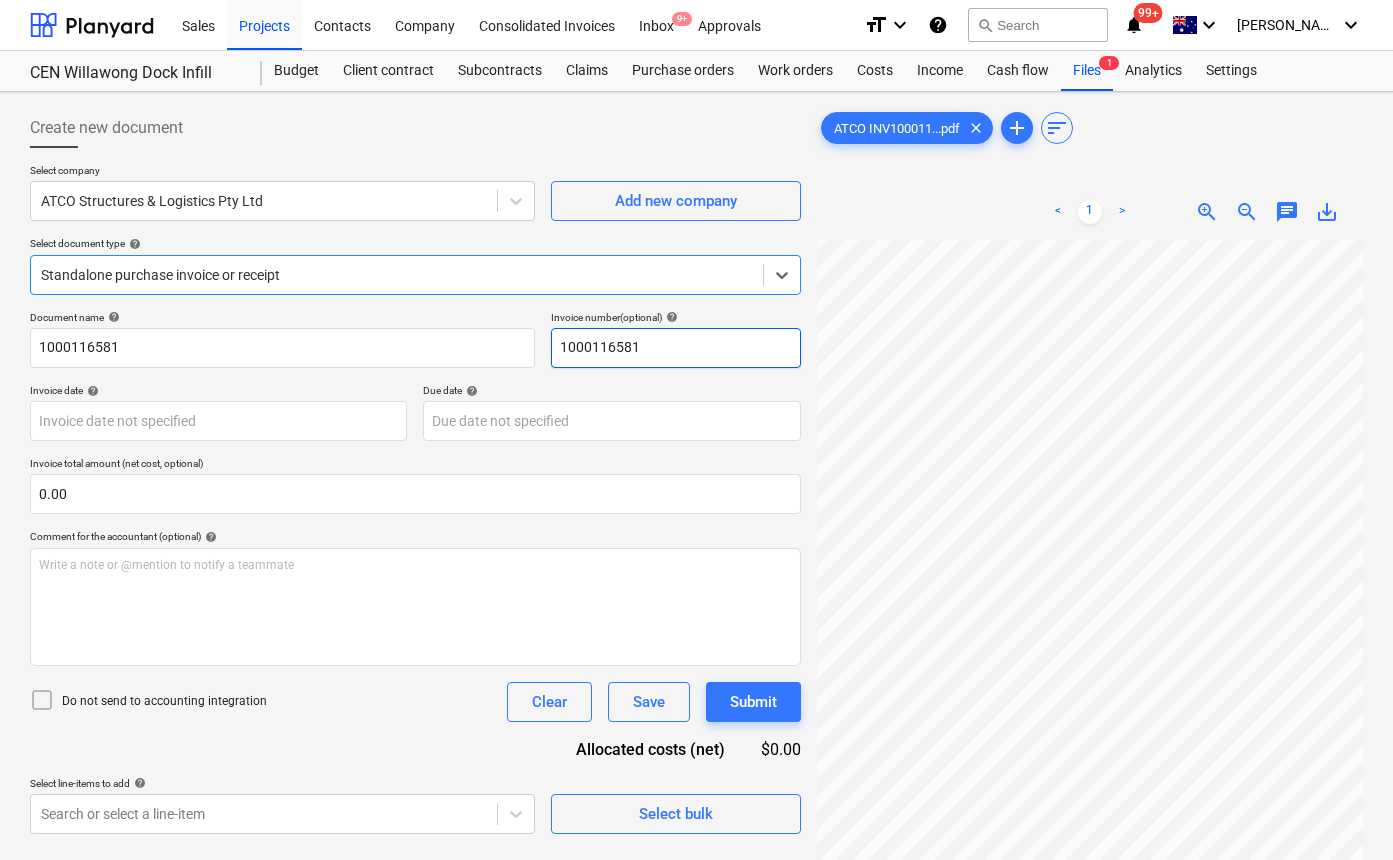 scroll, scrollTop: 0, scrollLeft: 190, axis: horizontal 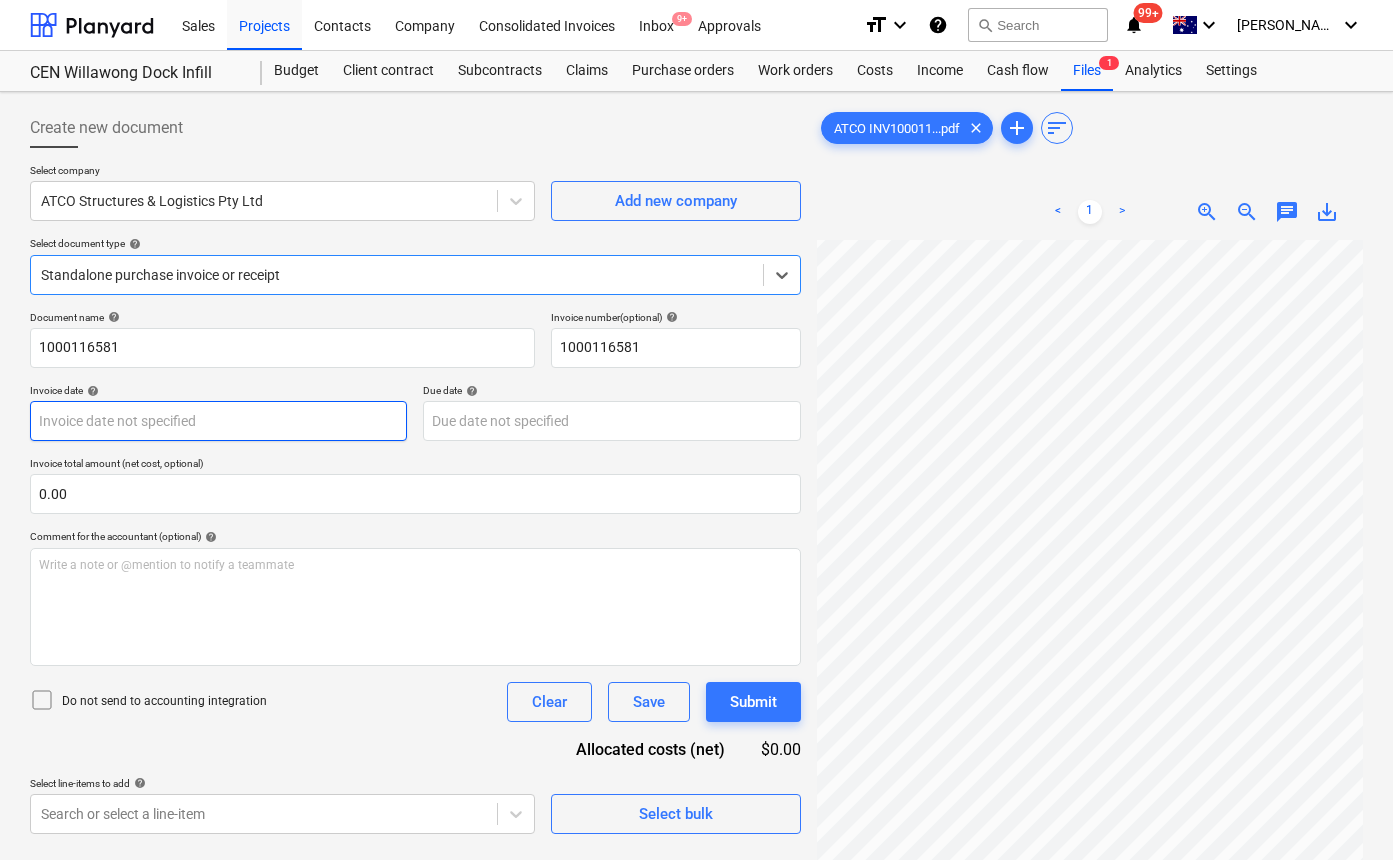click on "Sales Projects Contacts Company Consolidated Invoices Inbox 9+ Approvals format_size keyboard_arrow_down help search Search notifications 99+ keyboard_arrow_down [PERSON_NAME] keyboard_arrow_down CEN Willawong Dock Infill Budget Client contract Subcontracts Claims Purchase orders Work orders Costs Income Cash flow Files 1 Analytics Settings Create new document Select company ATCO Structures & Logistics Pty Ltd   Add new company Select document type help   Select is focused ,type to refine list, press Down to open the menu,  Standalone purchase invoice or receipt Document name help 1000116581 Invoice number  (optional) help 1000116581 Invoice date help Press the down arrow key to interact with the calendar and
select a date. Press the question mark key to get the keyboard shortcuts for changing dates. Due date help Press the down arrow key to interact with the calendar and
select a date. Press the question mark key to get the keyboard shortcuts for changing dates. Invoice total amount (net cost, optional)" at bounding box center [696, 430] 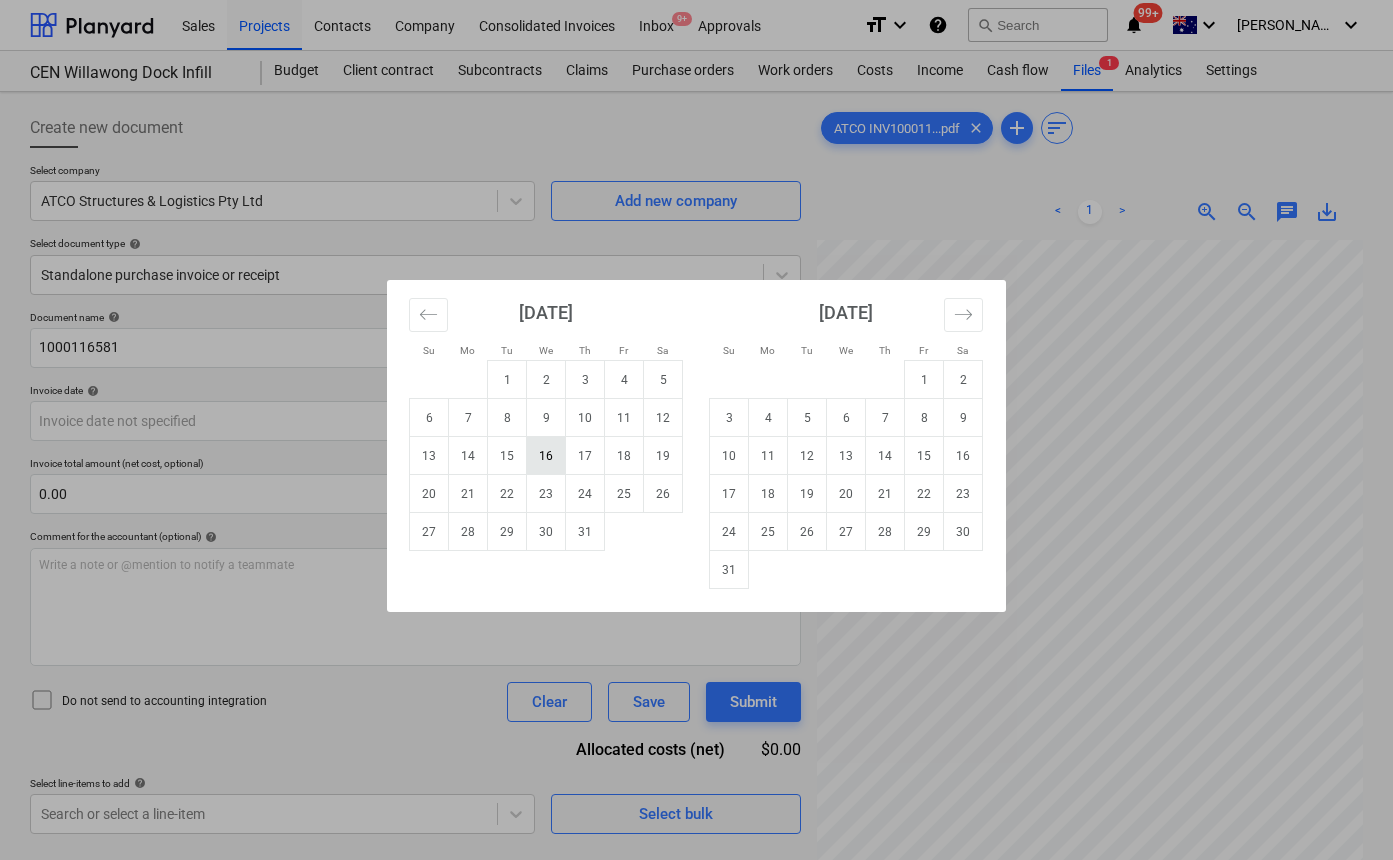 click on "16" at bounding box center (546, 456) 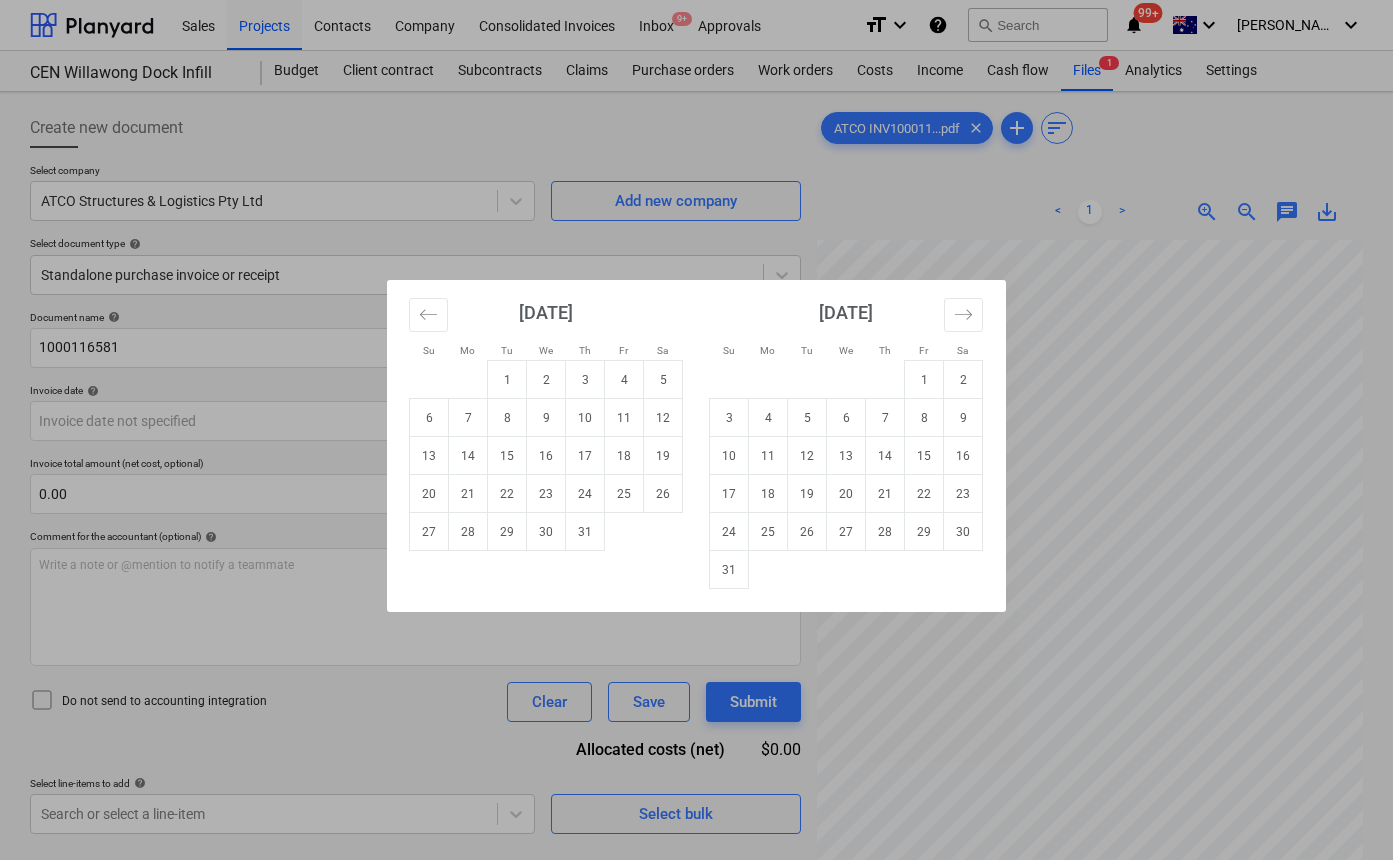 type on "[DATE]" 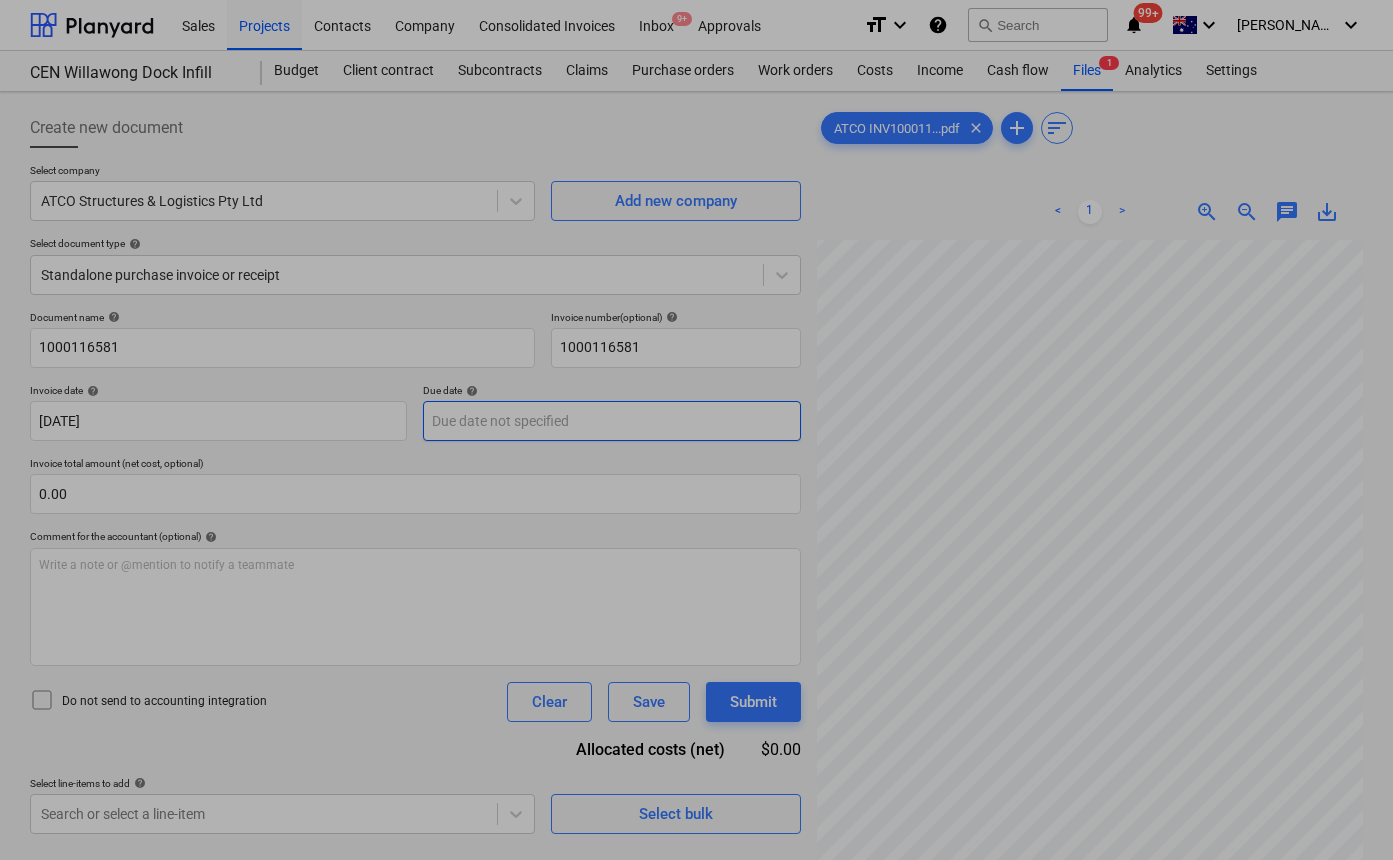 click on "Sales Projects Contacts Company Consolidated Invoices Inbox 9+ Approvals format_size keyboard_arrow_down help search Search notifications 99+ keyboard_arrow_down [PERSON_NAME] keyboard_arrow_down CEN Willawong Dock Infill Budget Client contract Subcontracts Claims Purchase orders Work orders Costs Income Cash flow Files 1 Analytics Settings Create new document Select company ATCO Structures & Logistics Pty Ltd   Add new company Select document type help Standalone purchase invoice or receipt Document name help 1000116581 Invoice number  (optional) help 1000116581 Invoice date help [DATE] 16.07.2025 Press the down arrow key to interact with the calendar and
select a date. Press the question mark key to get the keyboard shortcuts for changing dates. Due date help Press the down arrow key to interact with the calendar and
select a date. Press the question mark key to get the keyboard shortcuts for changing dates. Invoice total amount (net cost, optional) 0.00 Comment for the accountant (optional) help" at bounding box center (696, 430) 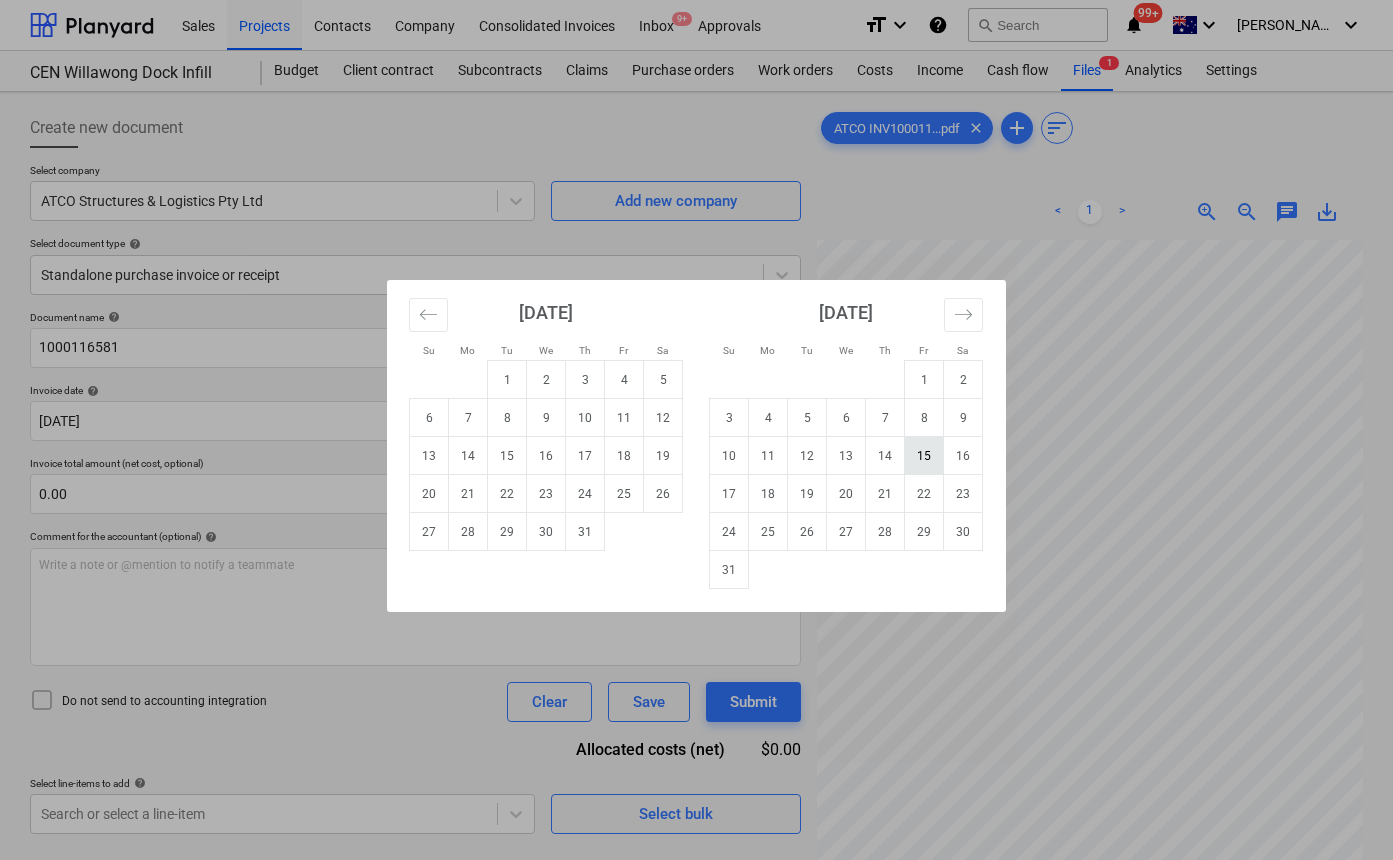 click on "15" at bounding box center (924, 456) 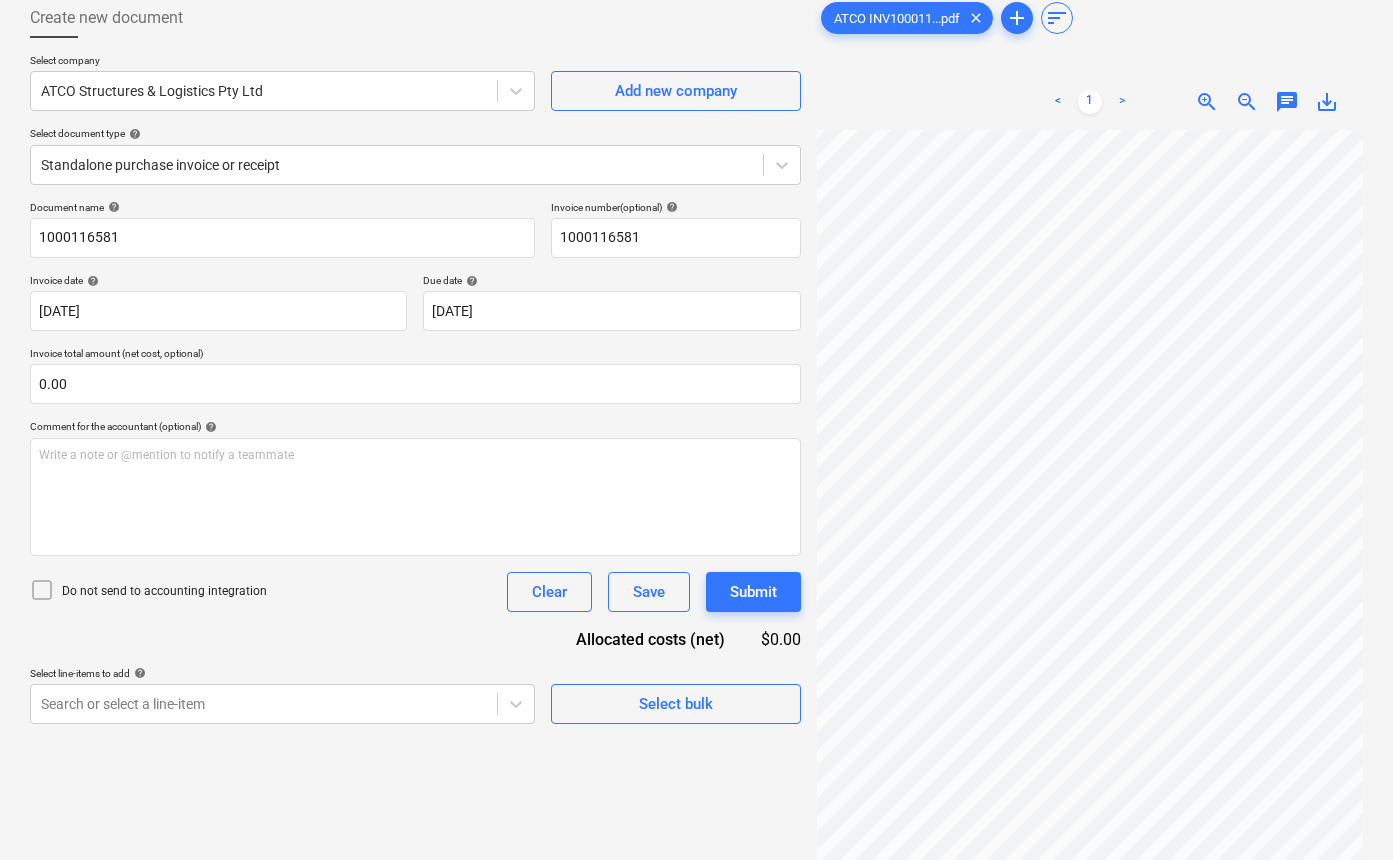 scroll, scrollTop: 200, scrollLeft: 0, axis: vertical 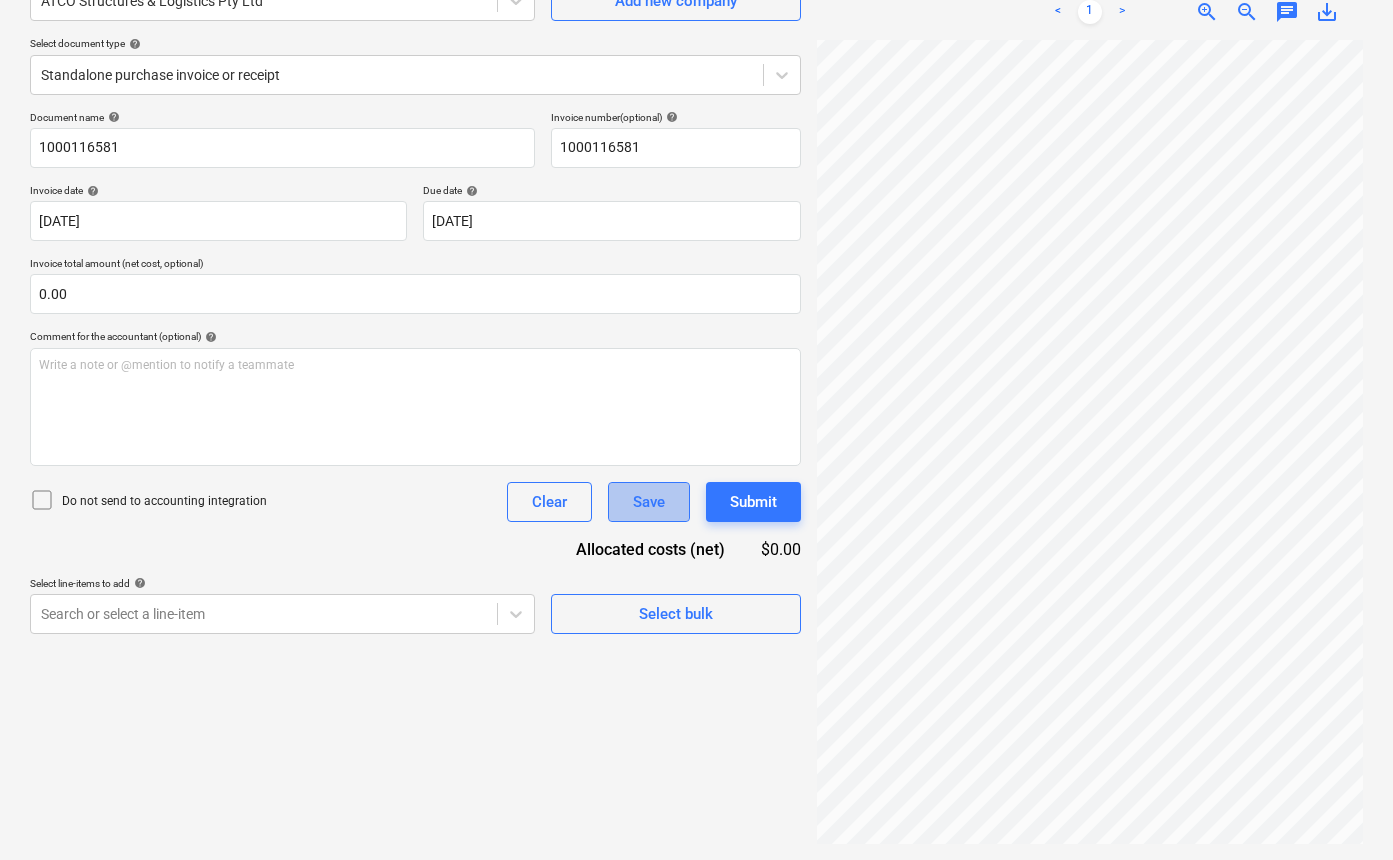 click on "Save" at bounding box center (649, 502) 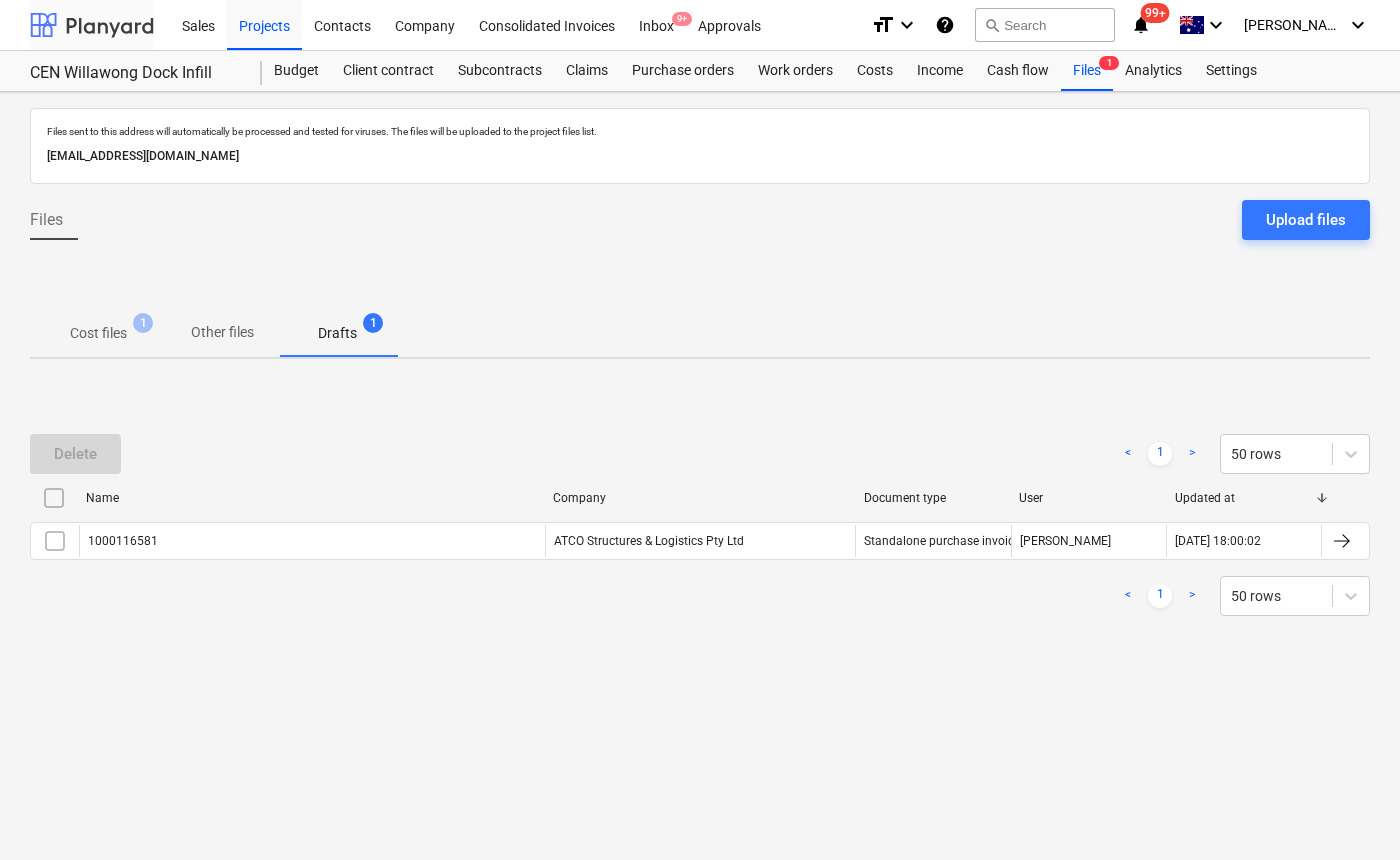click at bounding box center (92, 25) 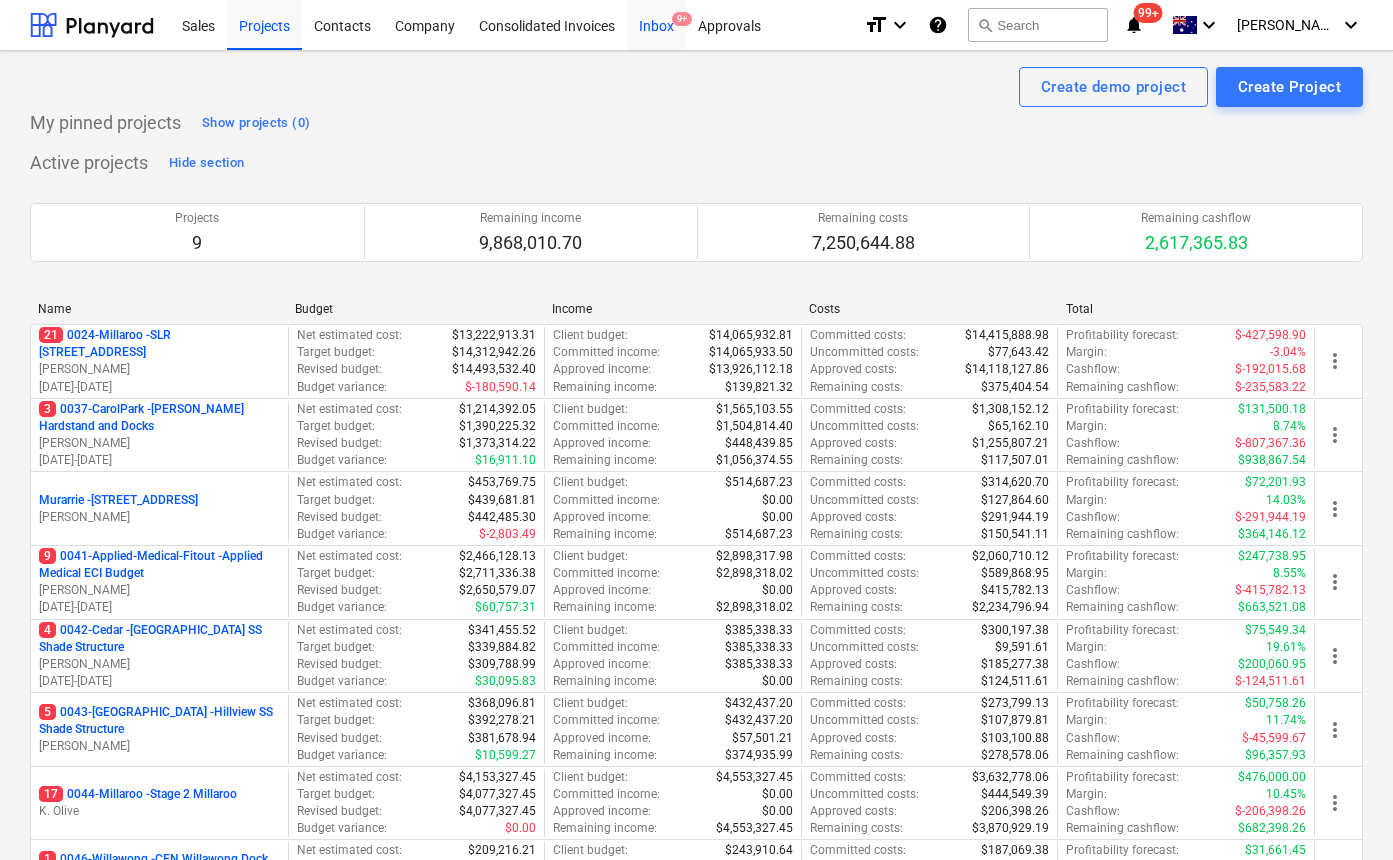 click on "Inbox 9+" at bounding box center [656, 24] 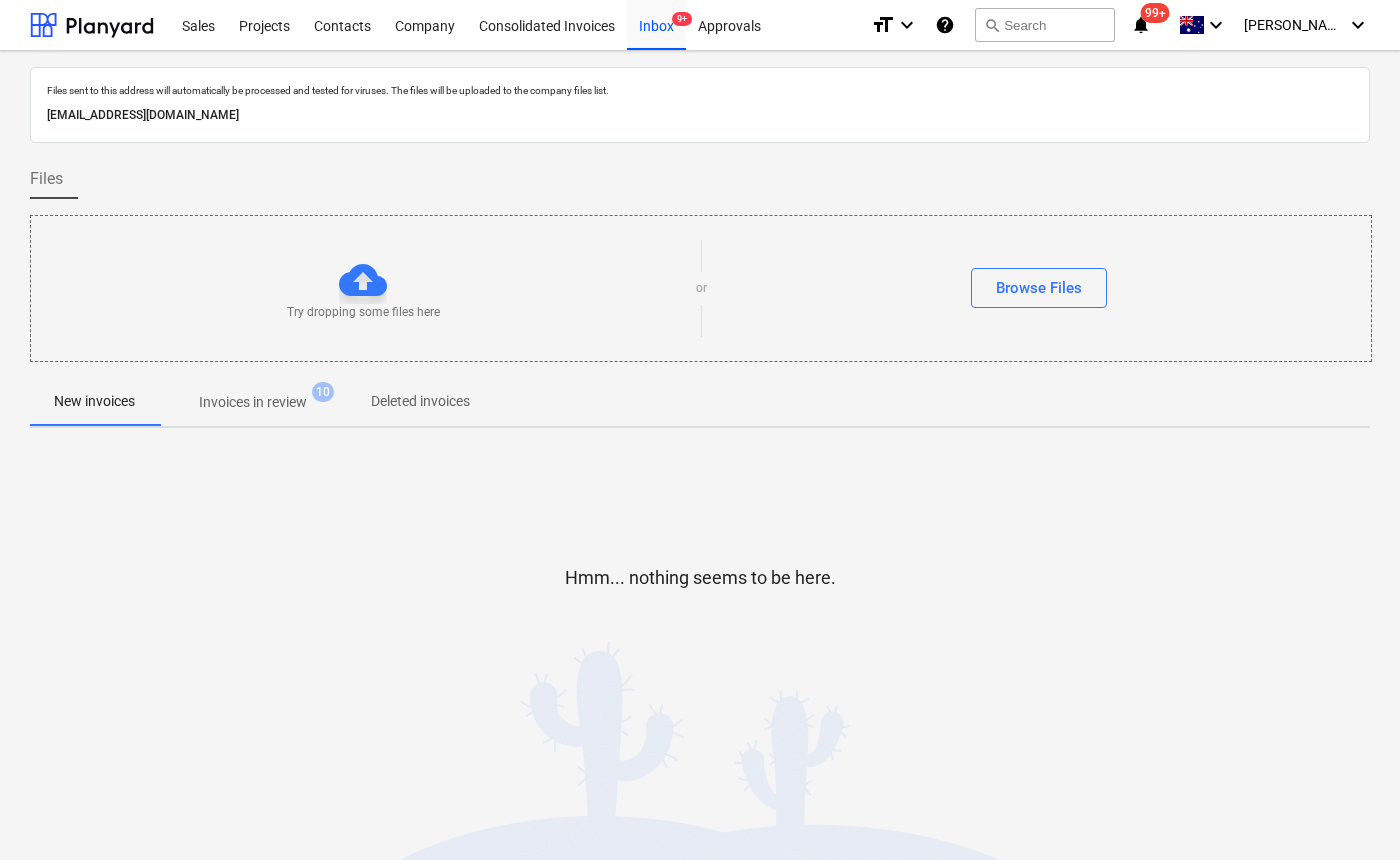 click on "Invoices in review" at bounding box center (253, 402) 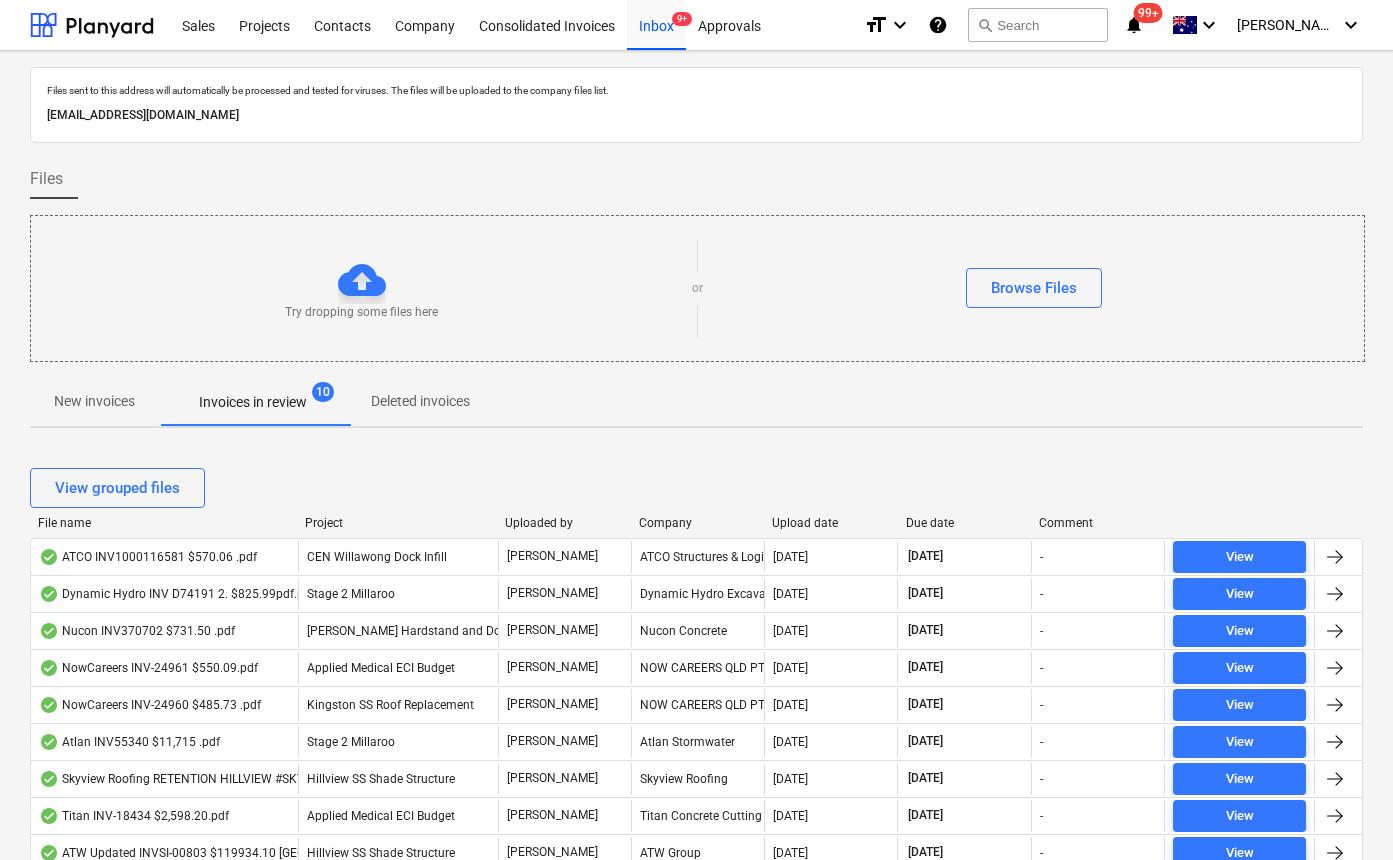click on "File name" at bounding box center (163, 523) 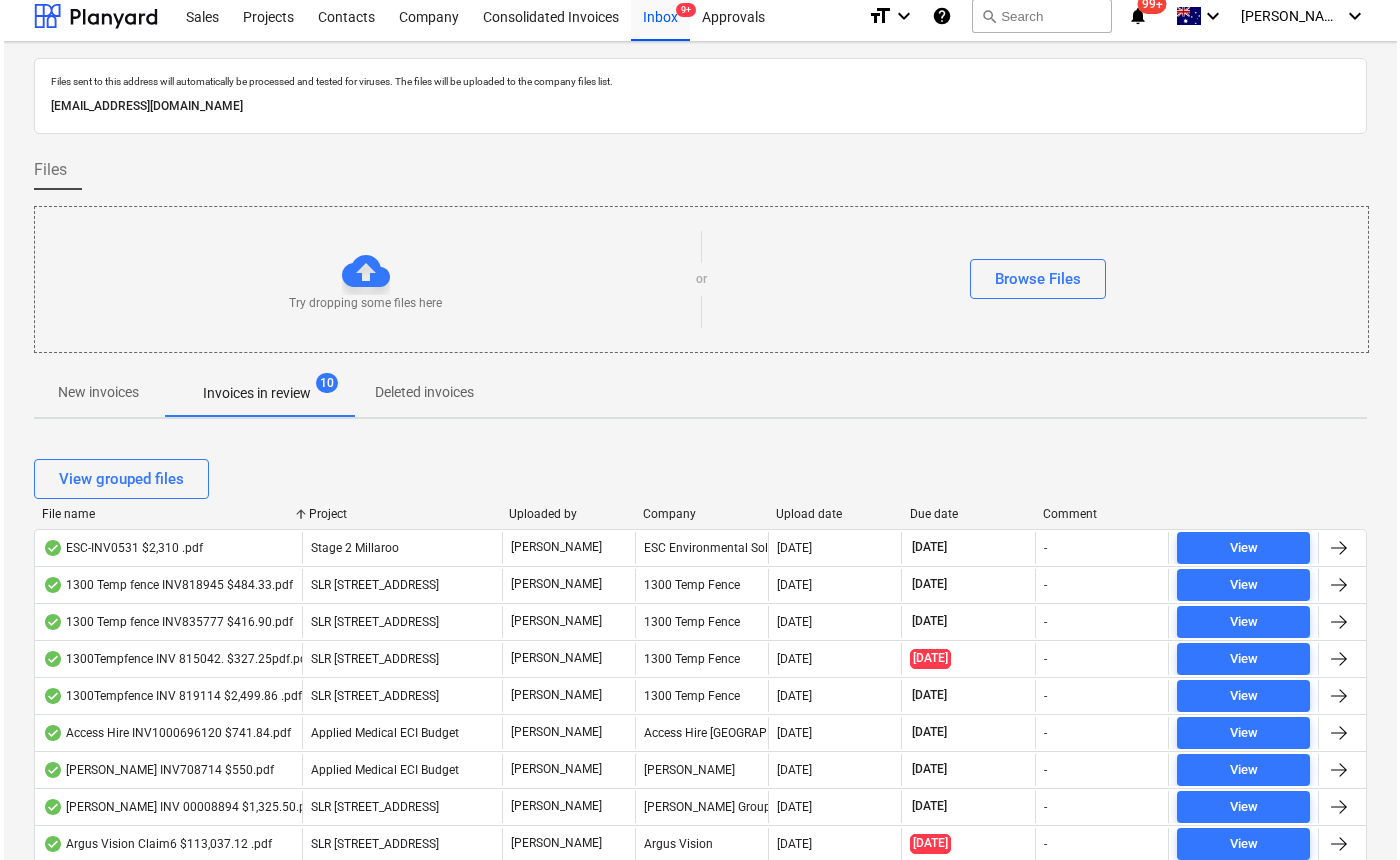 scroll, scrollTop: 0, scrollLeft: 0, axis: both 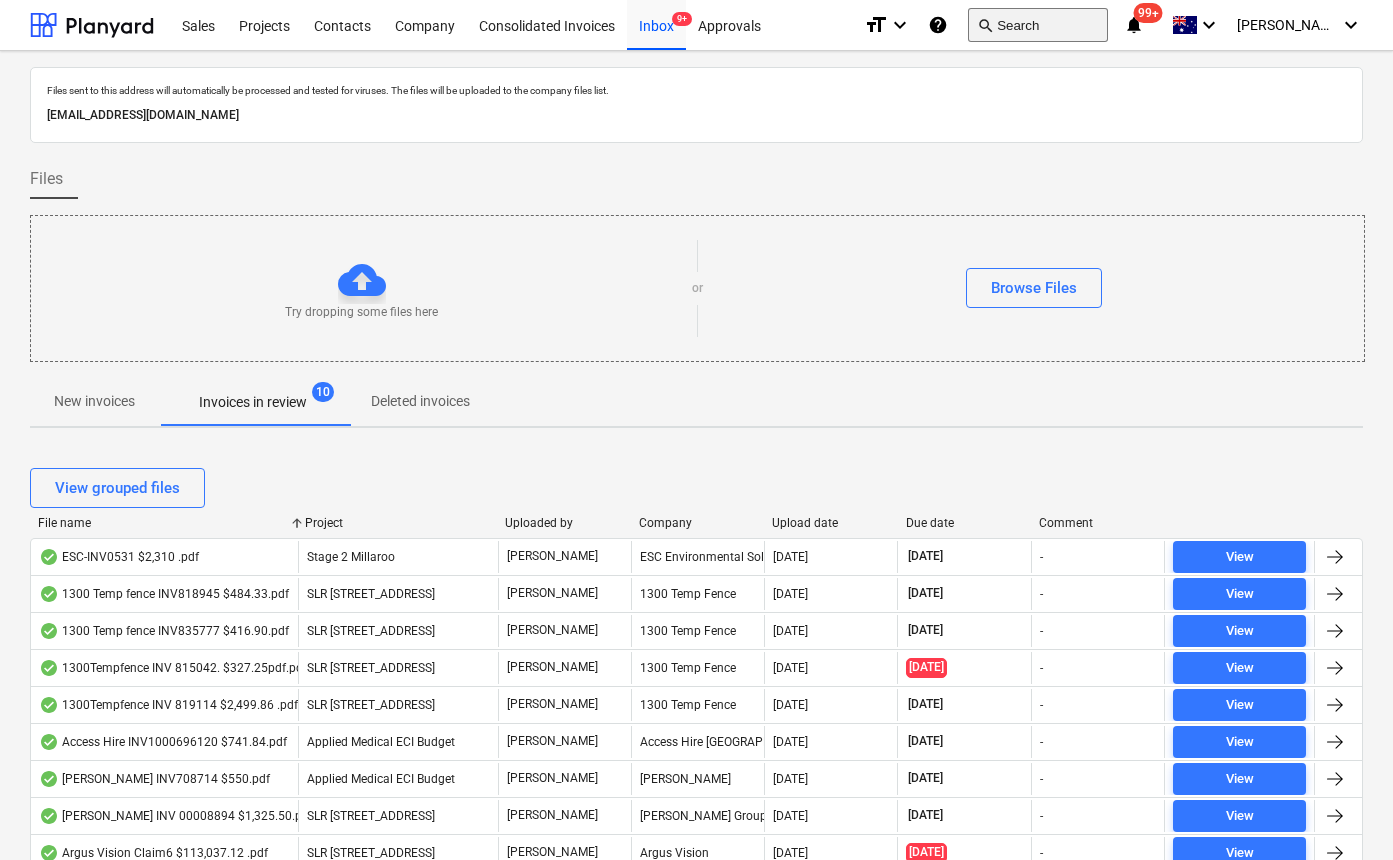 click on "search Search" at bounding box center (1038, 25) 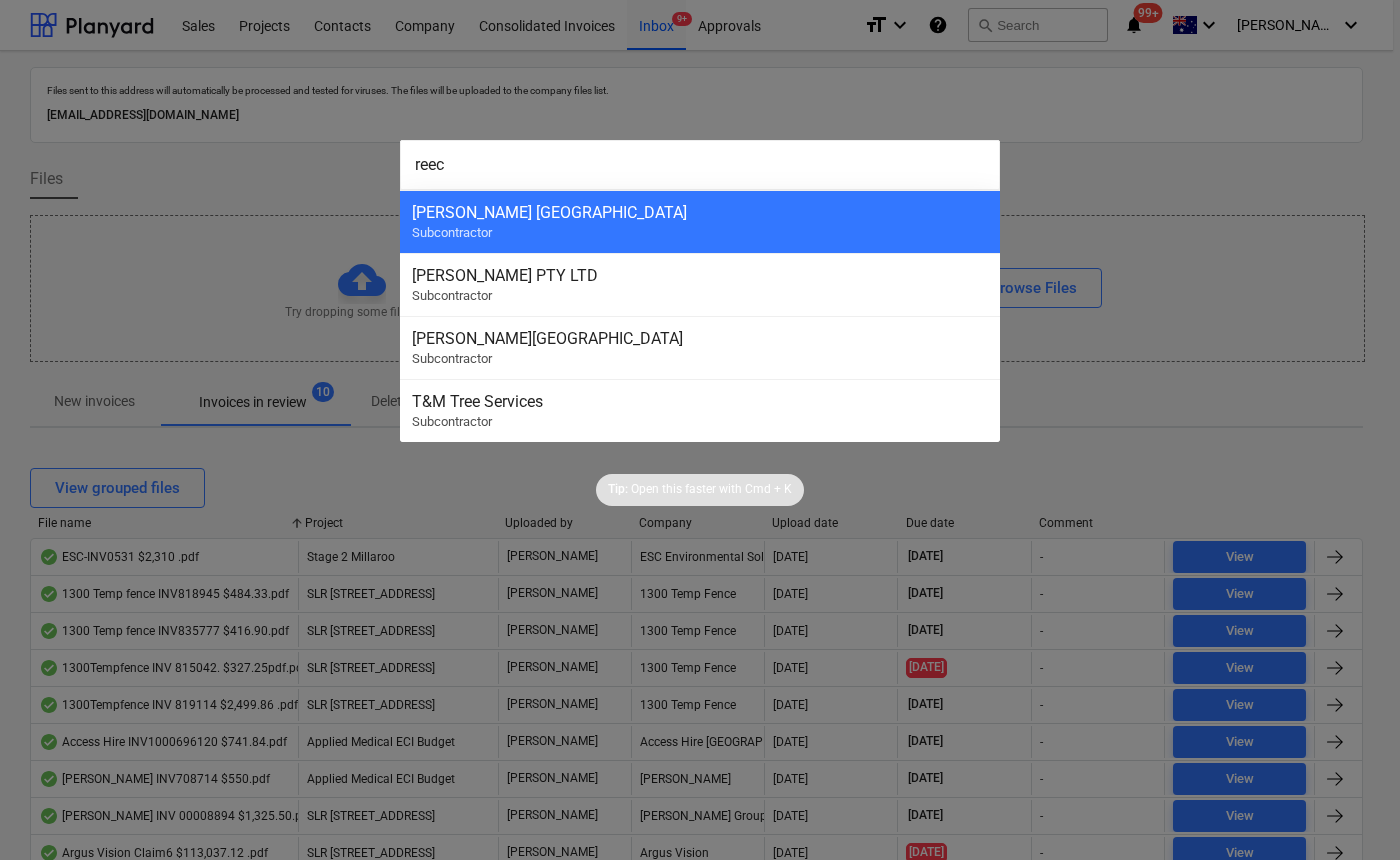 type on "reece" 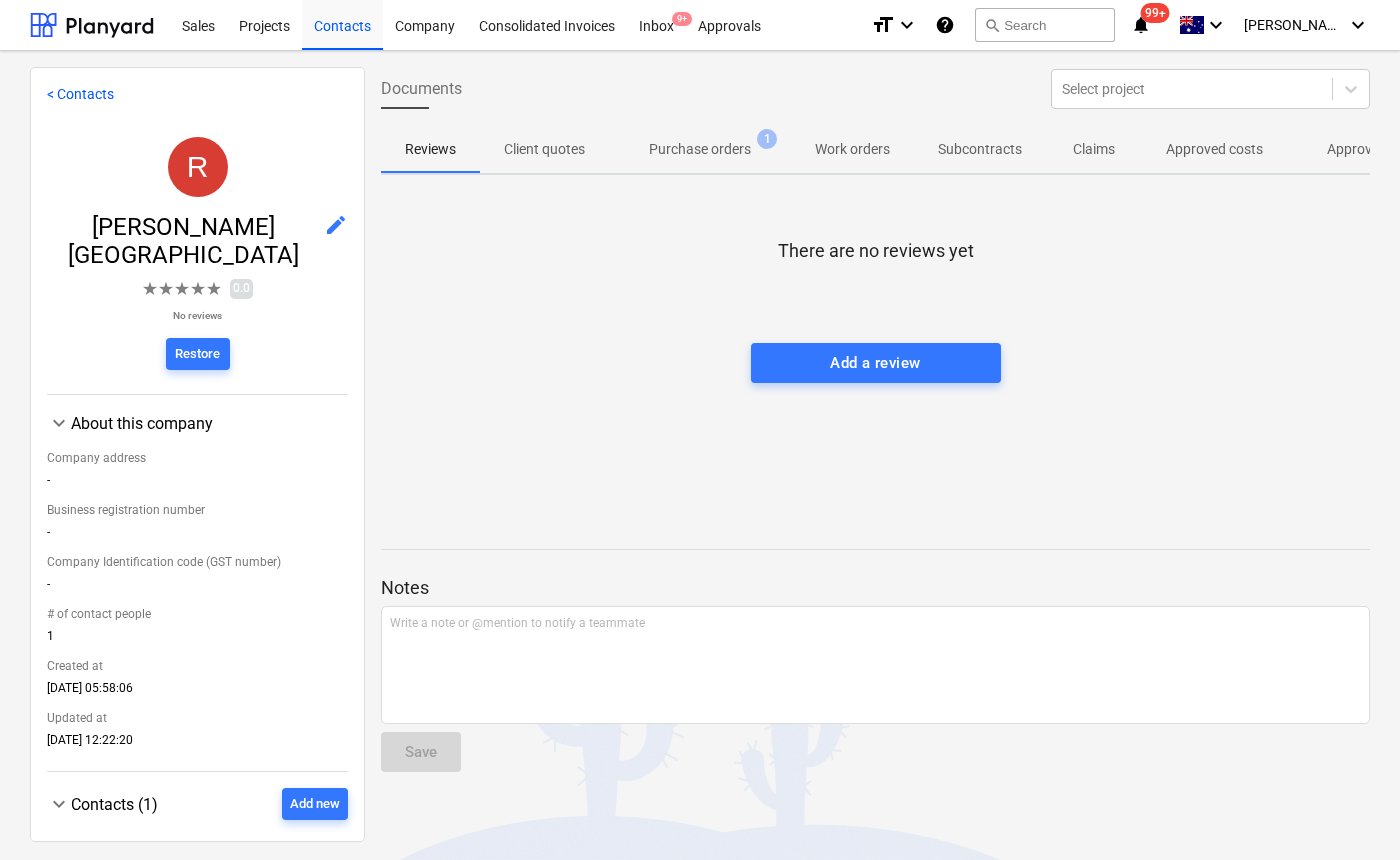 click on "Approved other costs" at bounding box center [1393, 149] 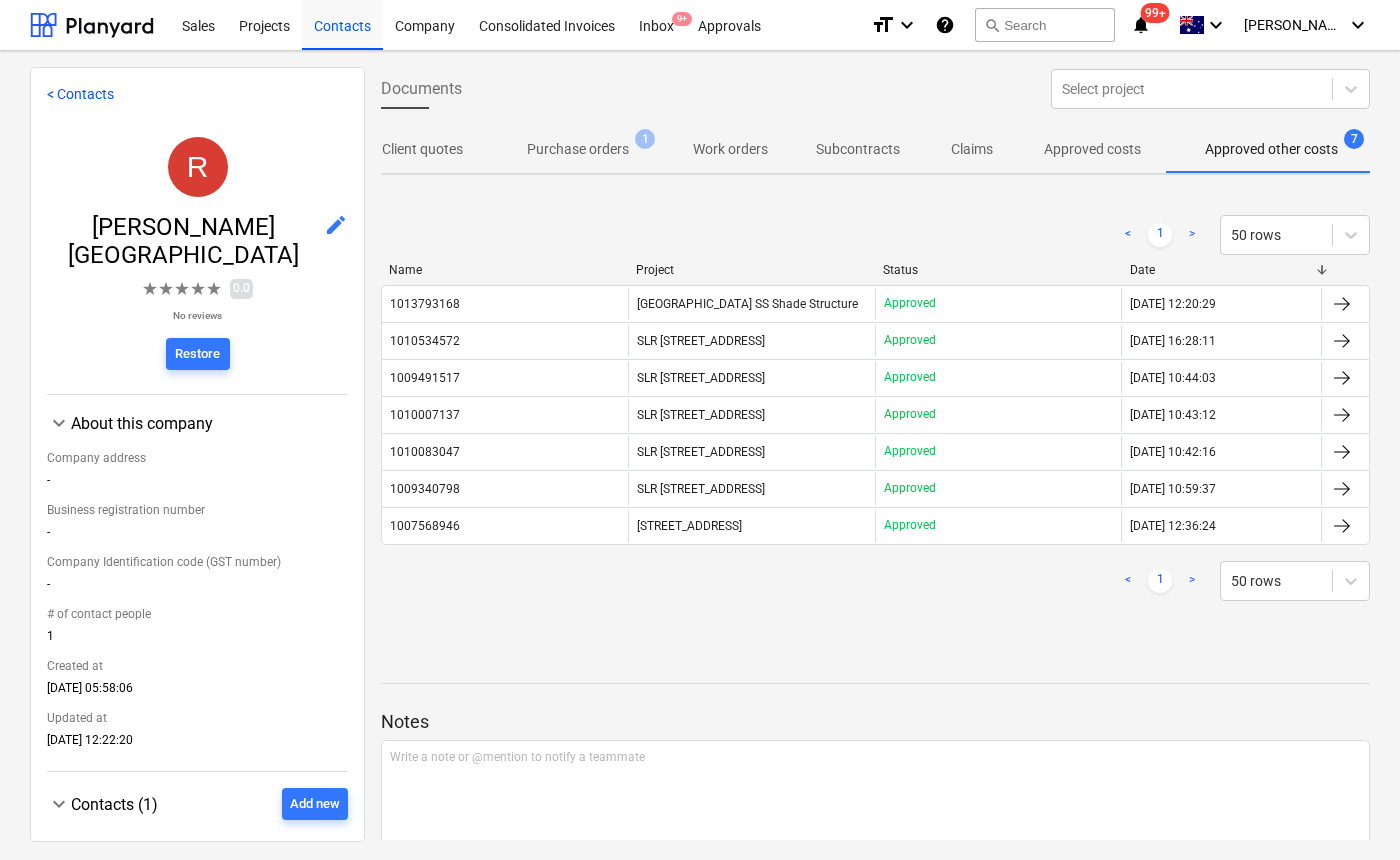 scroll, scrollTop: 0, scrollLeft: 138, axis: horizontal 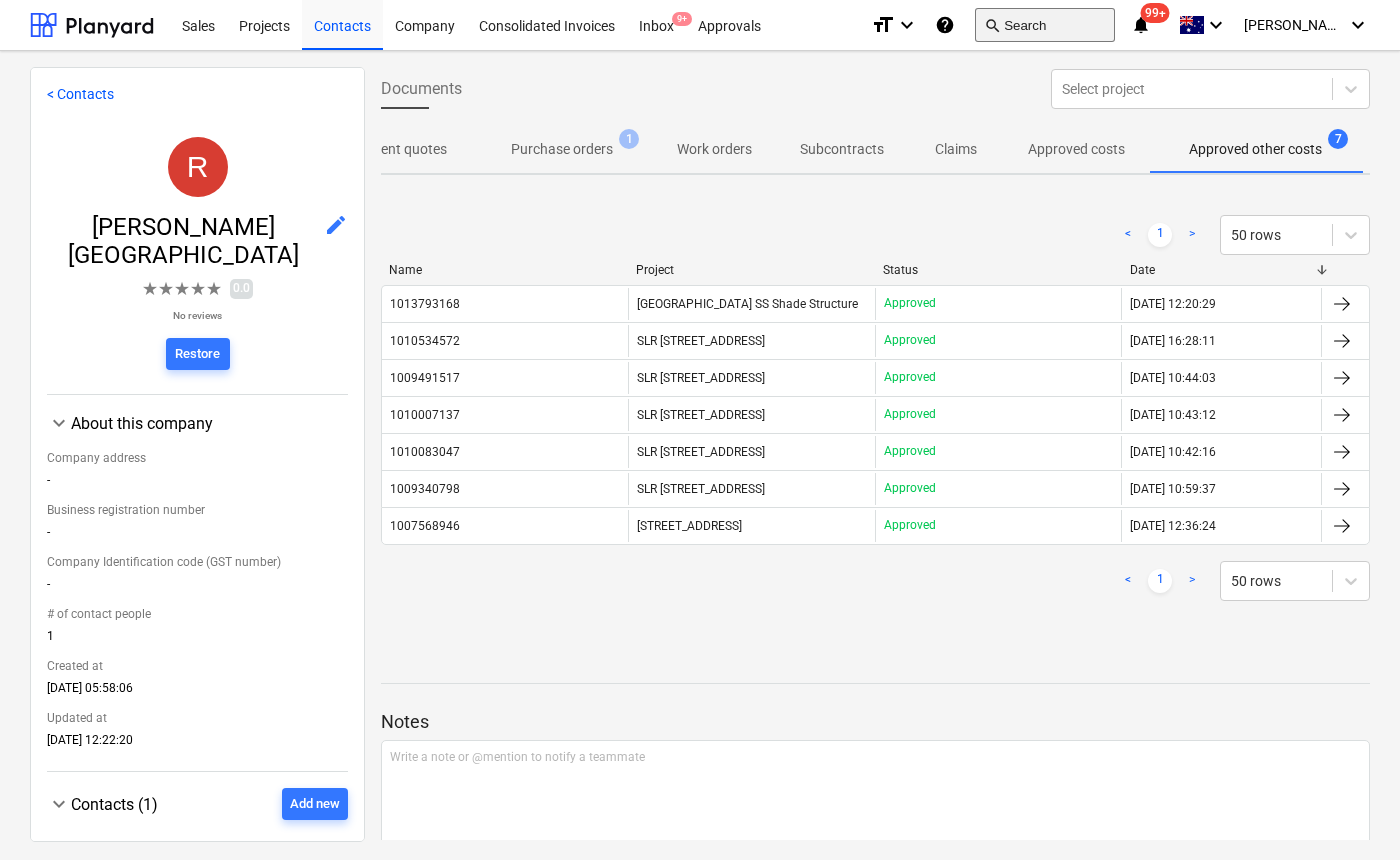 click on "search Search" at bounding box center [1045, 25] 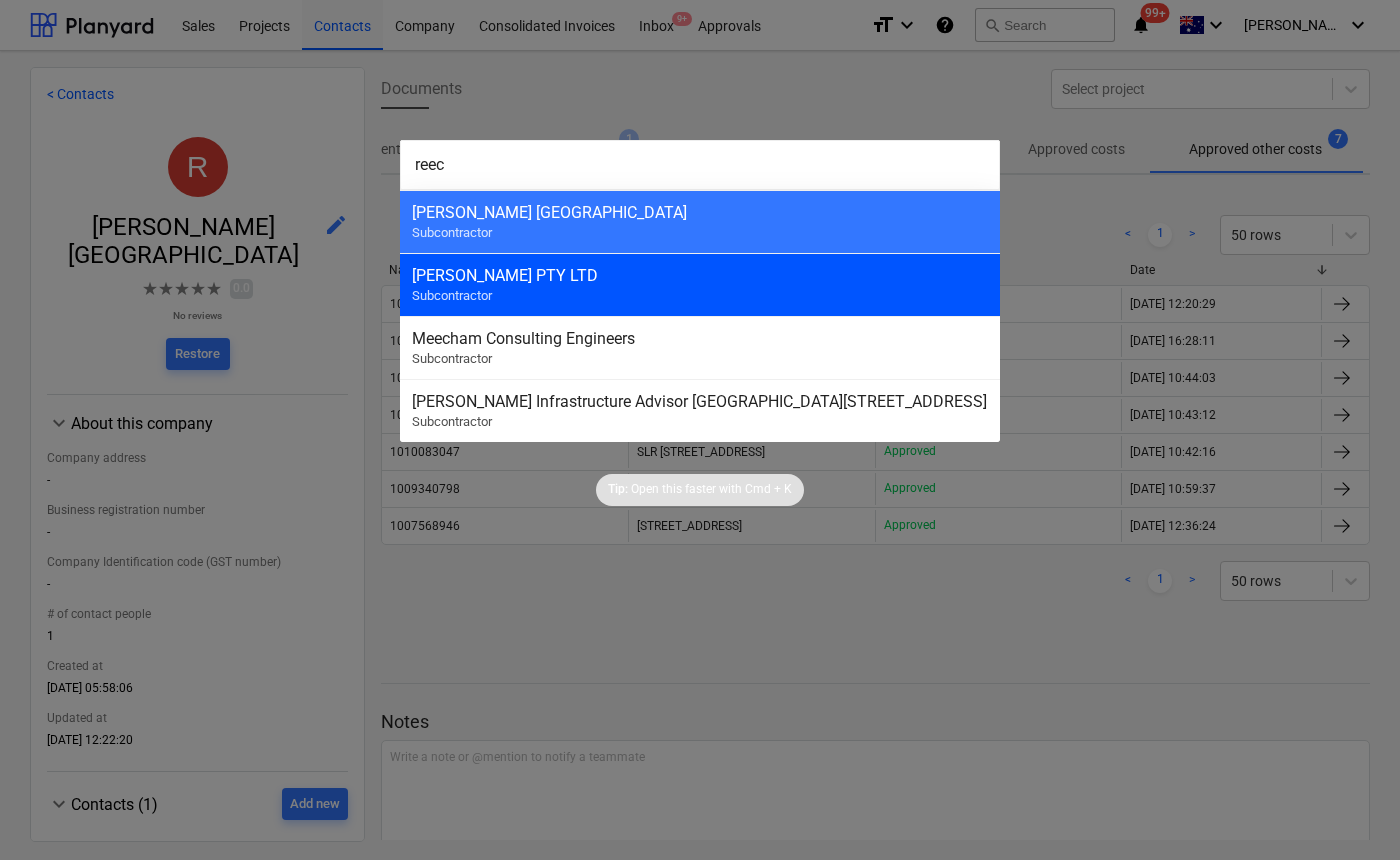 type on "reec" 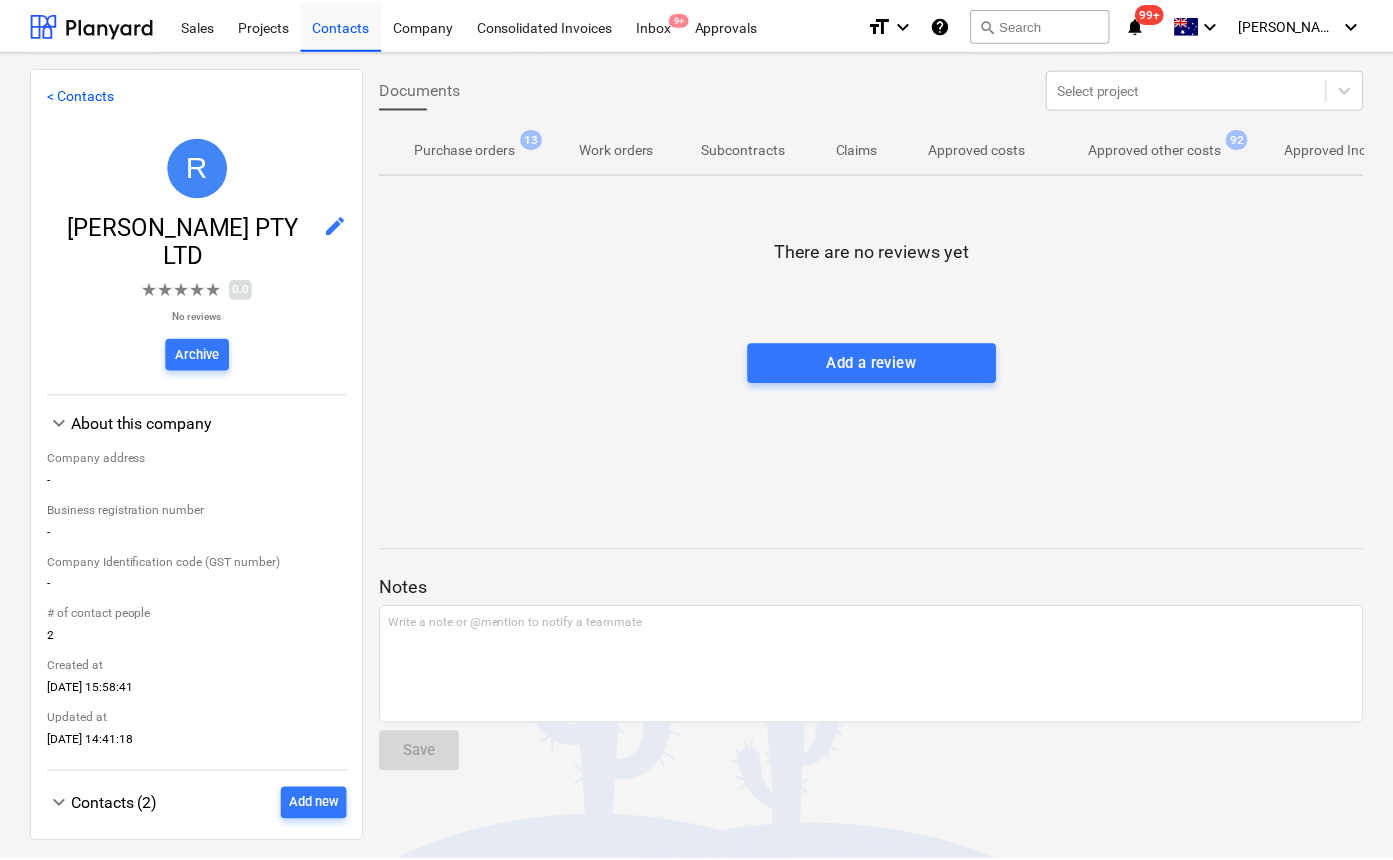 scroll, scrollTop: 0, scrollLeft: 235, axis: horizontal 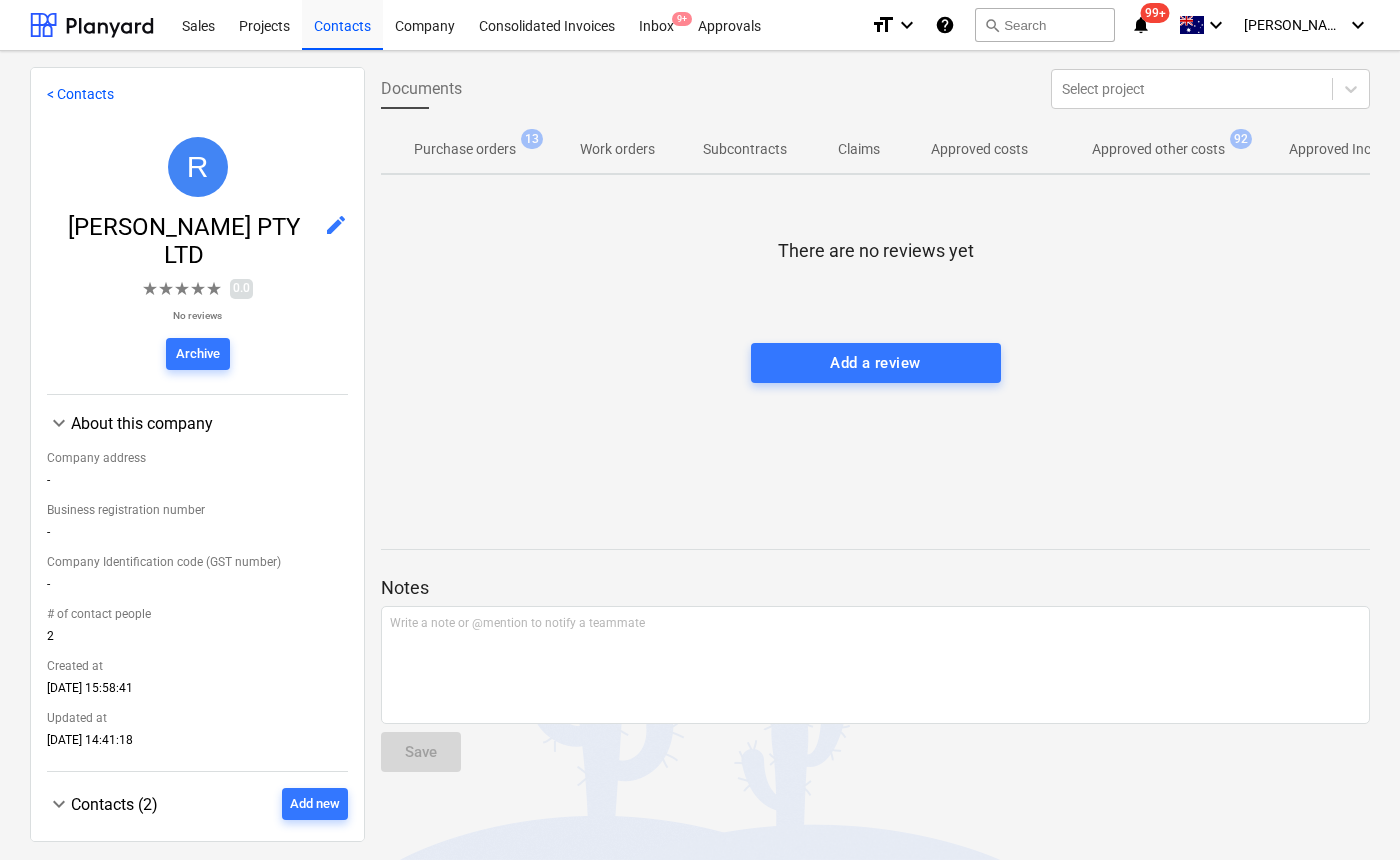 click on "Approved other costs" at bounding box center (1158, 149) 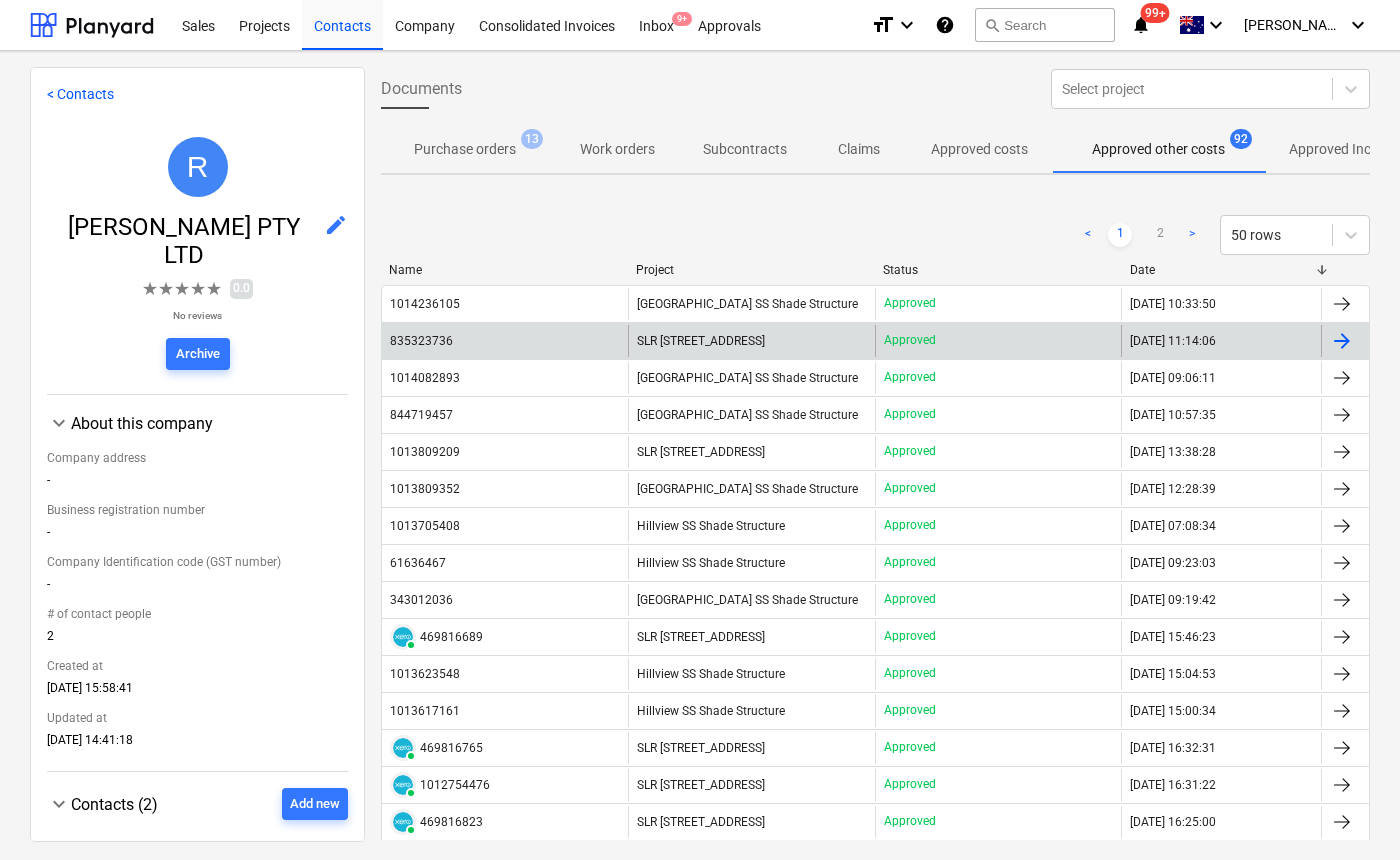 click on "835323736" at bounding box center [423, 341] 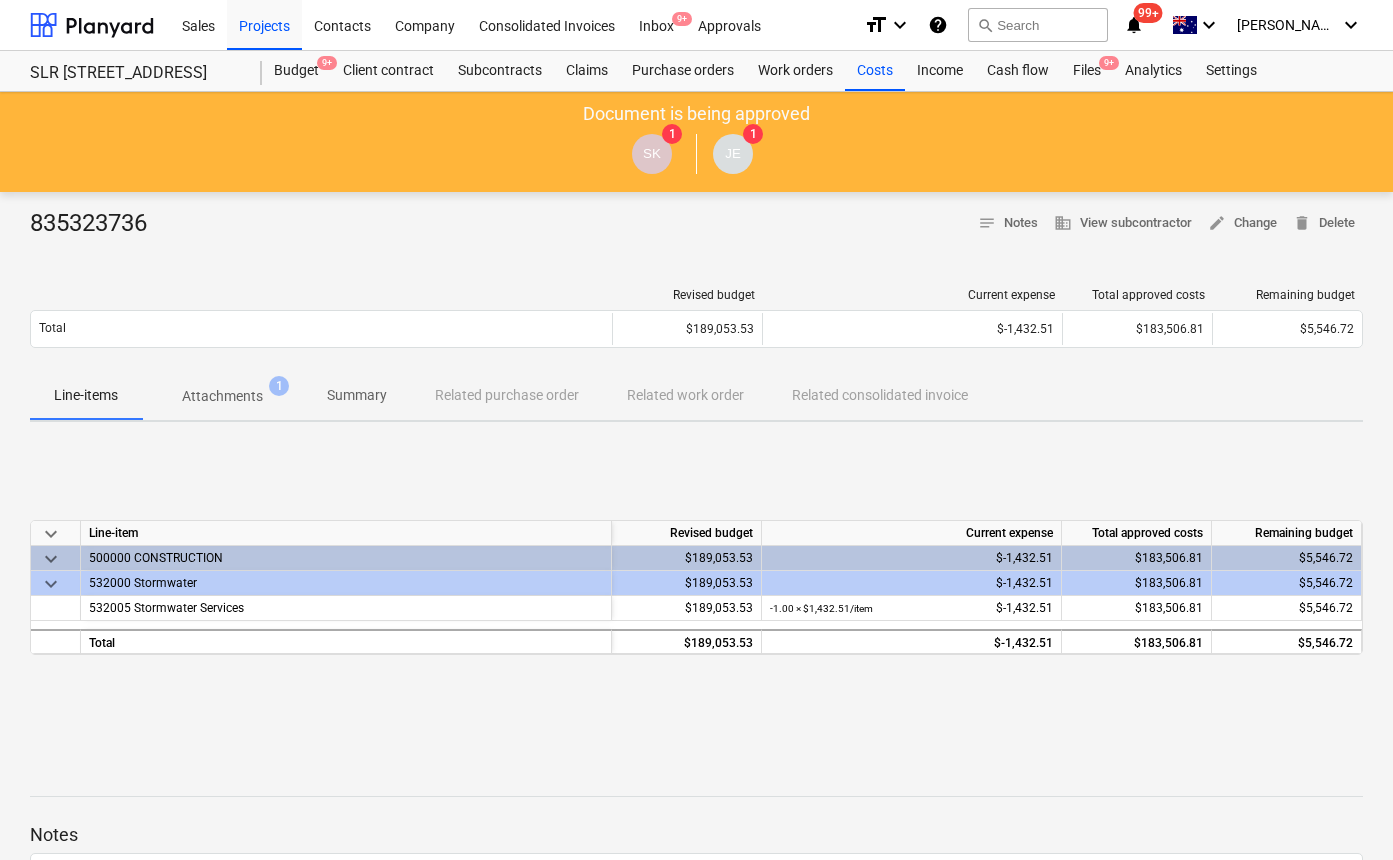 click on "Attachments" at bounding box center [222, 396] 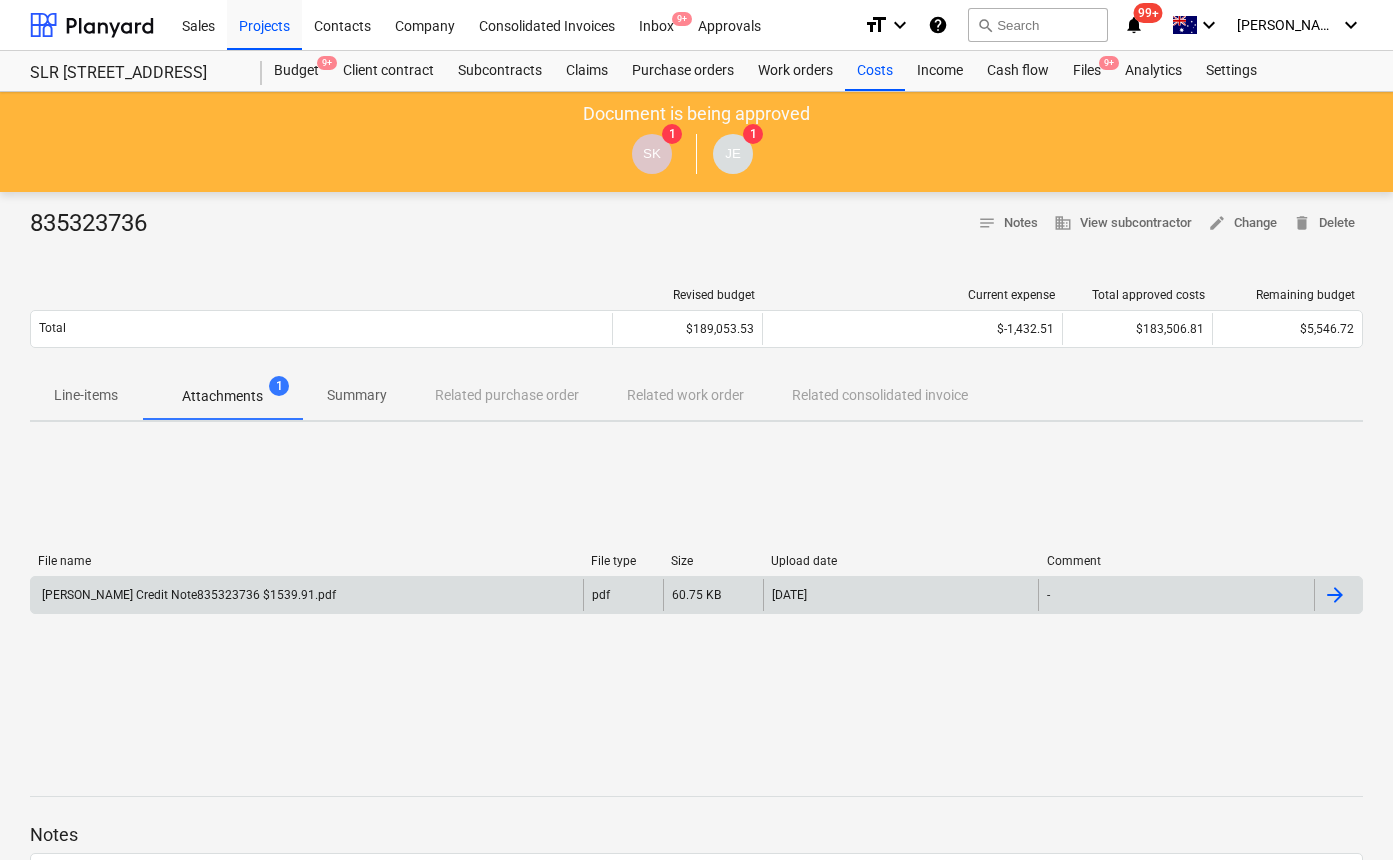 click on "Reece Credit Note835323736  $1539.91.pdf" at bounding box center (187, 595) 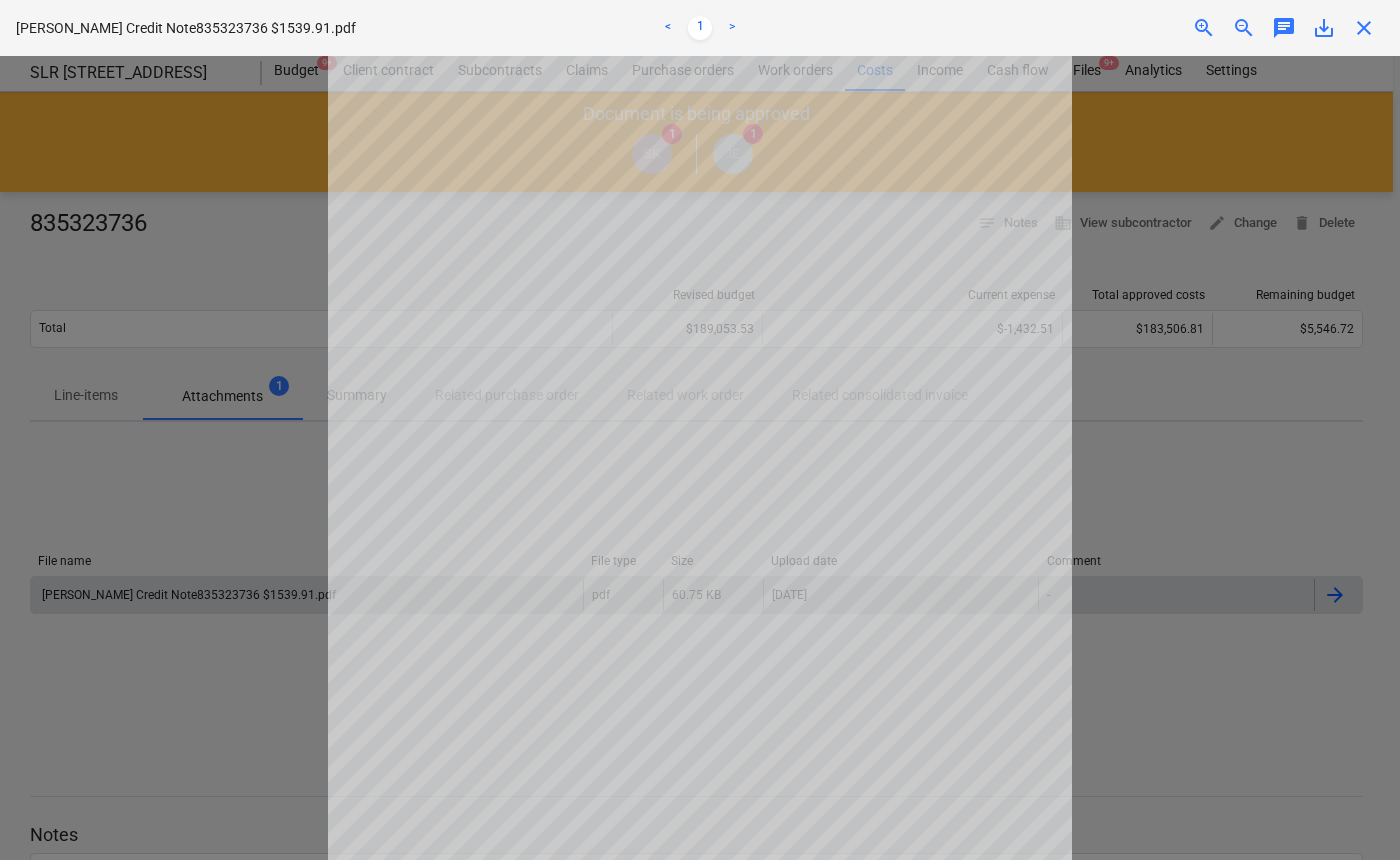 click at bounding box center [700, 458] 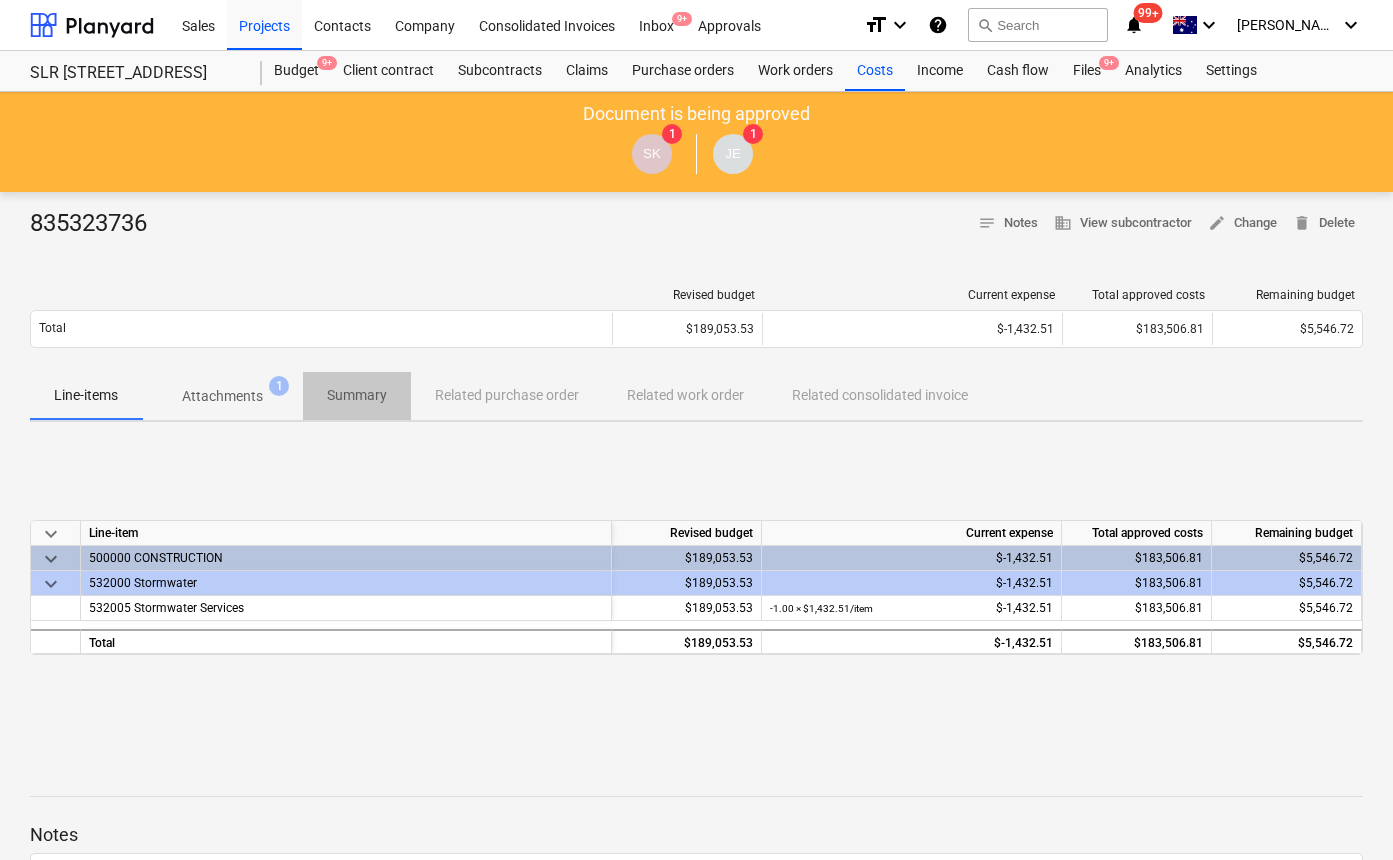 click on "Summary" at bounding box center [357, 395] 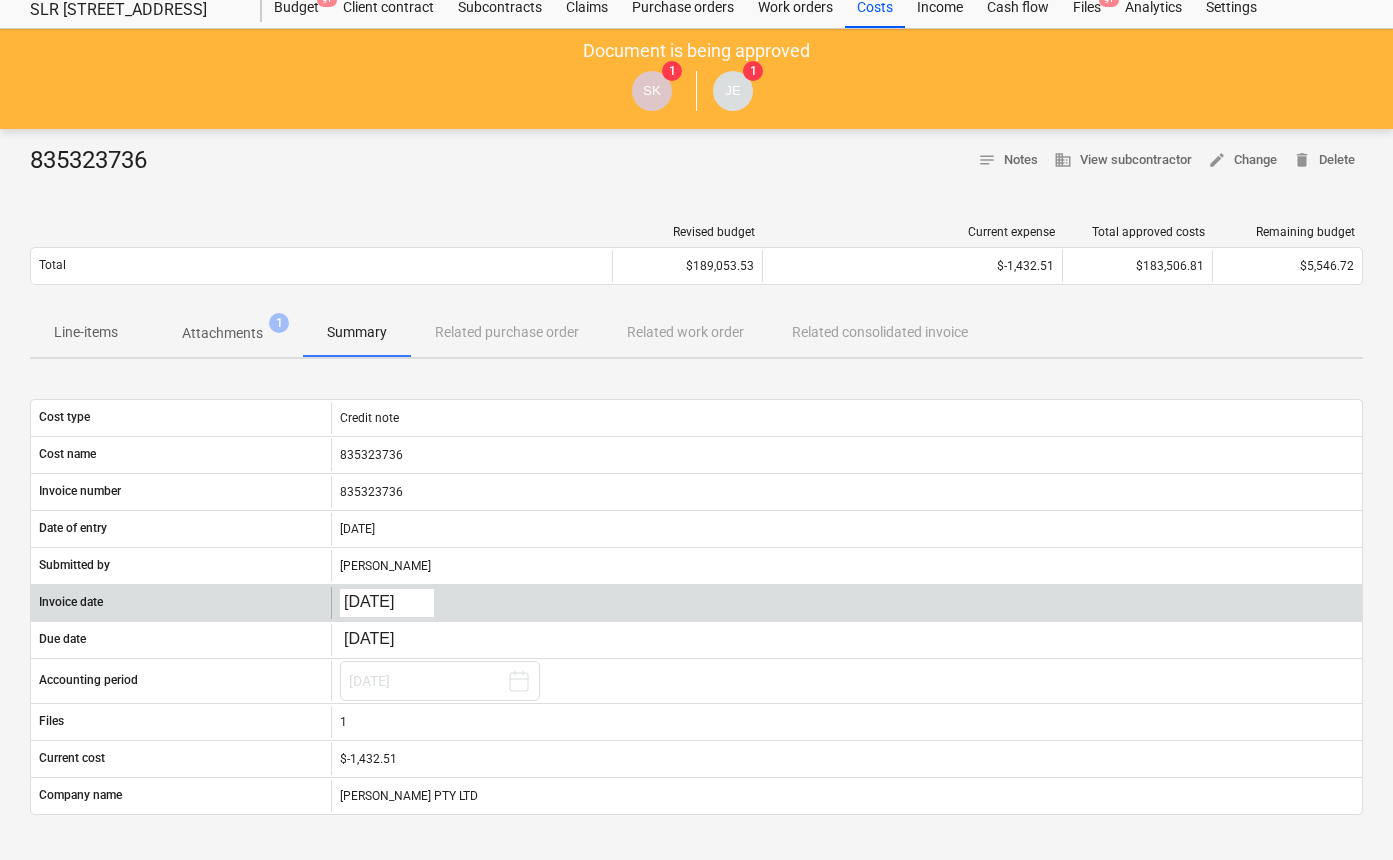 scroll, scrollTop: 68, scrollLeft: 0, axis: vertical 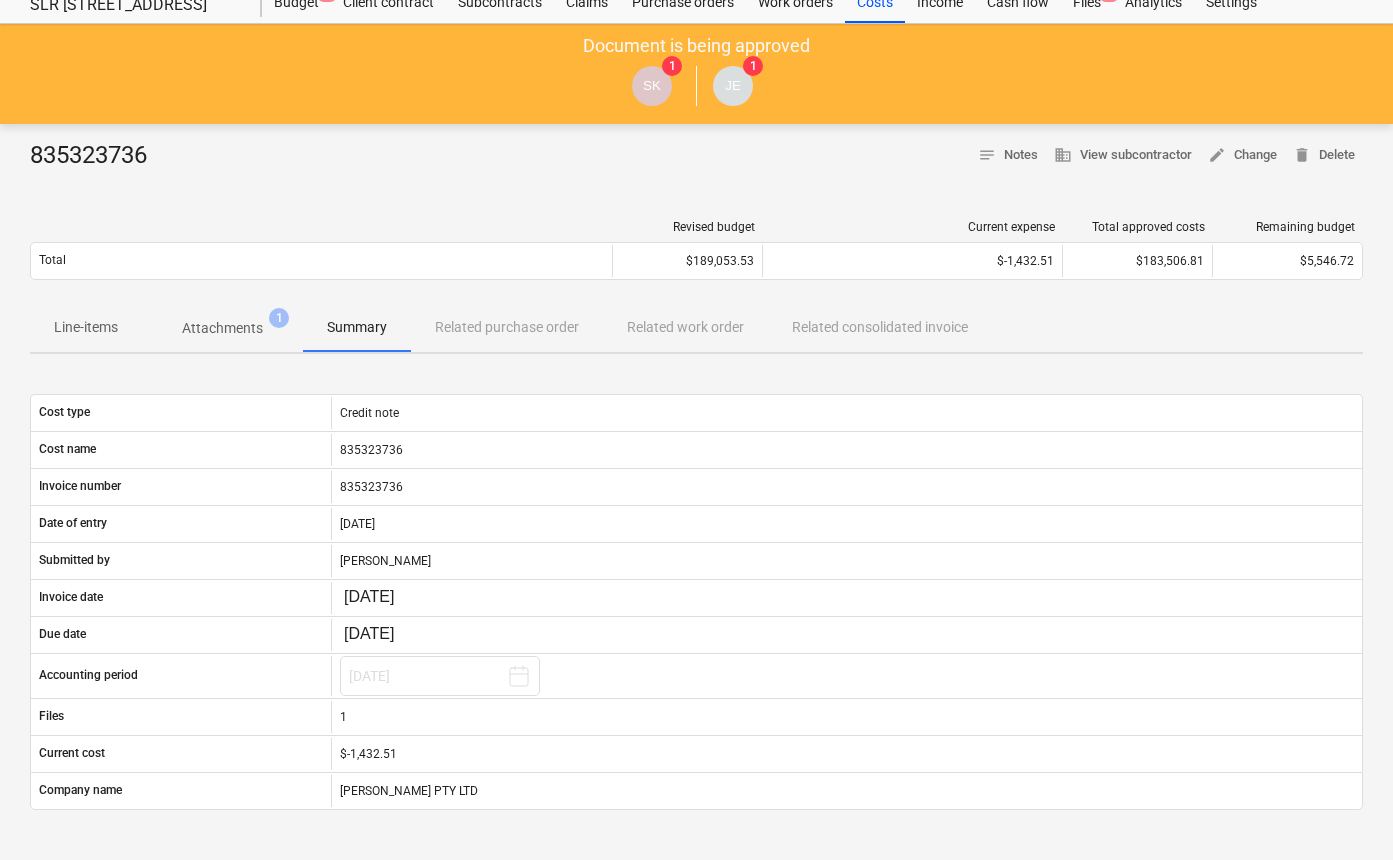 click on "Attachments" at bounding box center [222, 328] 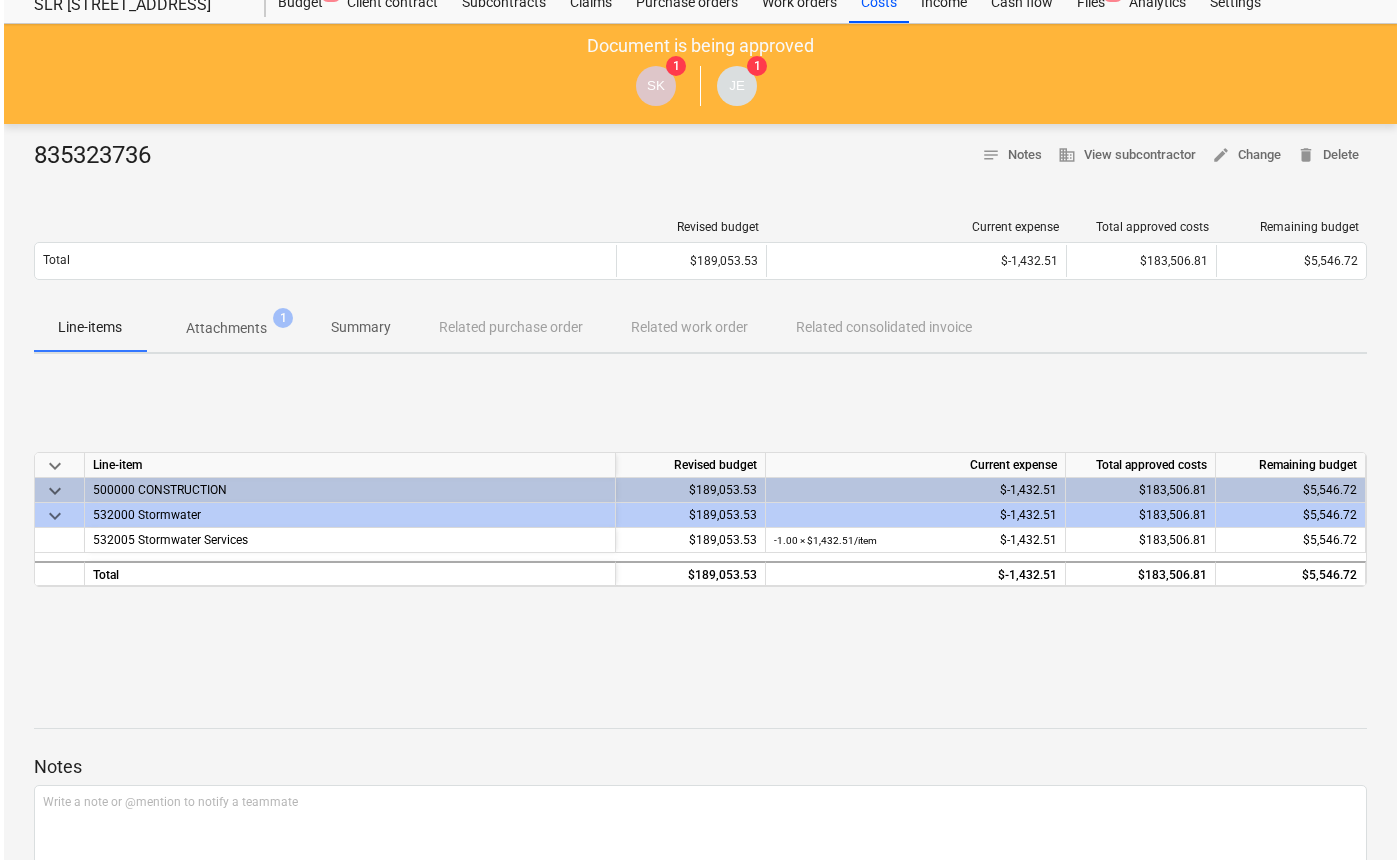 scroll, scrollTop: 0, scrollLeft: 0, axis: both 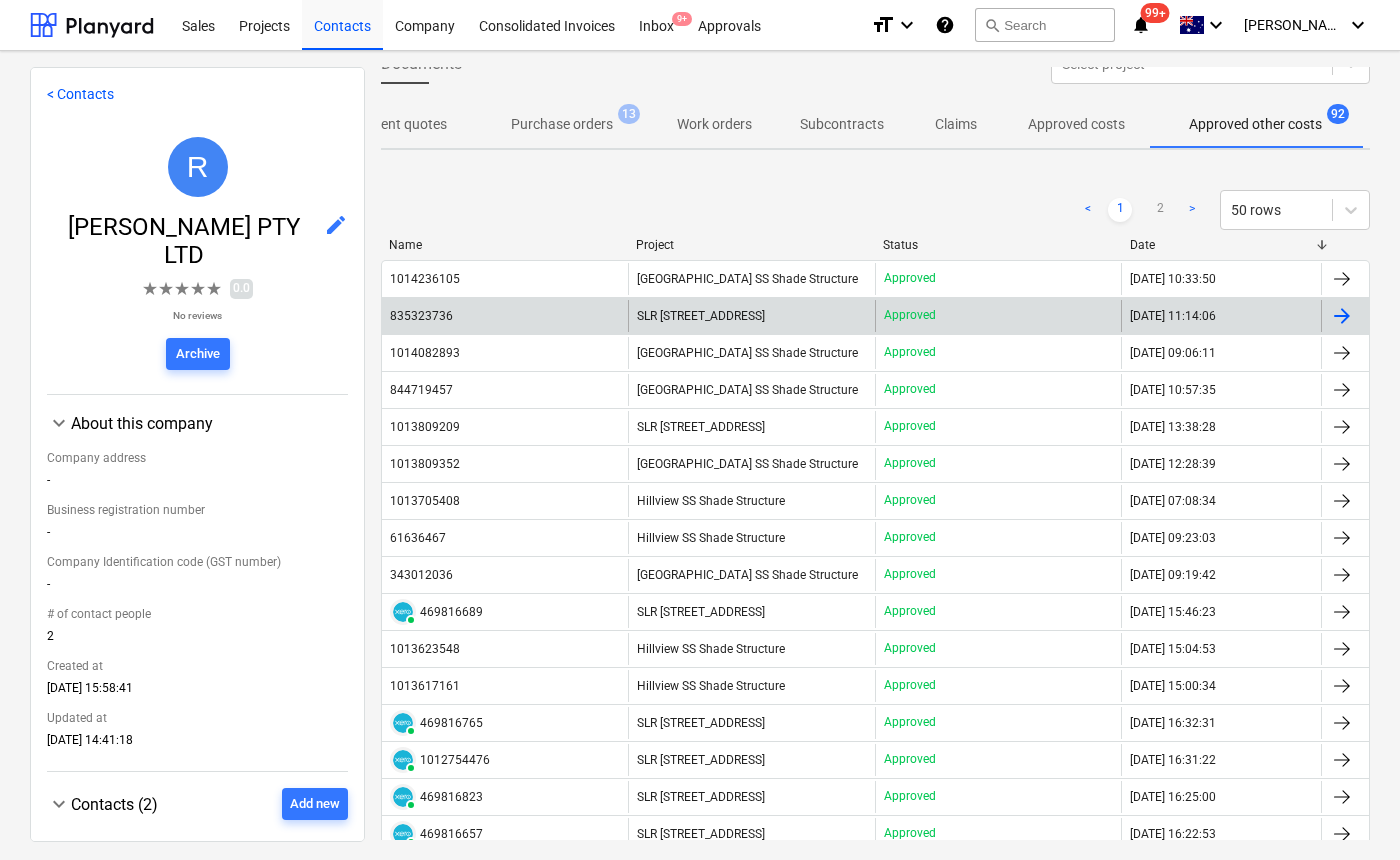 click on "835323736" at bounding box center (421, 316) 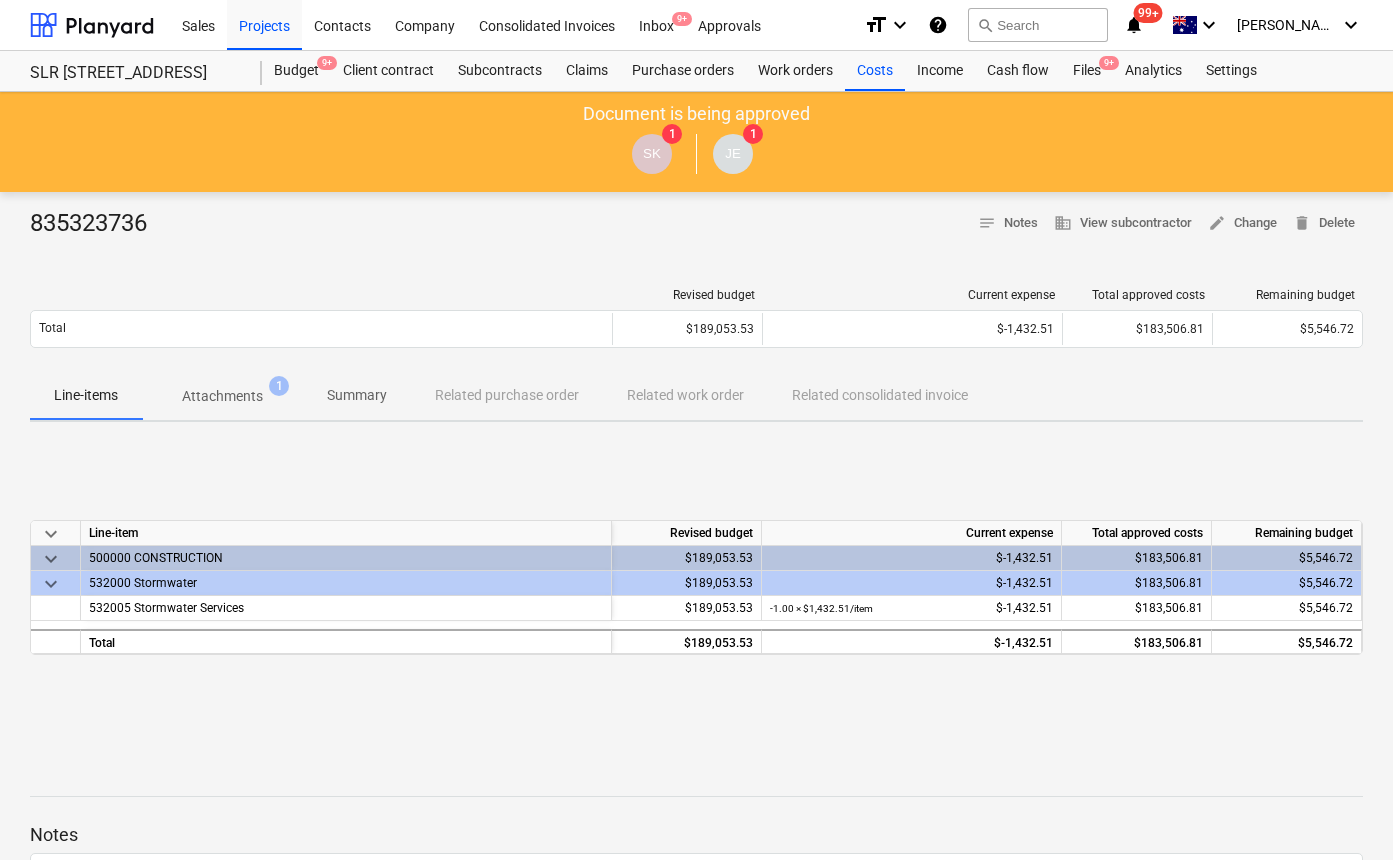 click on "Attachments" at bounding box center [222, 396] 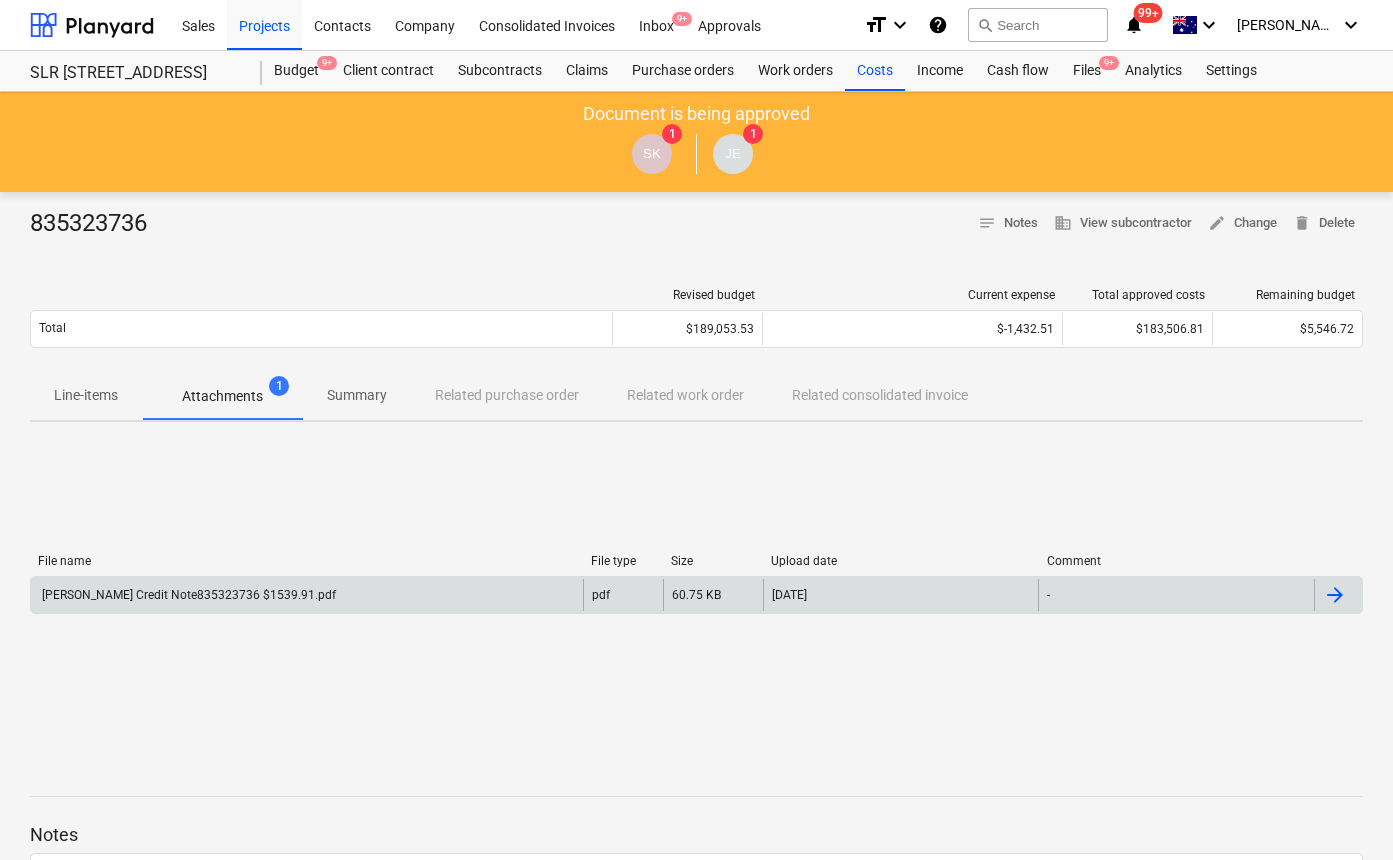 click on "Reece Credit Note835323736  $1539.91.pdf" at bounding box center [187, 595] 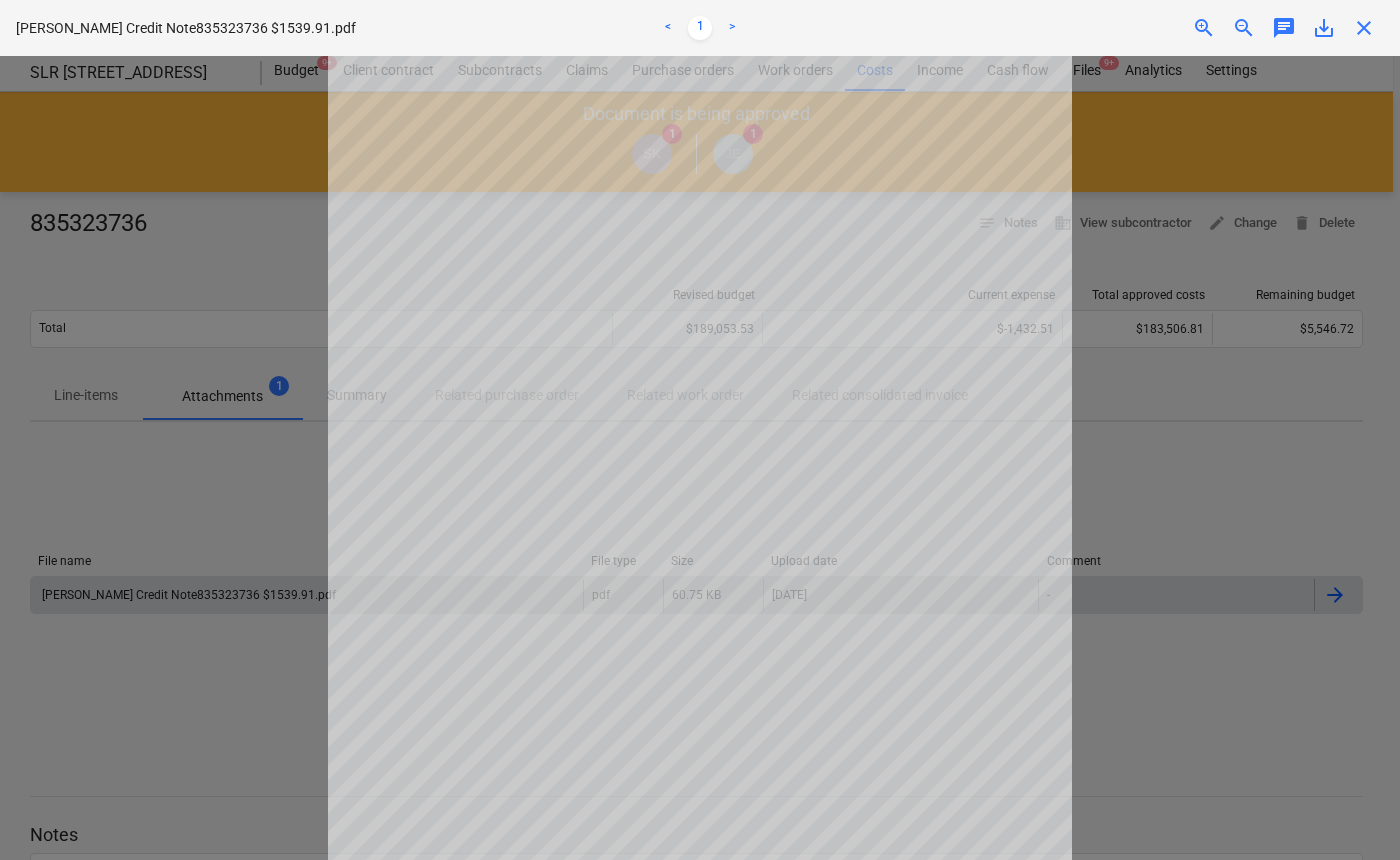 scroll, scrollTop: 0, scrollLeft: 0, axis: both 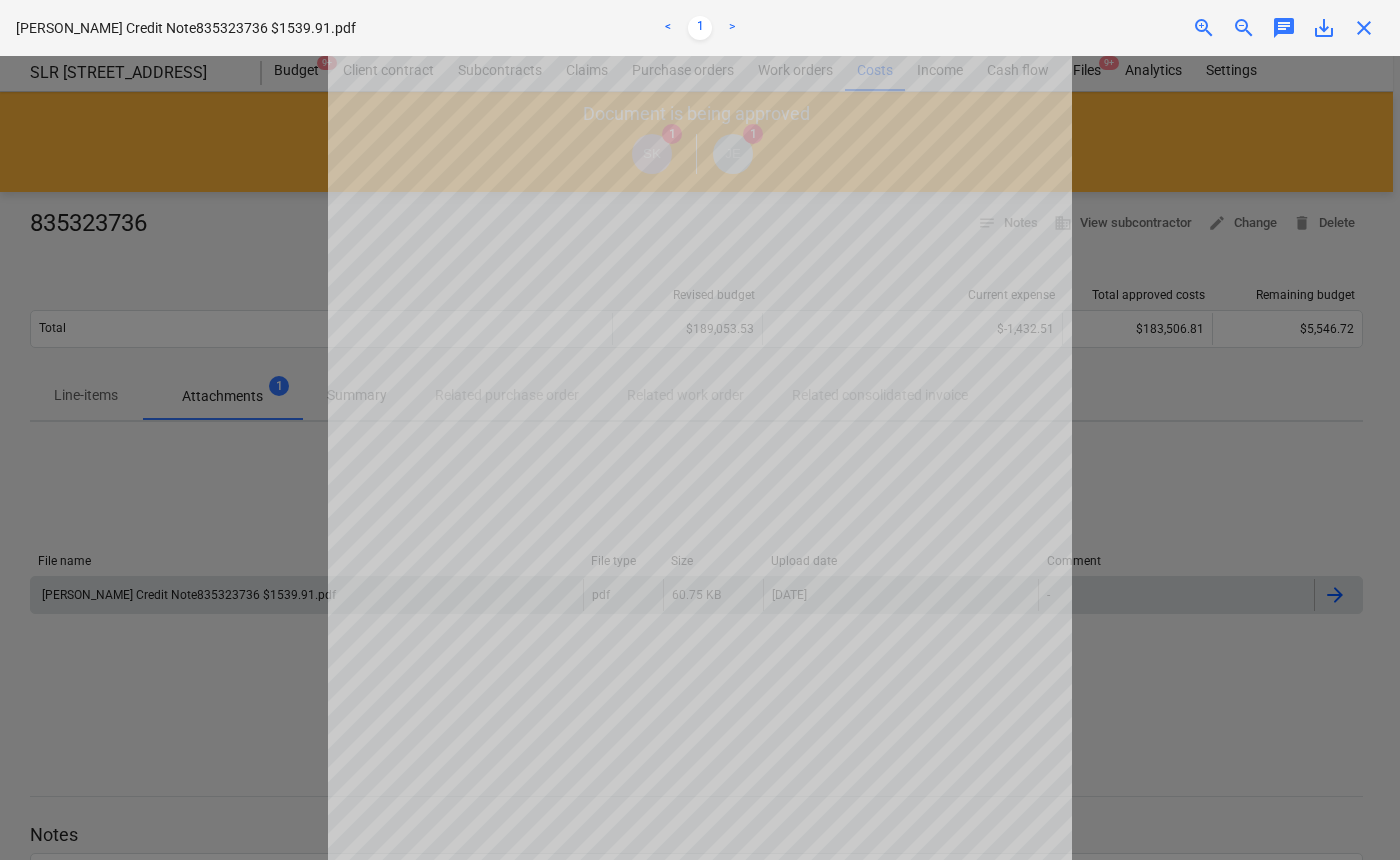 click at bounding box center [700, 458] 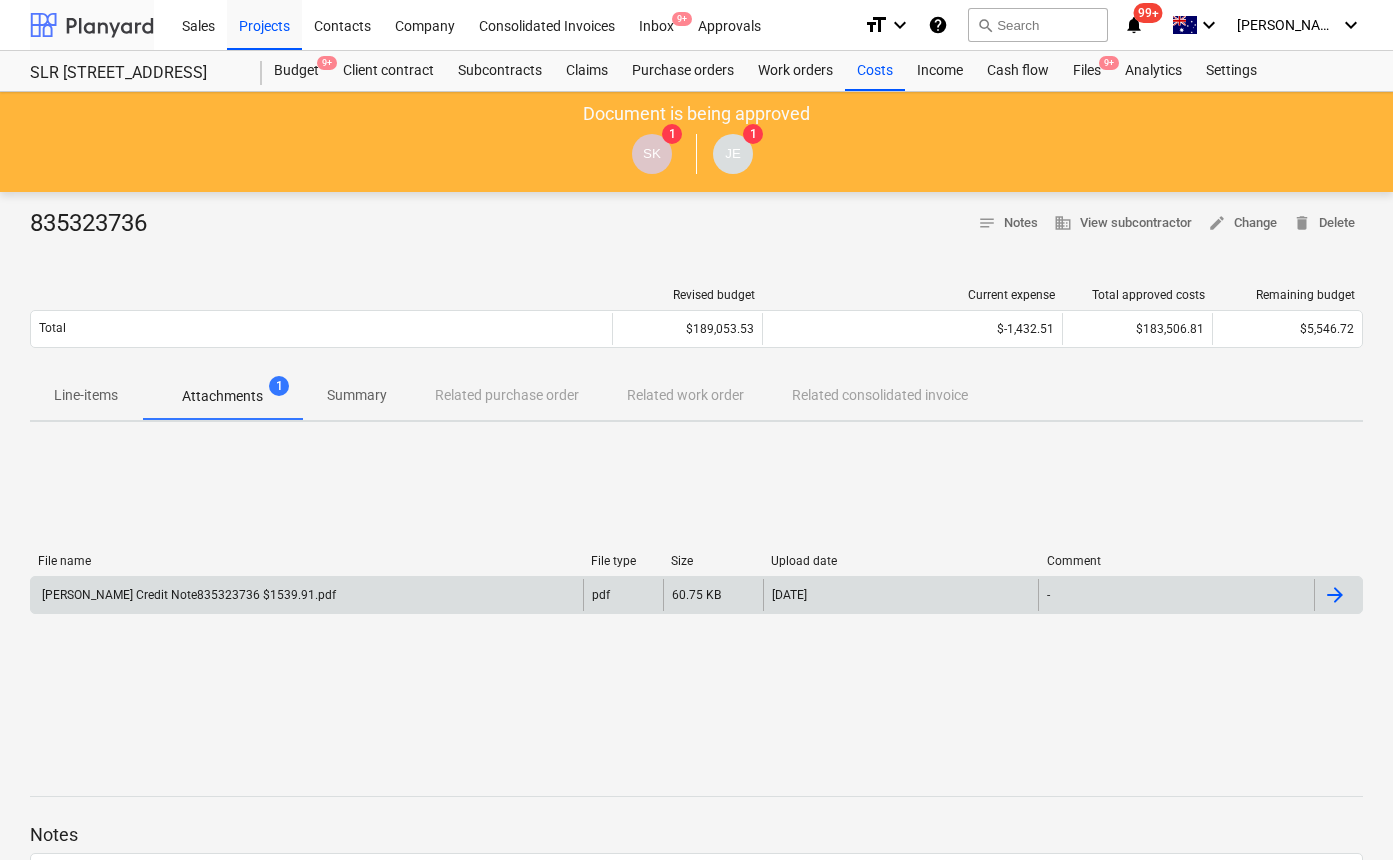 click at bounding box center [92, 25] 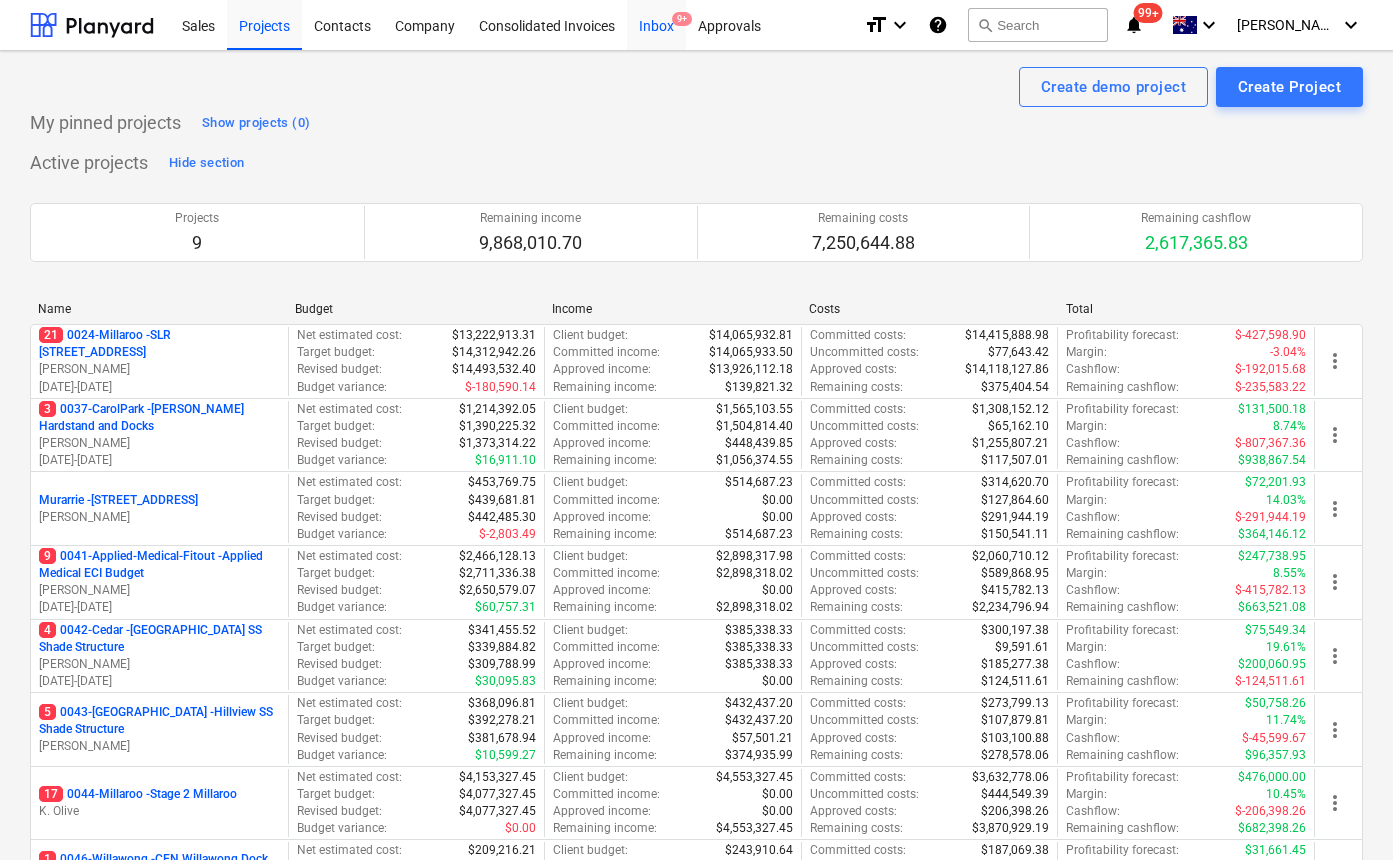 click on "Inbox 9+" at bounding box center (656, 24) 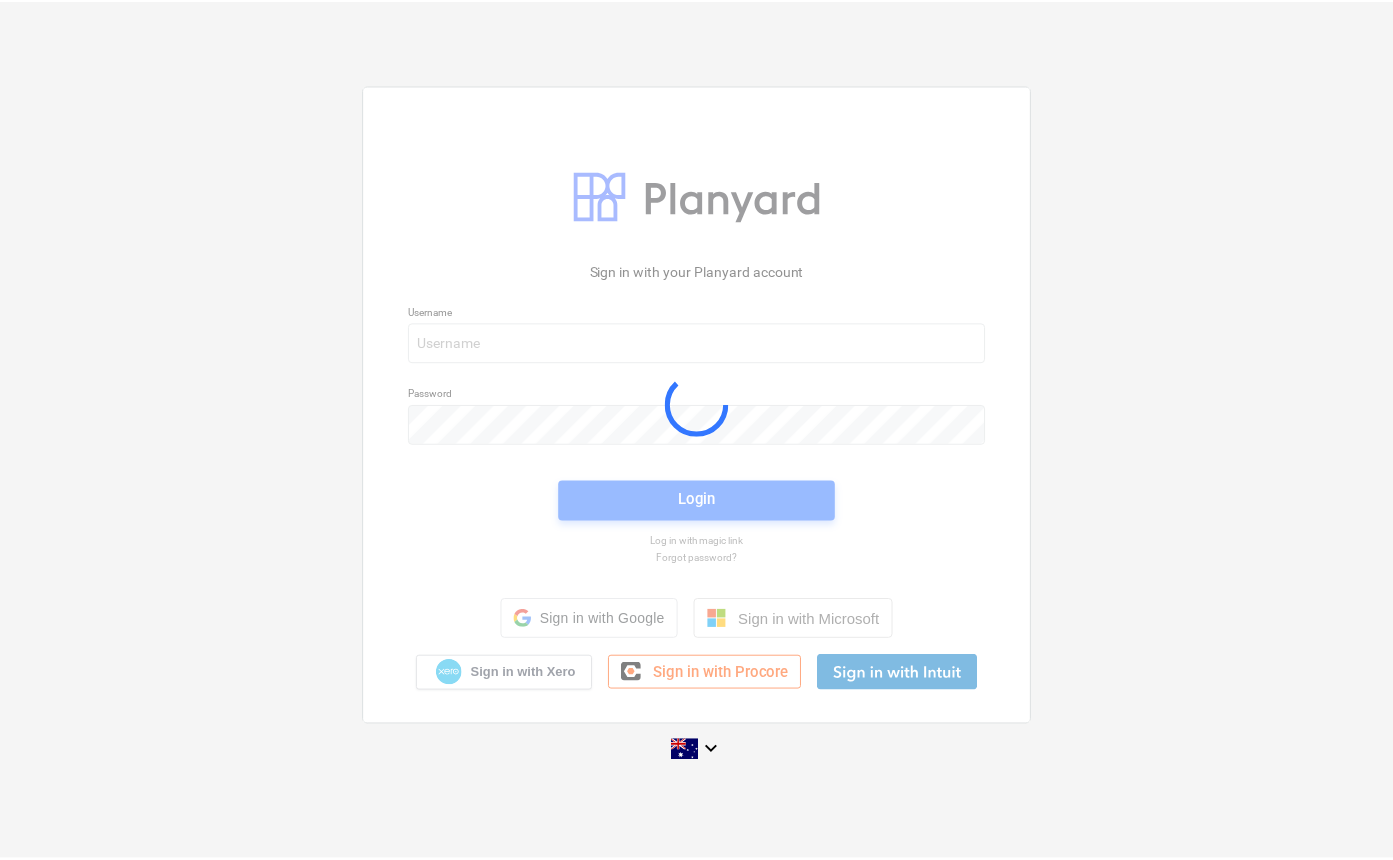 scroll, scrollTop: 0, scrollLeft: 0, axis: both 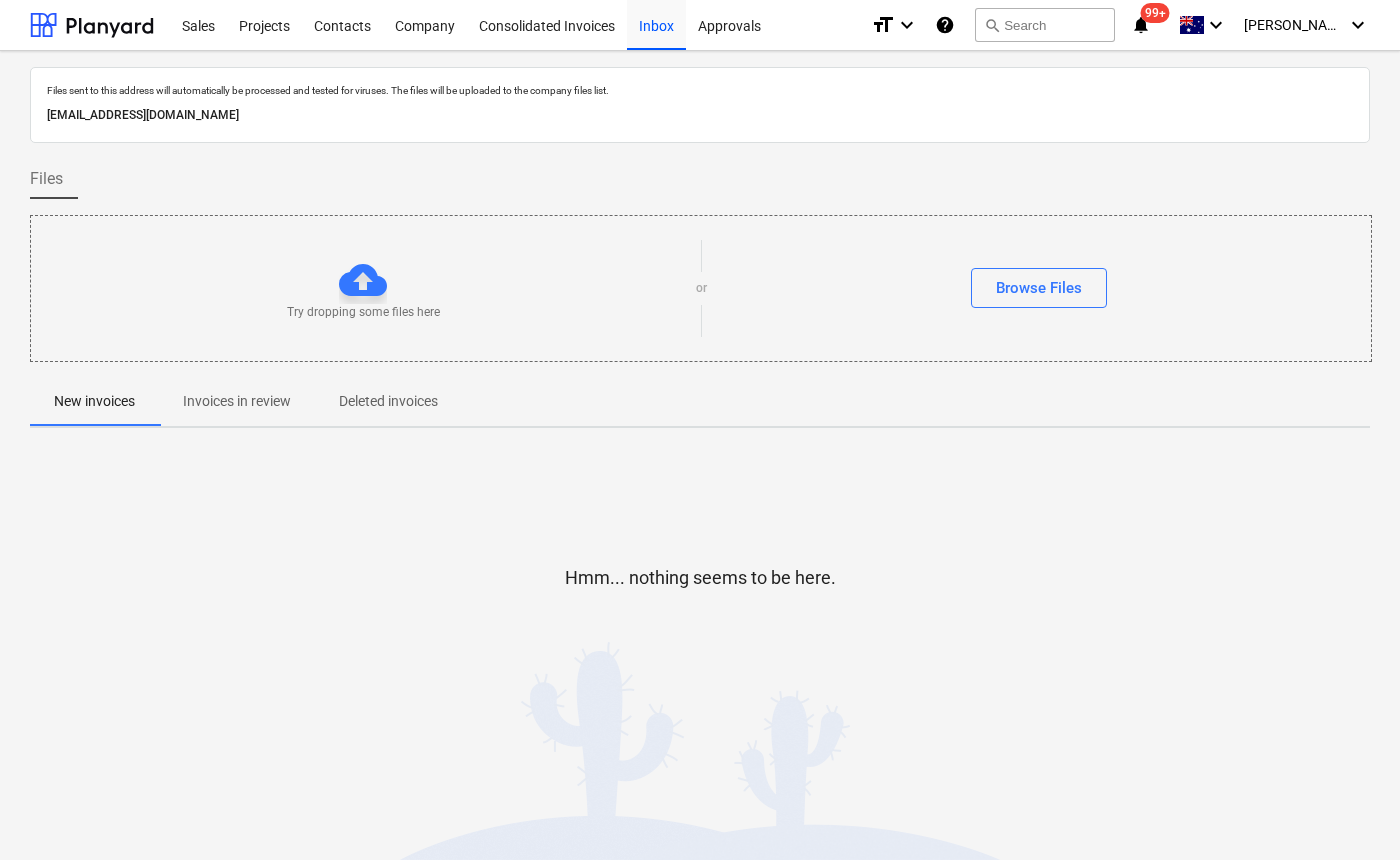 click on "Invoices in review" at bounding box center [237, 401] 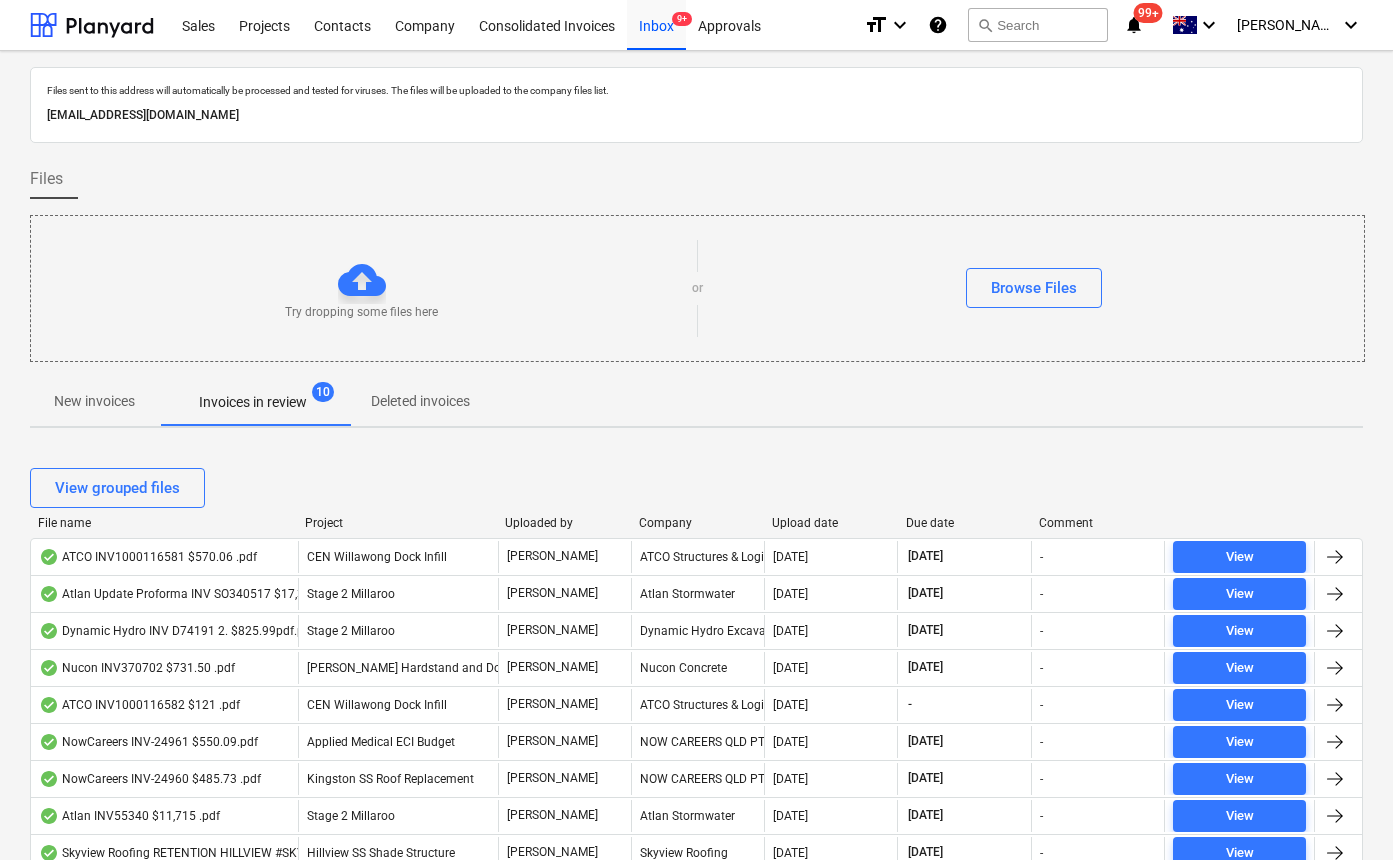 click on "Upload date" at bounding box center [831, 523] 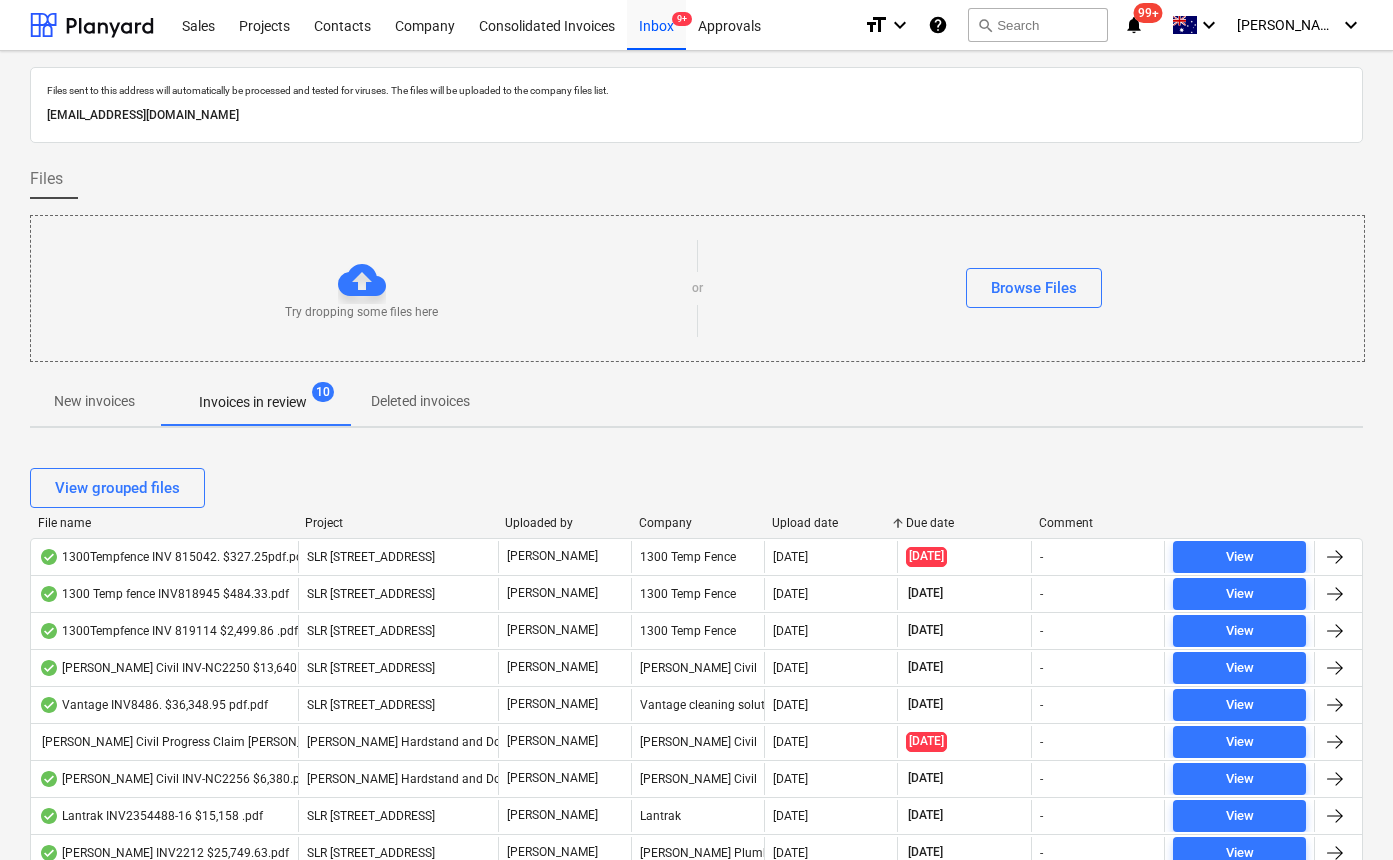 click on "Upload date" at bounding box center (831, 523) 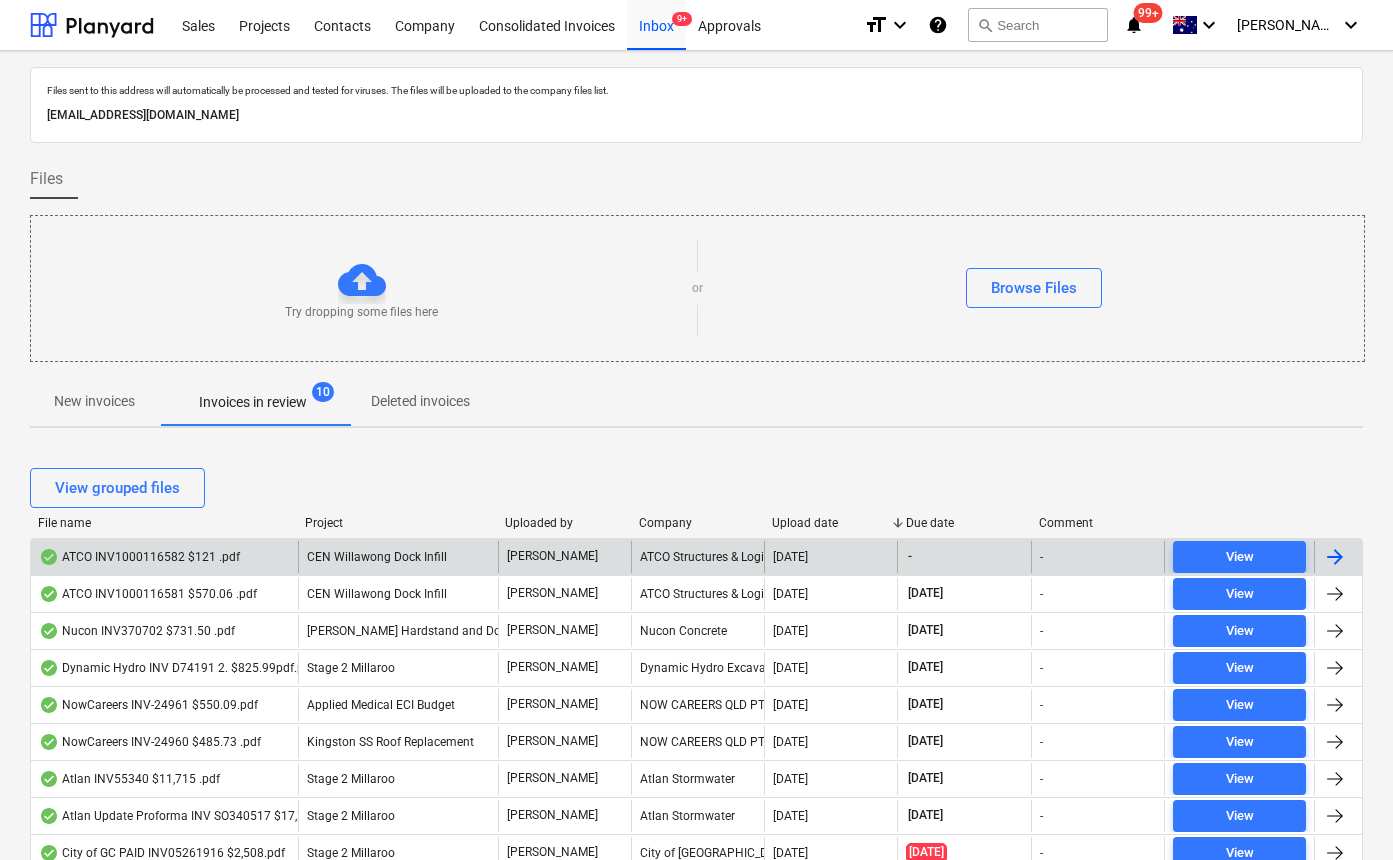 click on "ATCO INV1000116582 $121 .pdf" at bounding box center [139, 557] 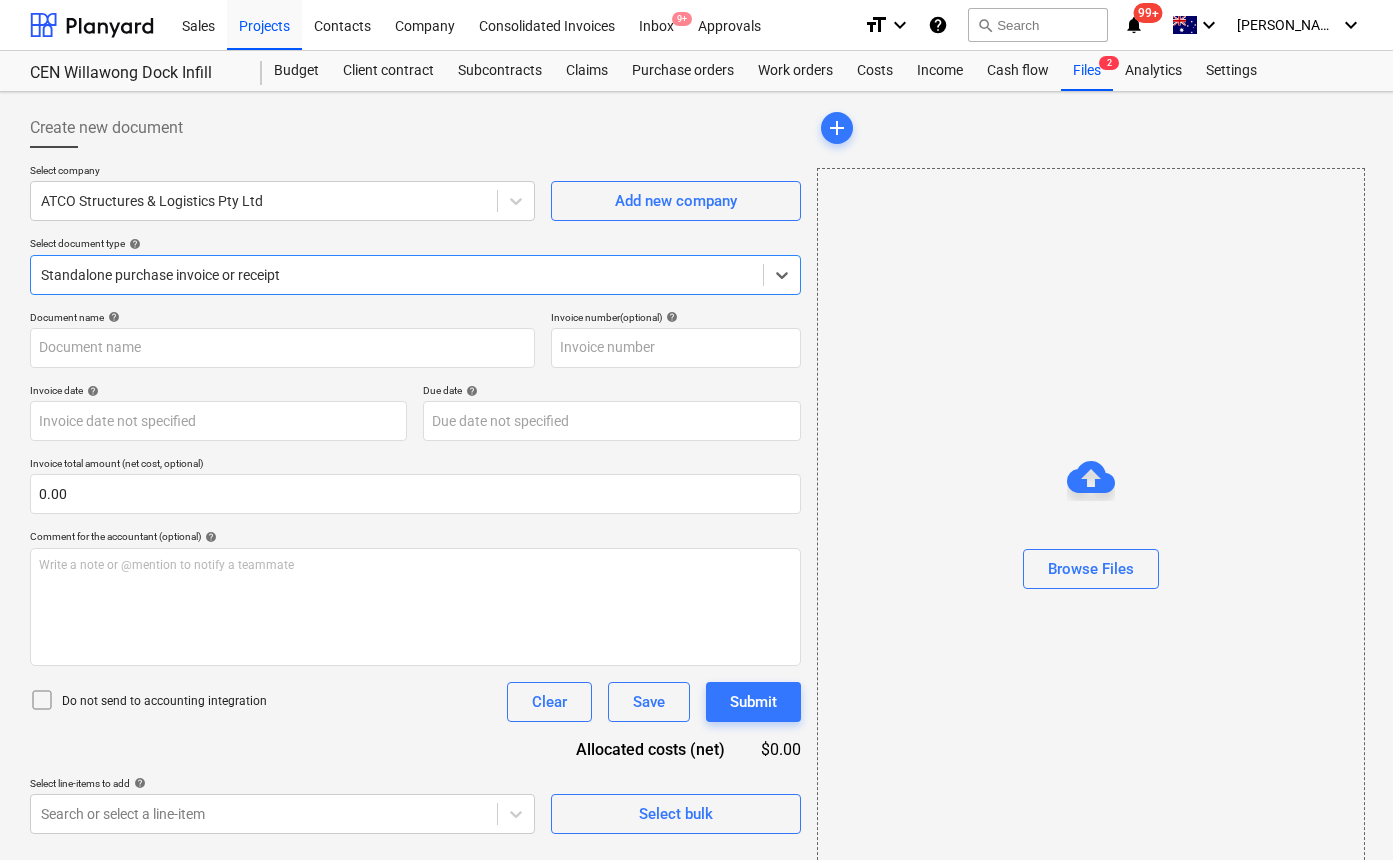 type on "1000116582" 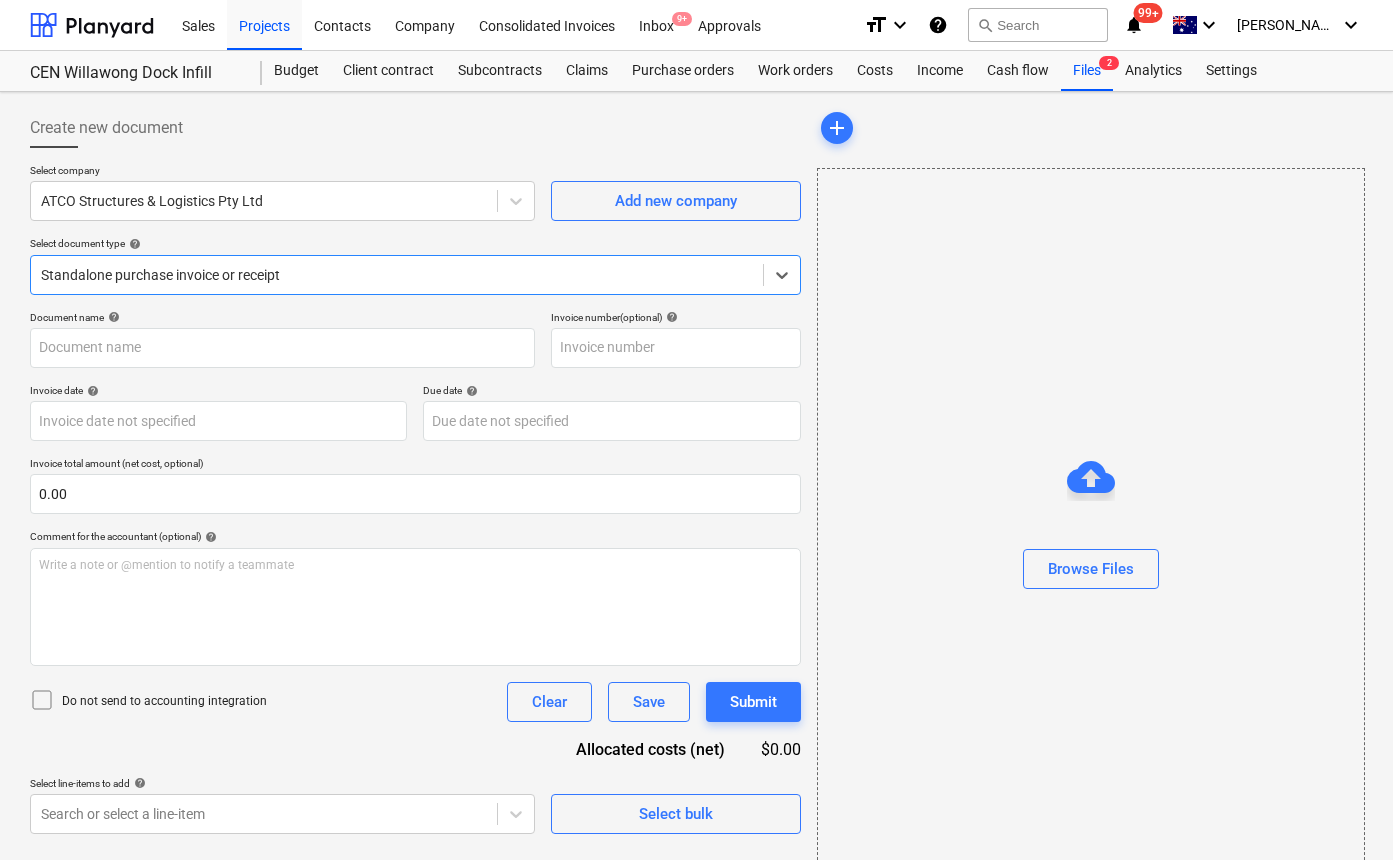 type on "1000116582" 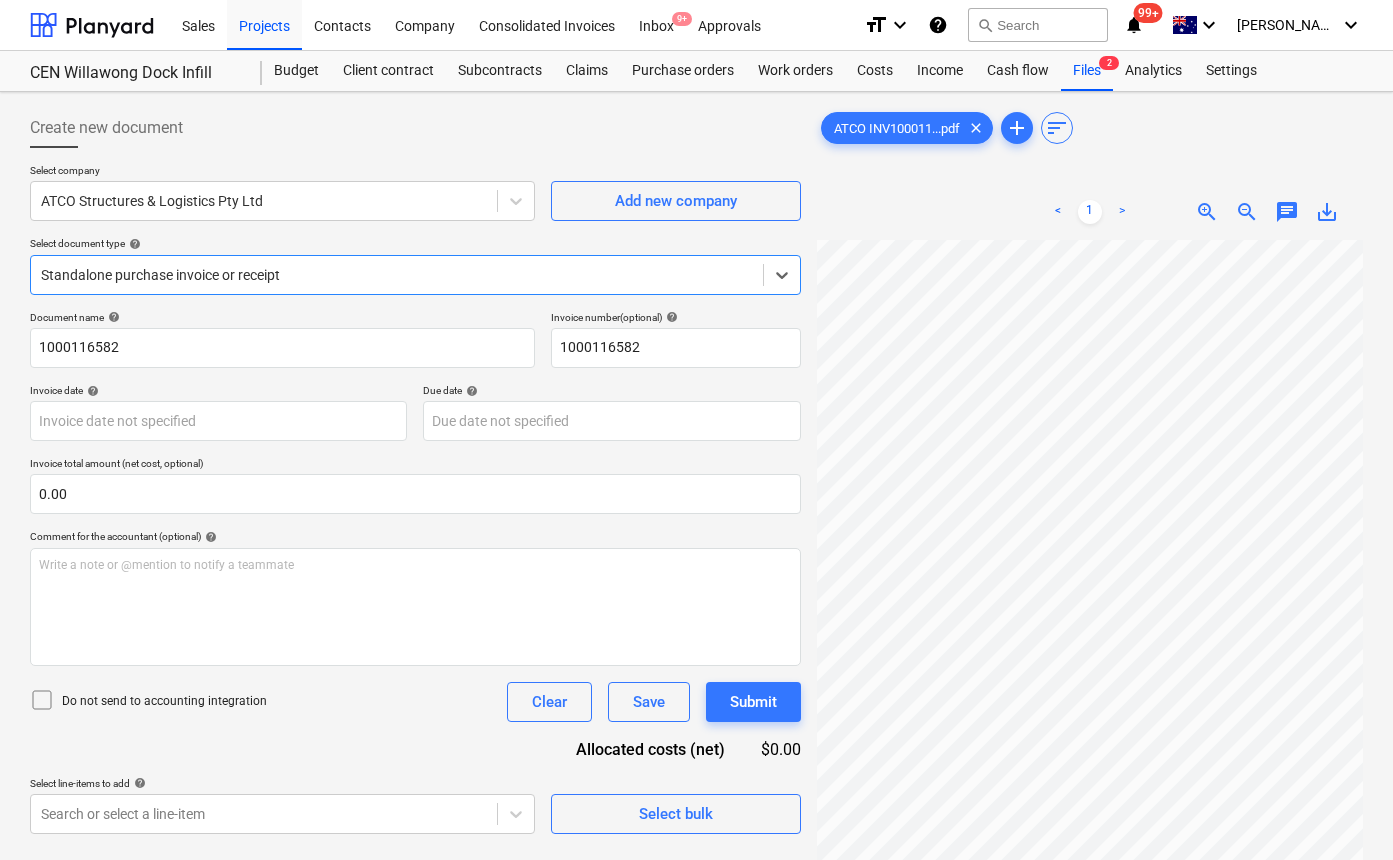 scroll, scrollTop: 0, scrollLeft: 230, axis: horizontal 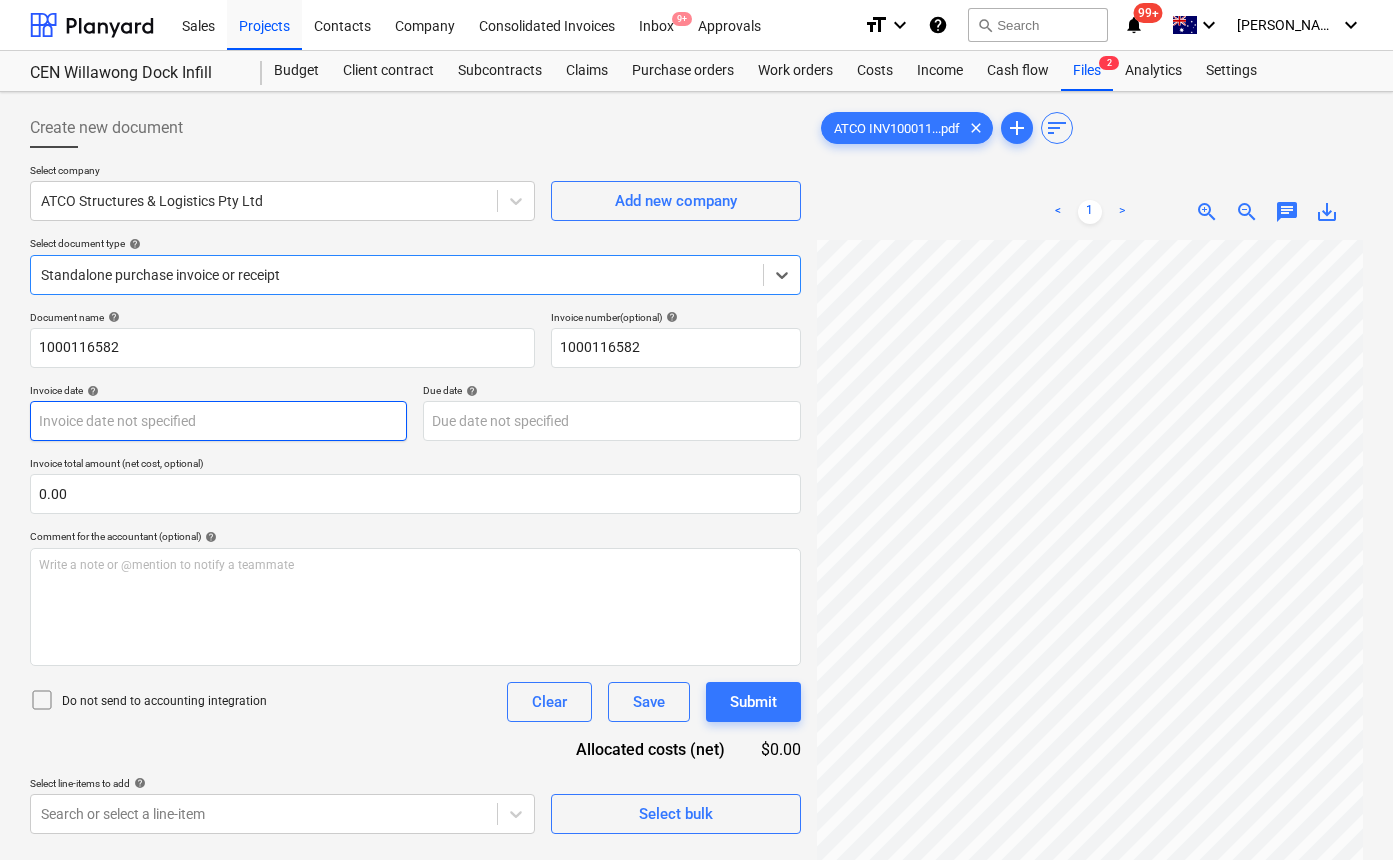 click on "Sales Projects Contacts Company Consolidated Invoices Inbox 9+ Approvals format_size keyboard_arrow_down help search Search notifications 99+ keyboard_arrow_down [PERSON_NAME] keyboard_arrow_down CEN Willawong Dock Infill Budget Client contract Subcontracts Claims Purchase orders Work orders Costs Income Cash flow Files 2 Analytics Settings Create new document Select company ATCO Structures & Logistics Pty Ltd   Add new company Select document type help   Select is focused ,type to refine list, press Down to open the menu,  Standalone purchase invoice or receipt Document name help 1000116582 Invoice number  (optional) help 1000116582 Invoice date help Press the down arrow key to interact with the calendar and
select a date. Press the question mark key to get the keyboard shortcuts for changing dates. Due date help Press the down arrow key to interact with the calendar and
select a date. Press the question mark key to get the keyboard shortcuts for changing dates. Invoice total amount (net cost, optional)" at bounding box center (696, 430) 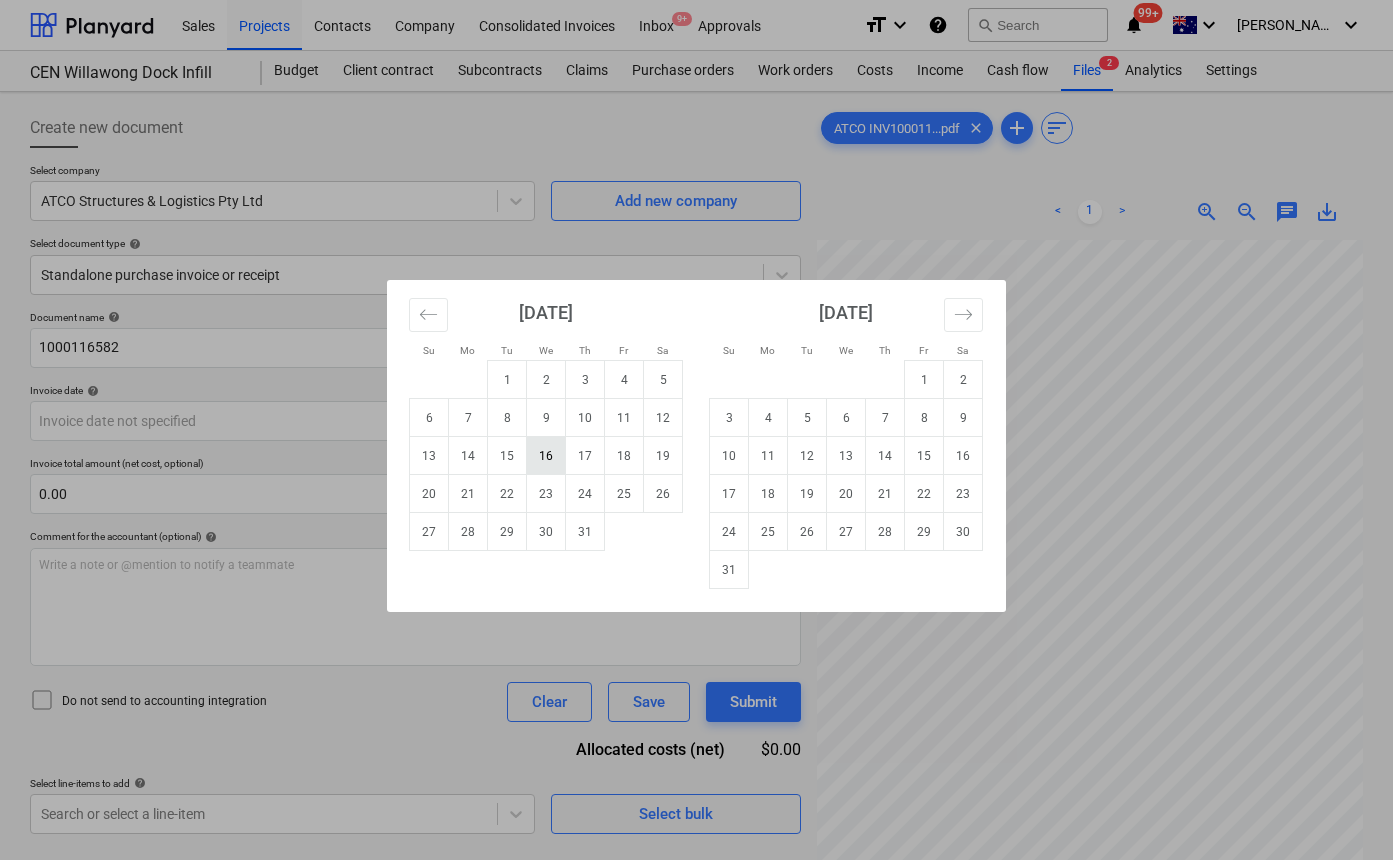 click on "16" at bounding box center (546, 456) 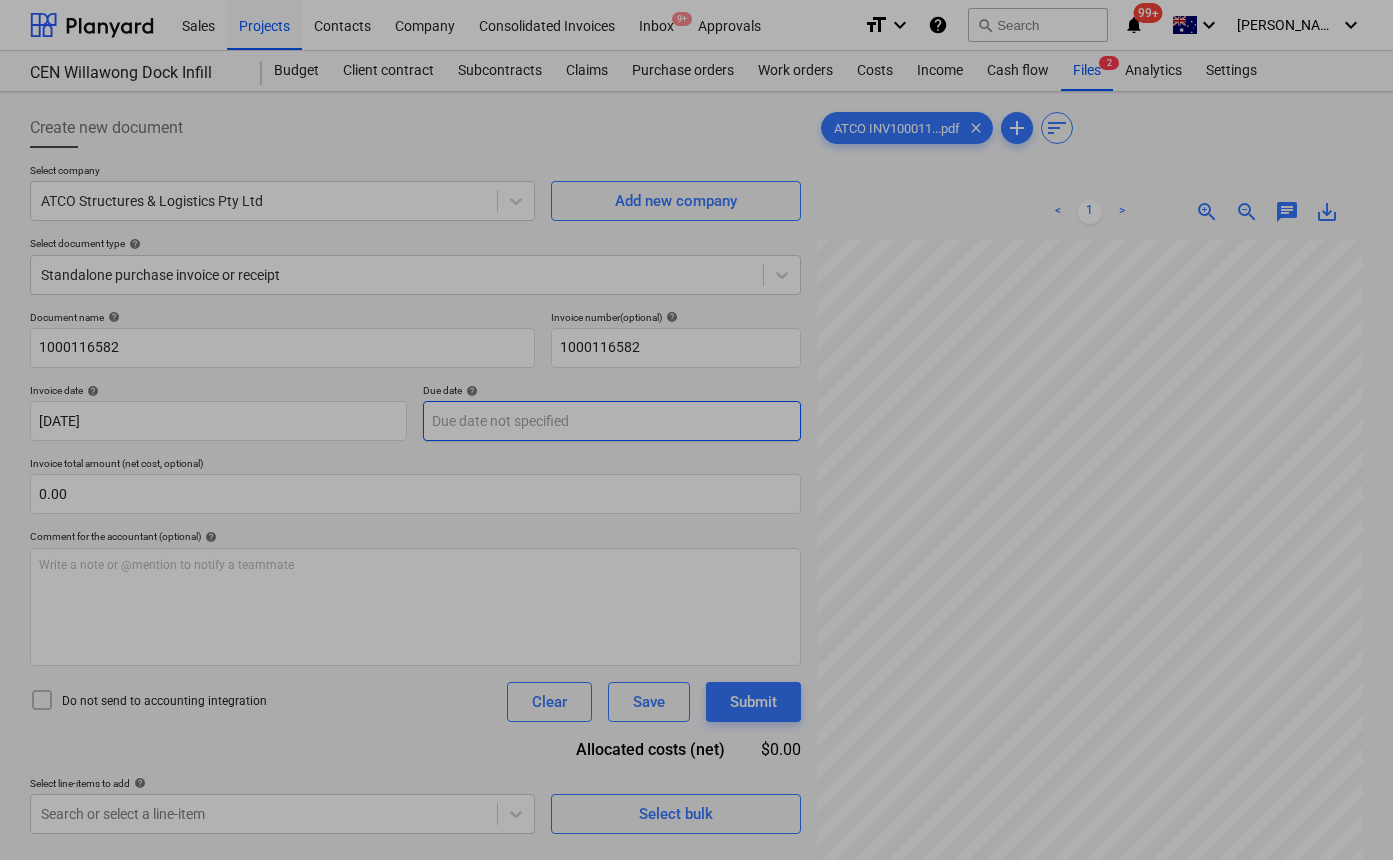 click on "Sales Projects Contacts Company Consolidated Invoices Inbox 9+ Approvals format_size keyboard_arrow_down help search Search notifications 99+ keyboard_arrow_down [PERSON_NAME] keyboard_arrow_down CEN Willawong Dock Infill Budget Client contract Subcontracts Claims Purchase orders Work orders Costs Income Cash flow Files 2 Analytics Settings Create new document Select company ATCO Structures & Logistics Pty Ltd   Add new company Select document type help Standalone purchase invoice or receipt Document name help 1000116582 Invoice number  (optional) help 1000116582 Invoice date help [DATE] 16.07.2025 Press the down arrow key to interact with the calendar and
select a date. Press the question mark key to get the keyboard shortcuts for changing dates. Due date help Press the down arrow key to interact with the calendar and
select a date. Press the question mark key to get the keyboard shortcuts for changing dates. Invoice total amount (net cost, optional) 0.00 Comment for the accountant (optional) help" at bounding box center [696, 430] 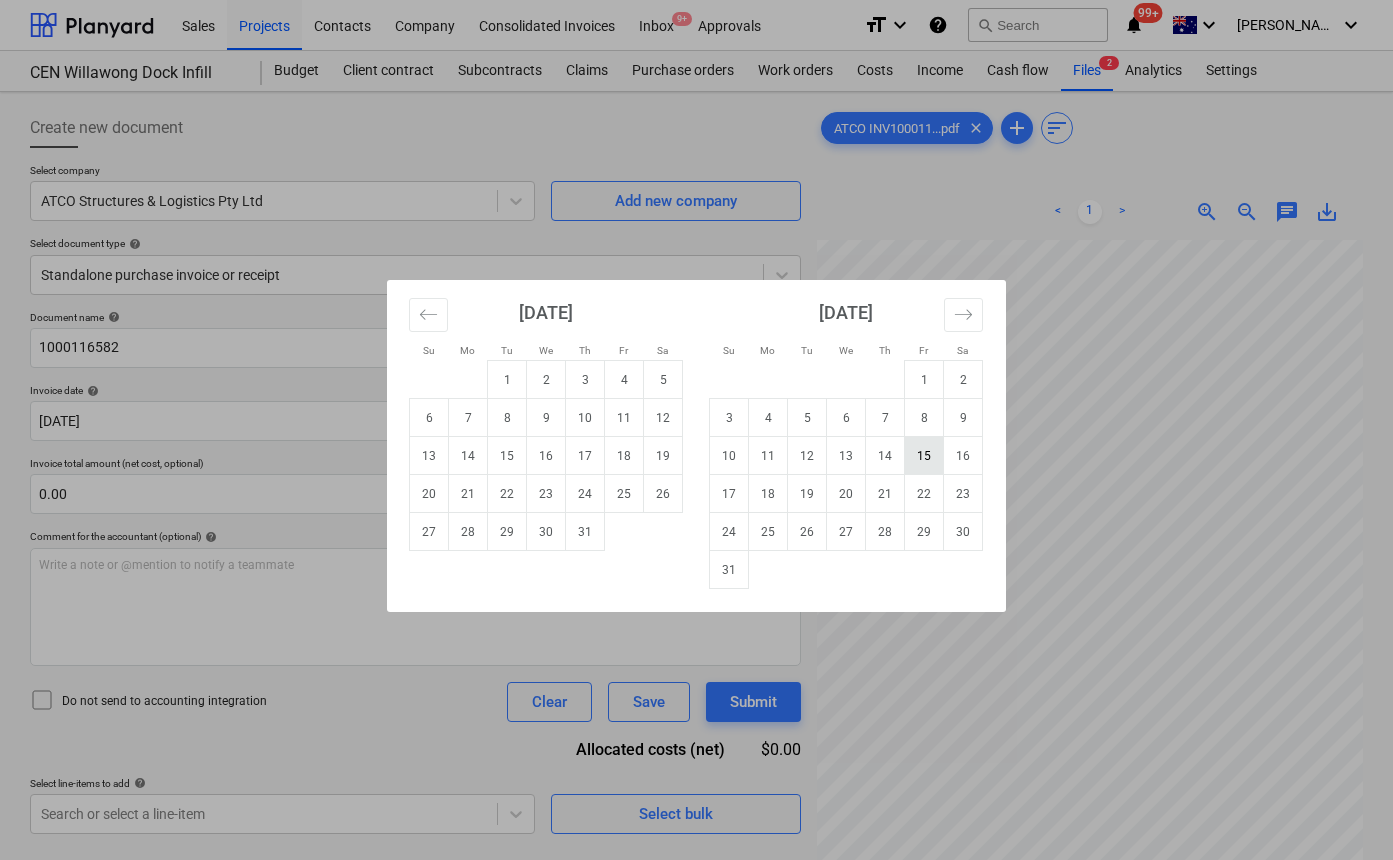 click on "15" at bounding box center [924, 456] 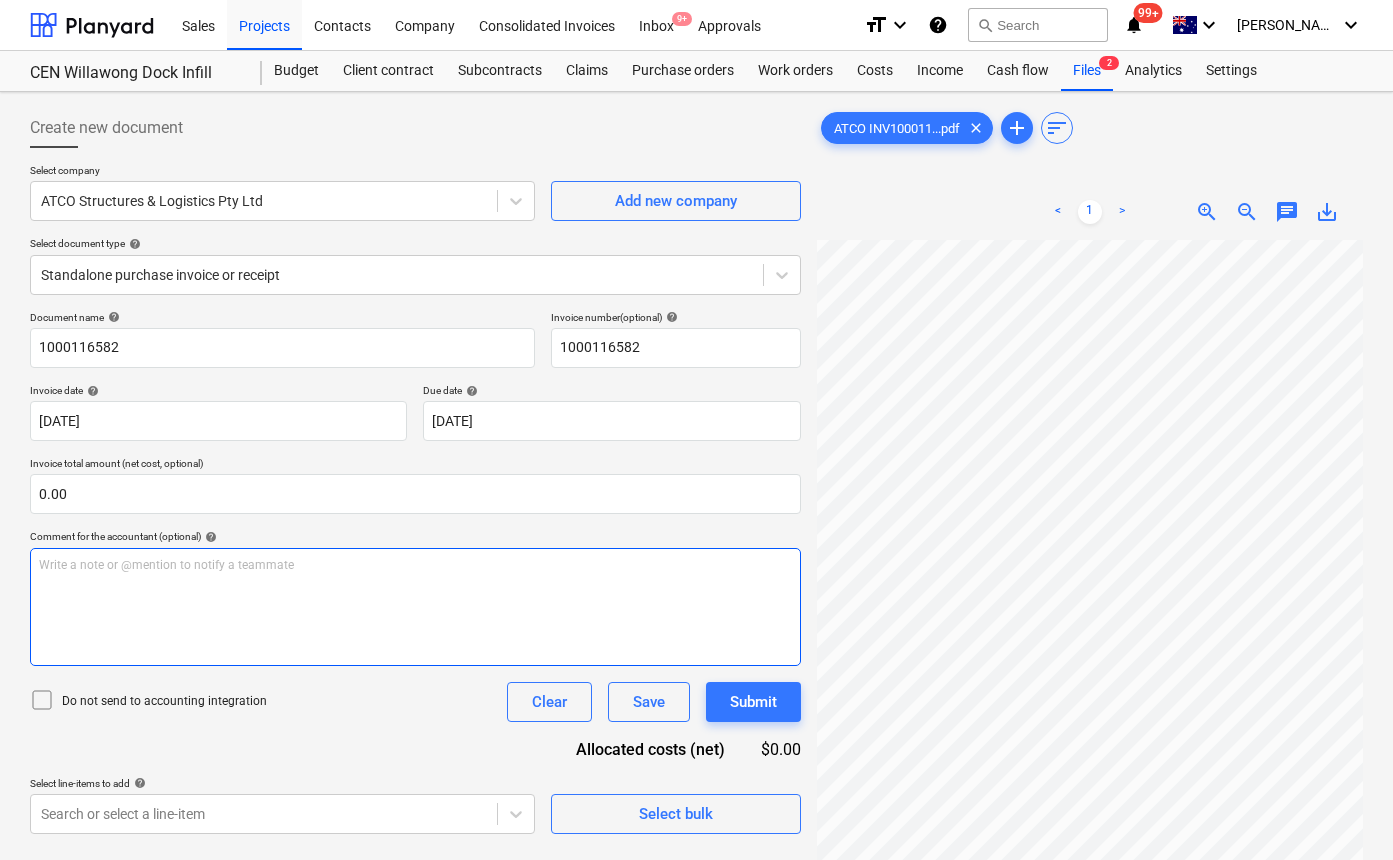 scroll, scrollTop: 200, scrollLeft: 0, axis: vertical 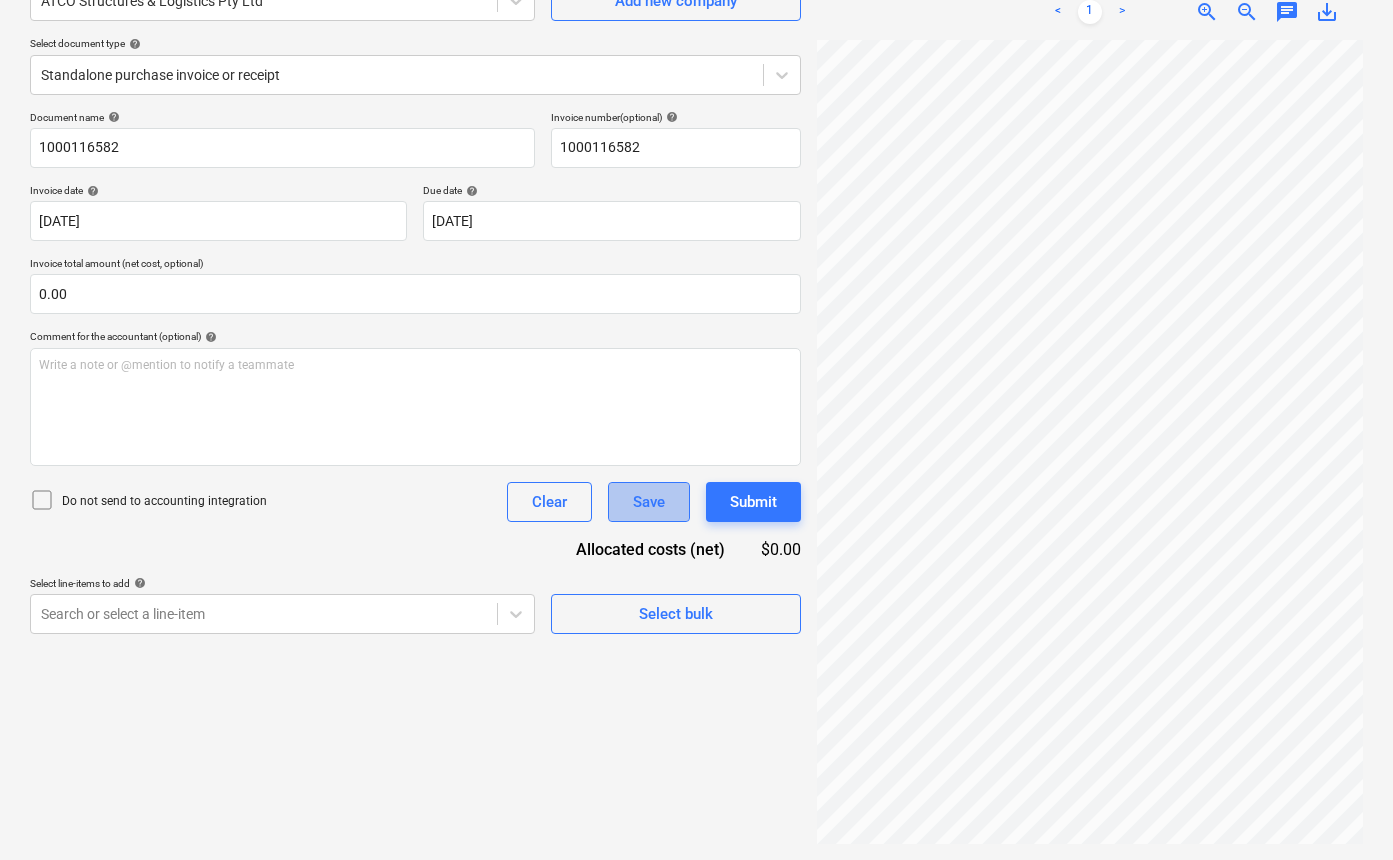 click on "Save" at bounding box center [649, 502] 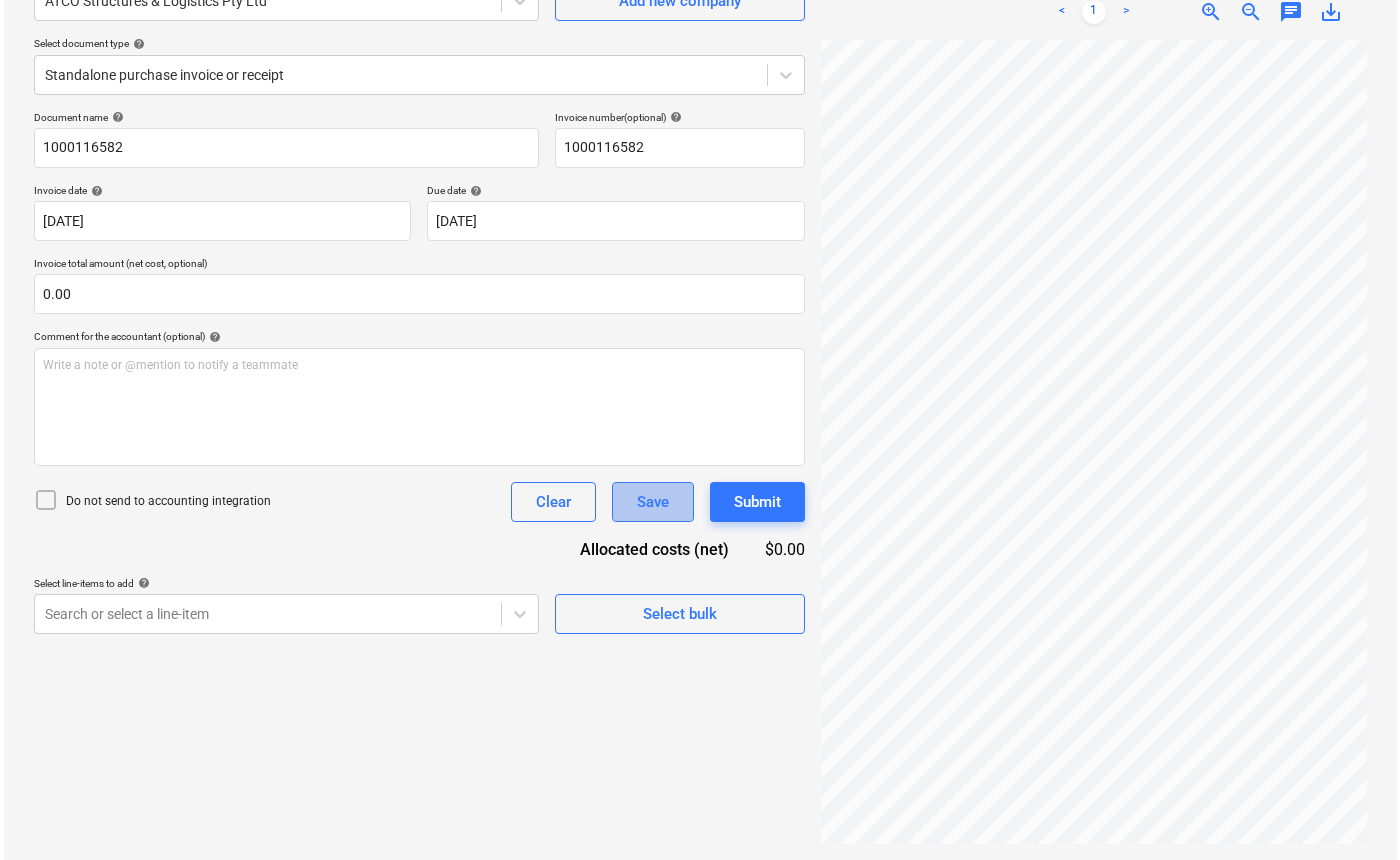 scroll, scrollTop: 0, scrollLeft: 0, axis: both 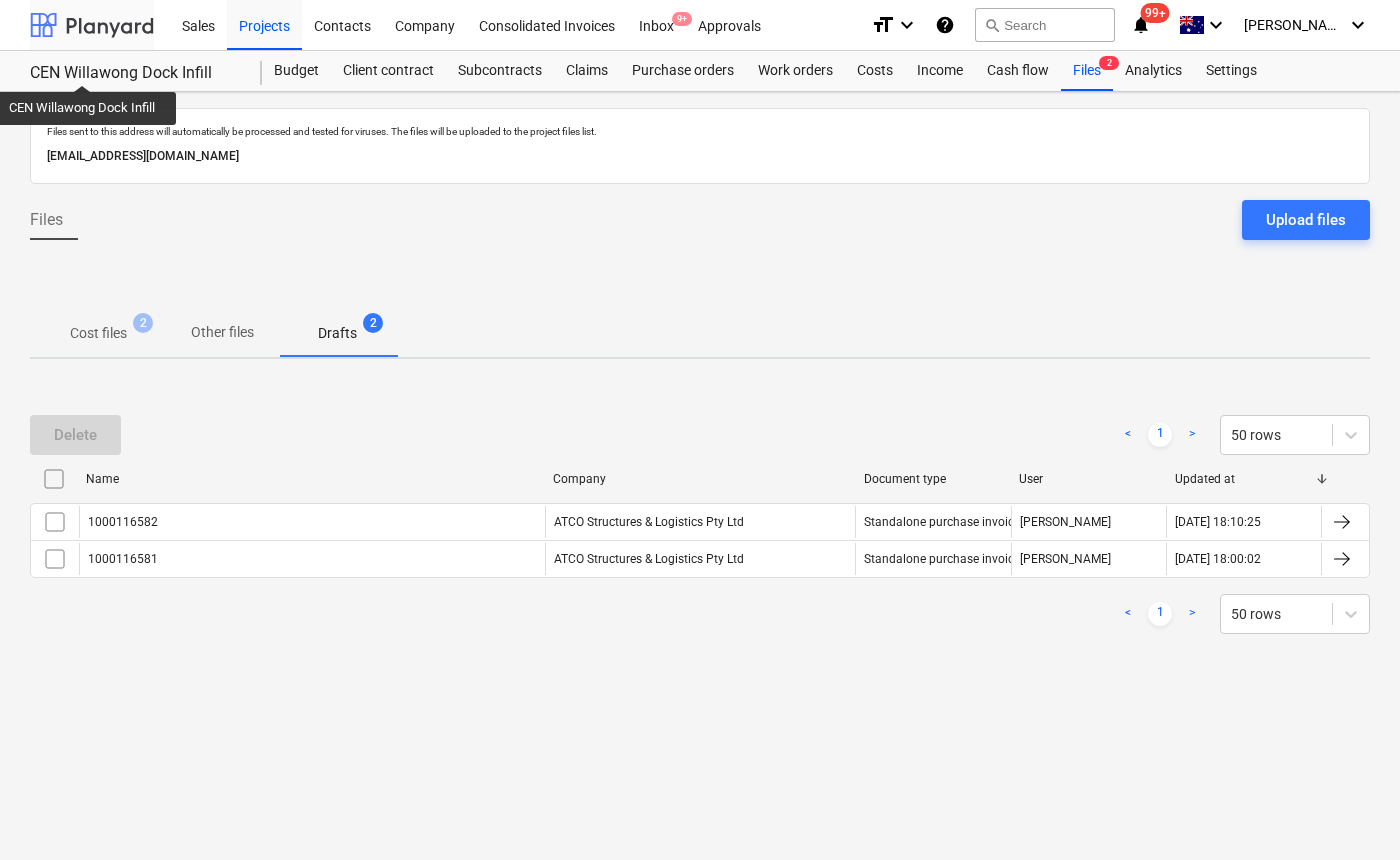 click at bounding box center [92, 25] 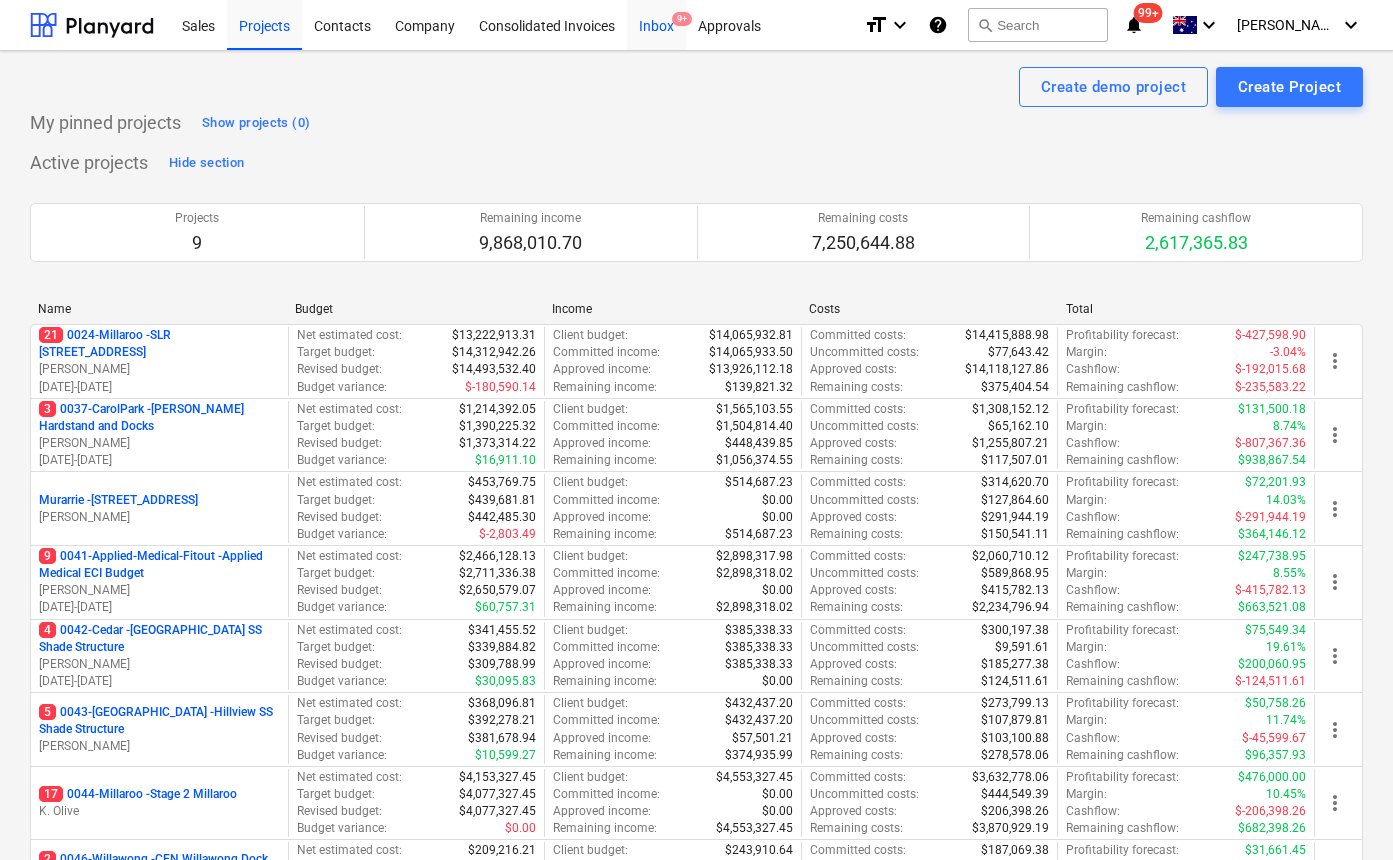 click on "Inbox 9+" at bounding box center (656, 24) 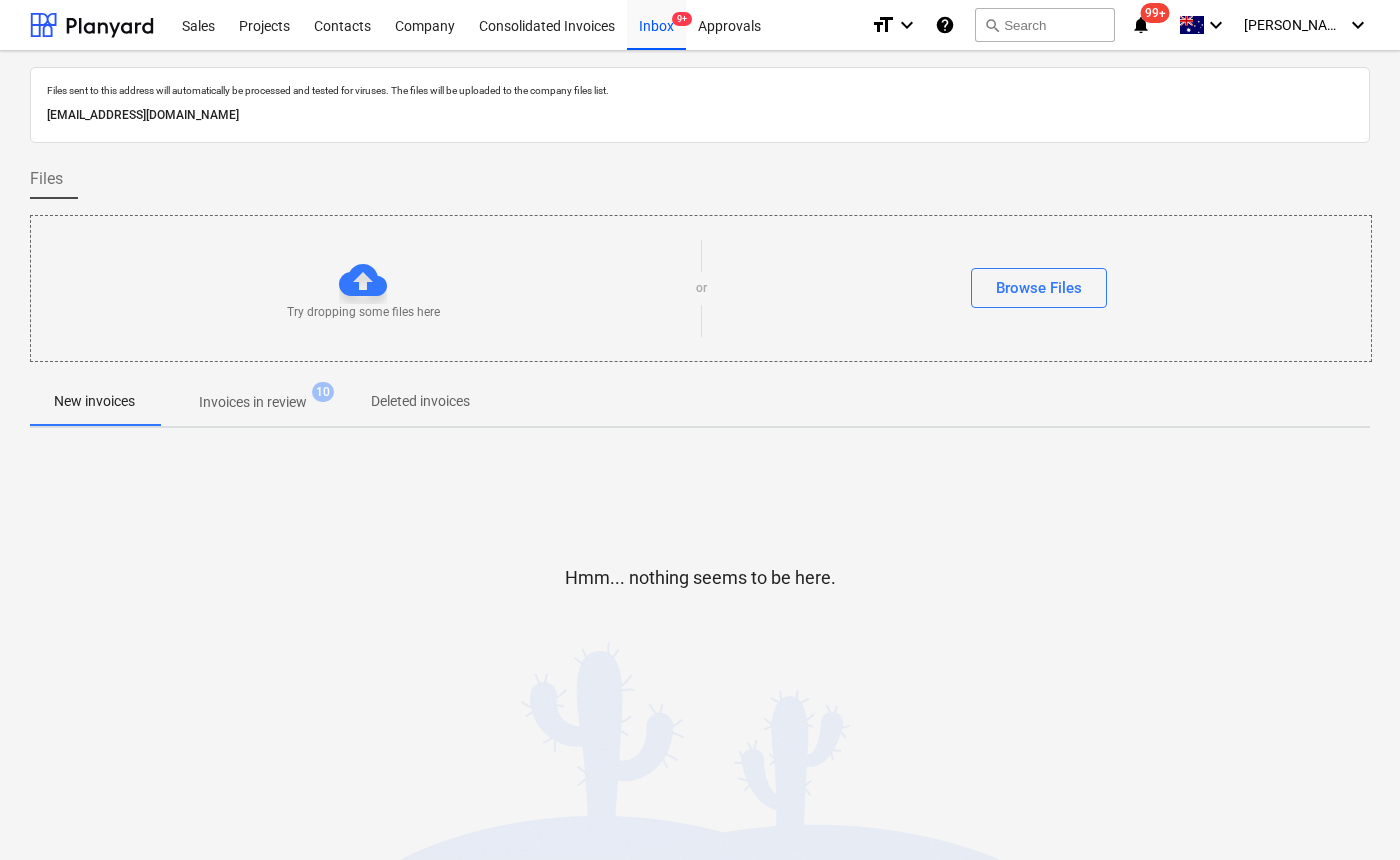 click on "Hmm... nothing seems to be here." at bounding box center (700, 594) 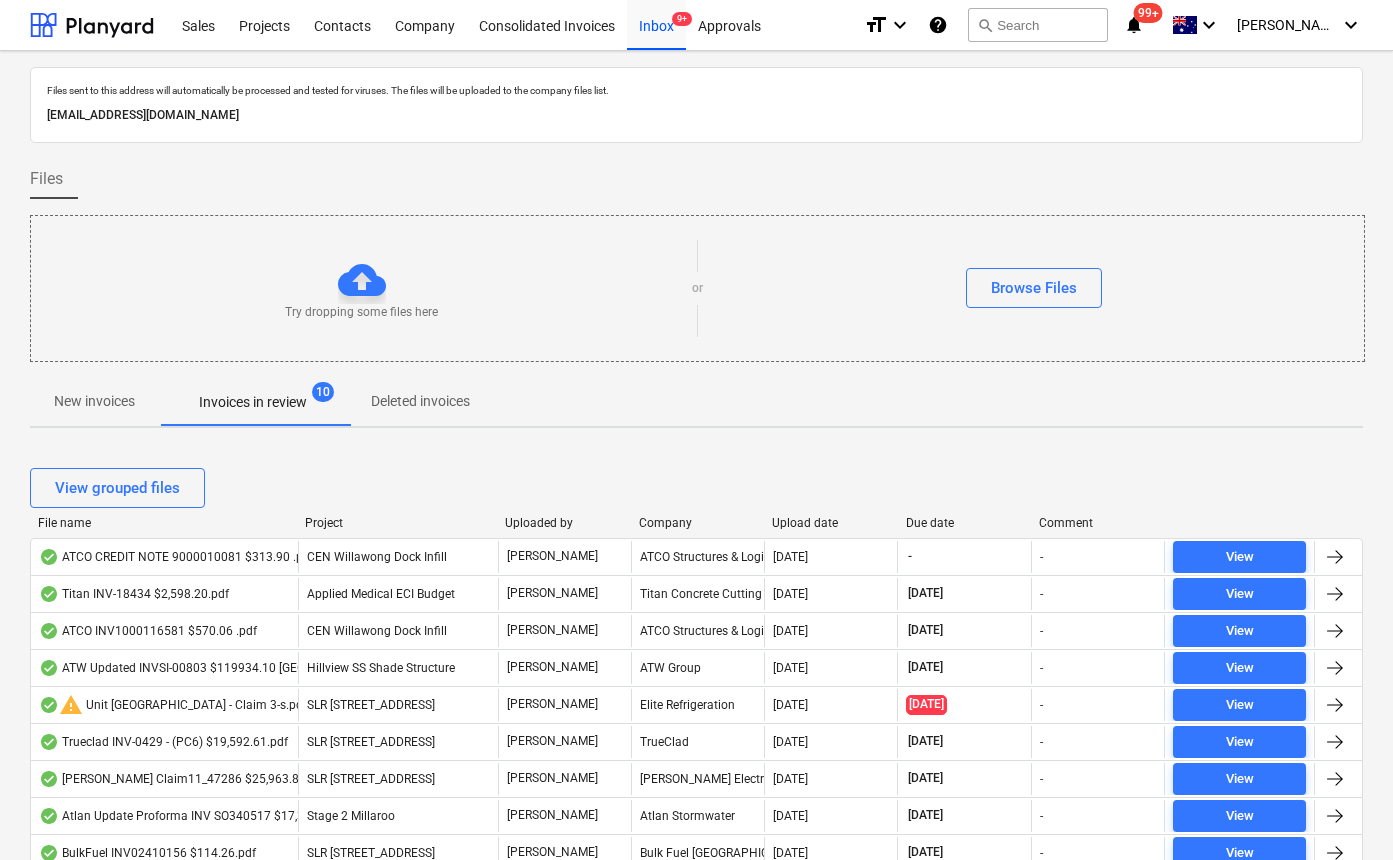 click on "Upload date" at bounding box center [831, 523] 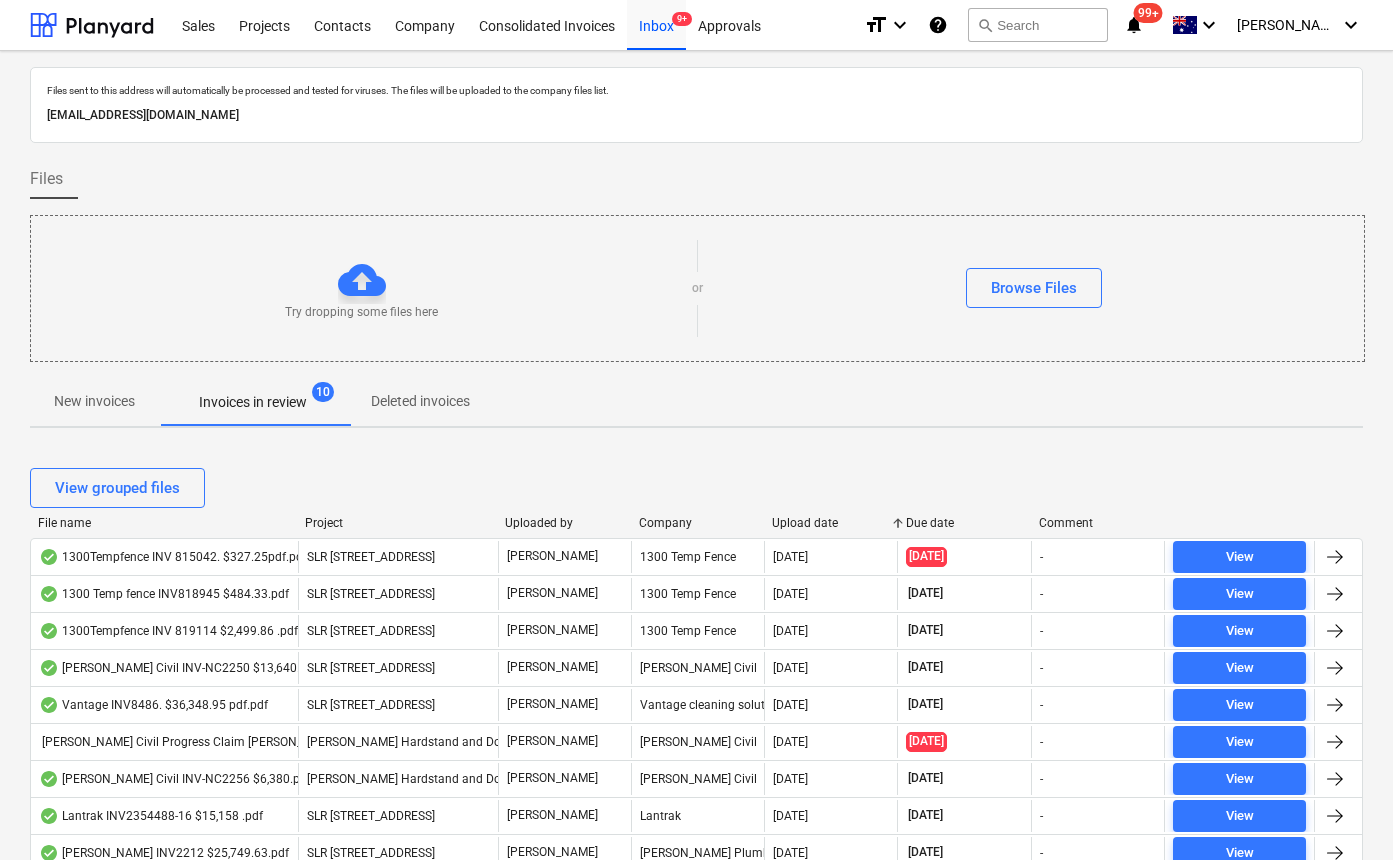 click on "Upload date" at bounding box center [831, 523] 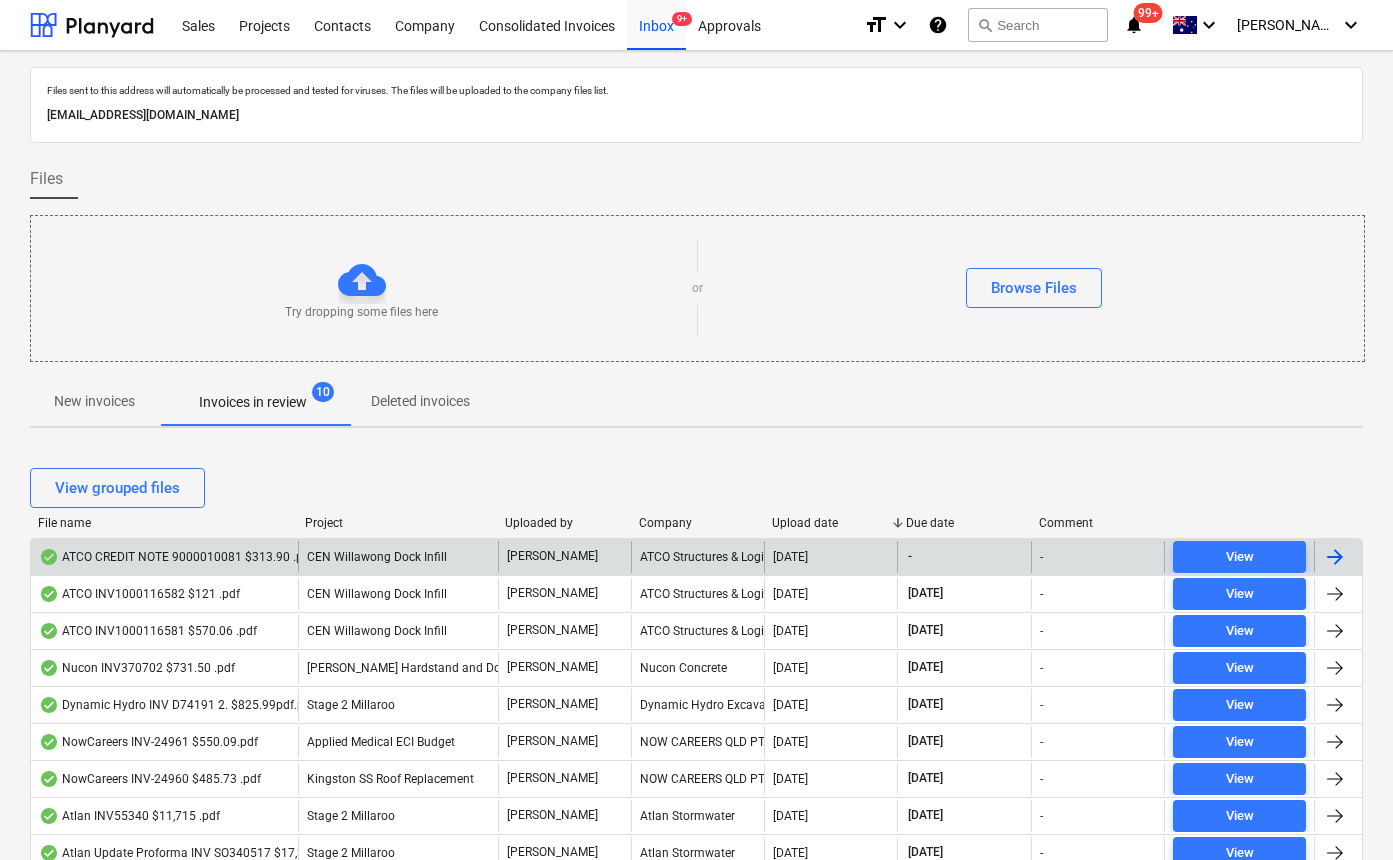 click on "ATCO CREDIT NOTE 9000010081  $313.90 .pdf" at bounding box center [176, 557] 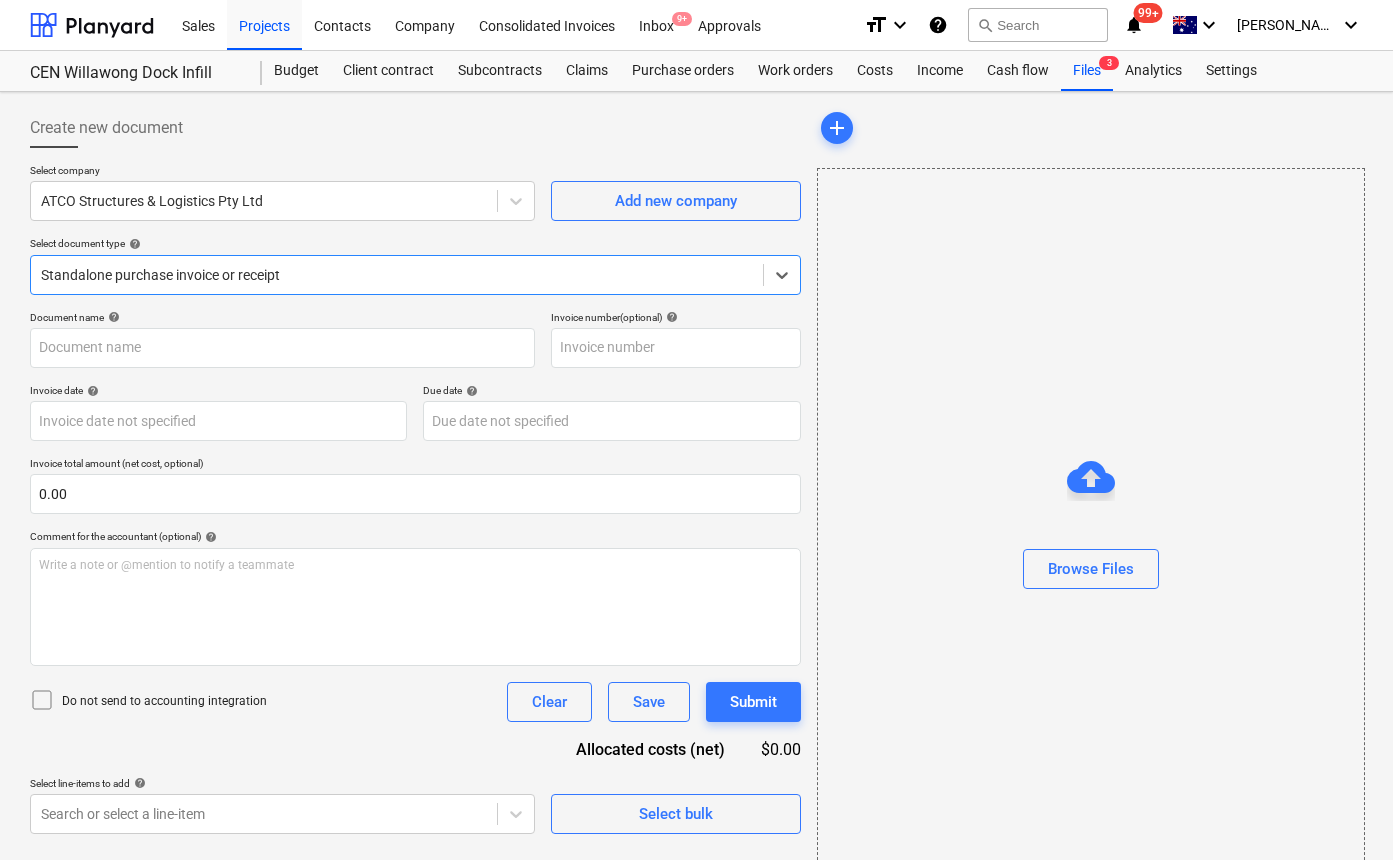 type on "9000010081" 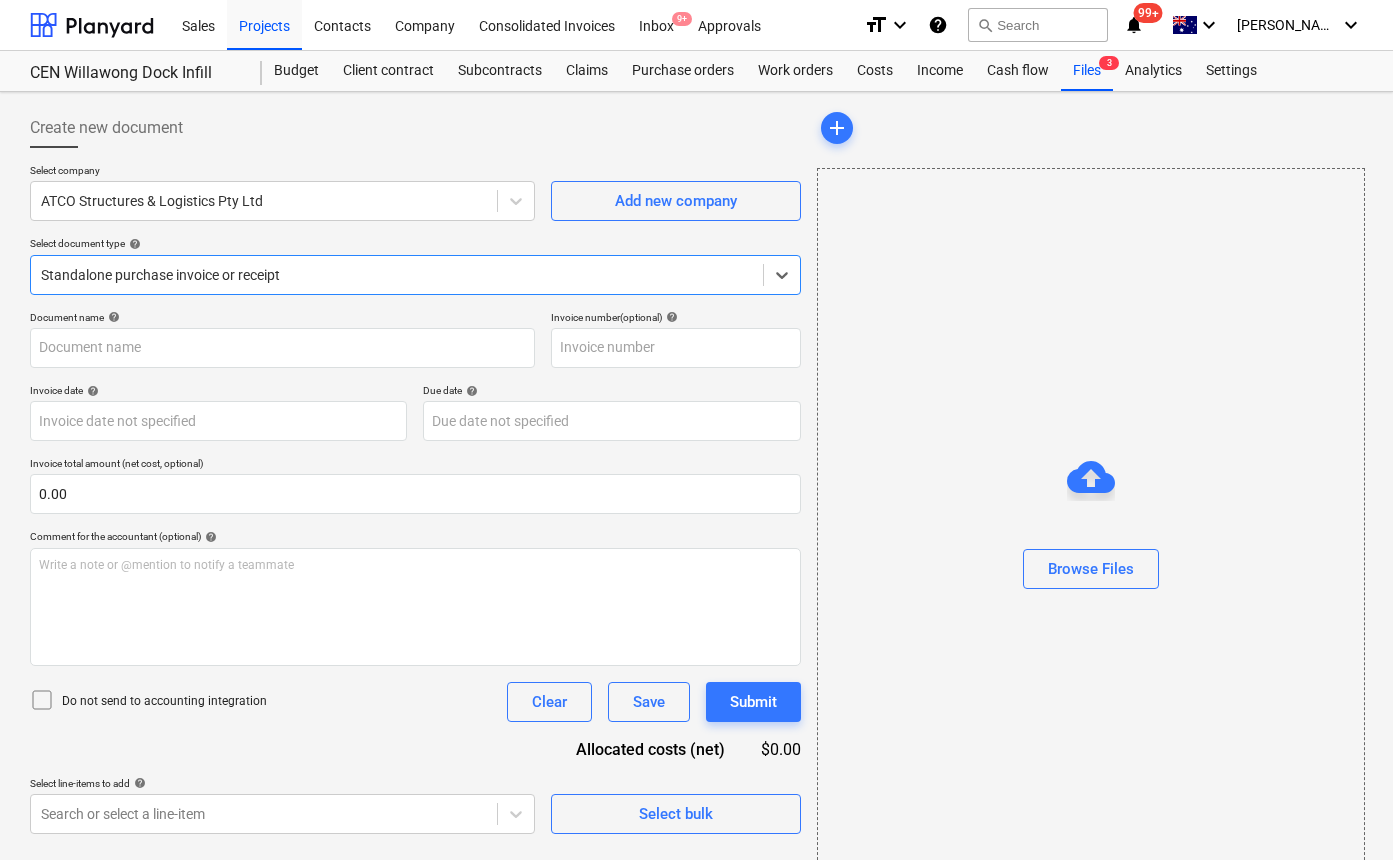 type on "9000010081" 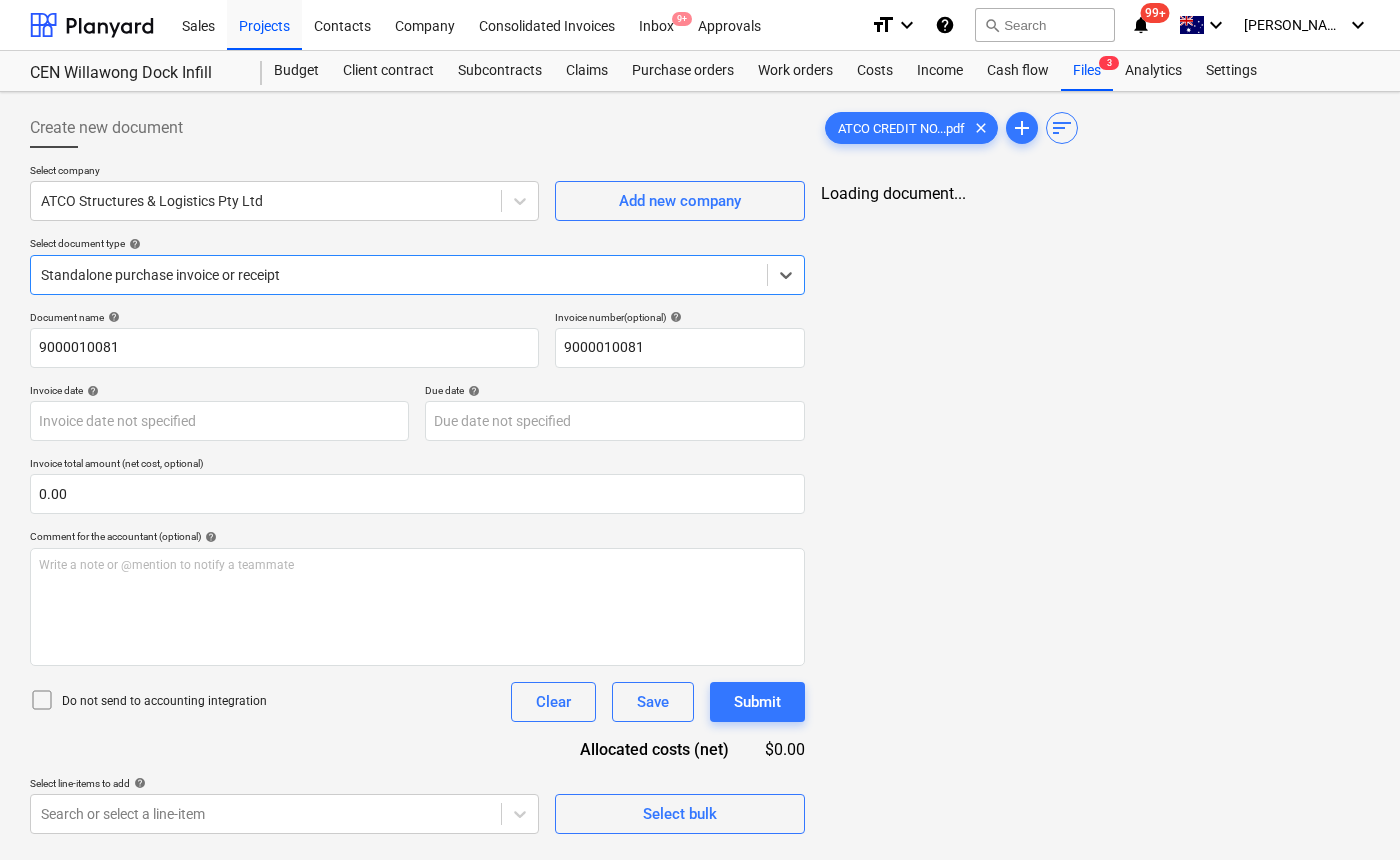 click at bounding box center (399, 275) 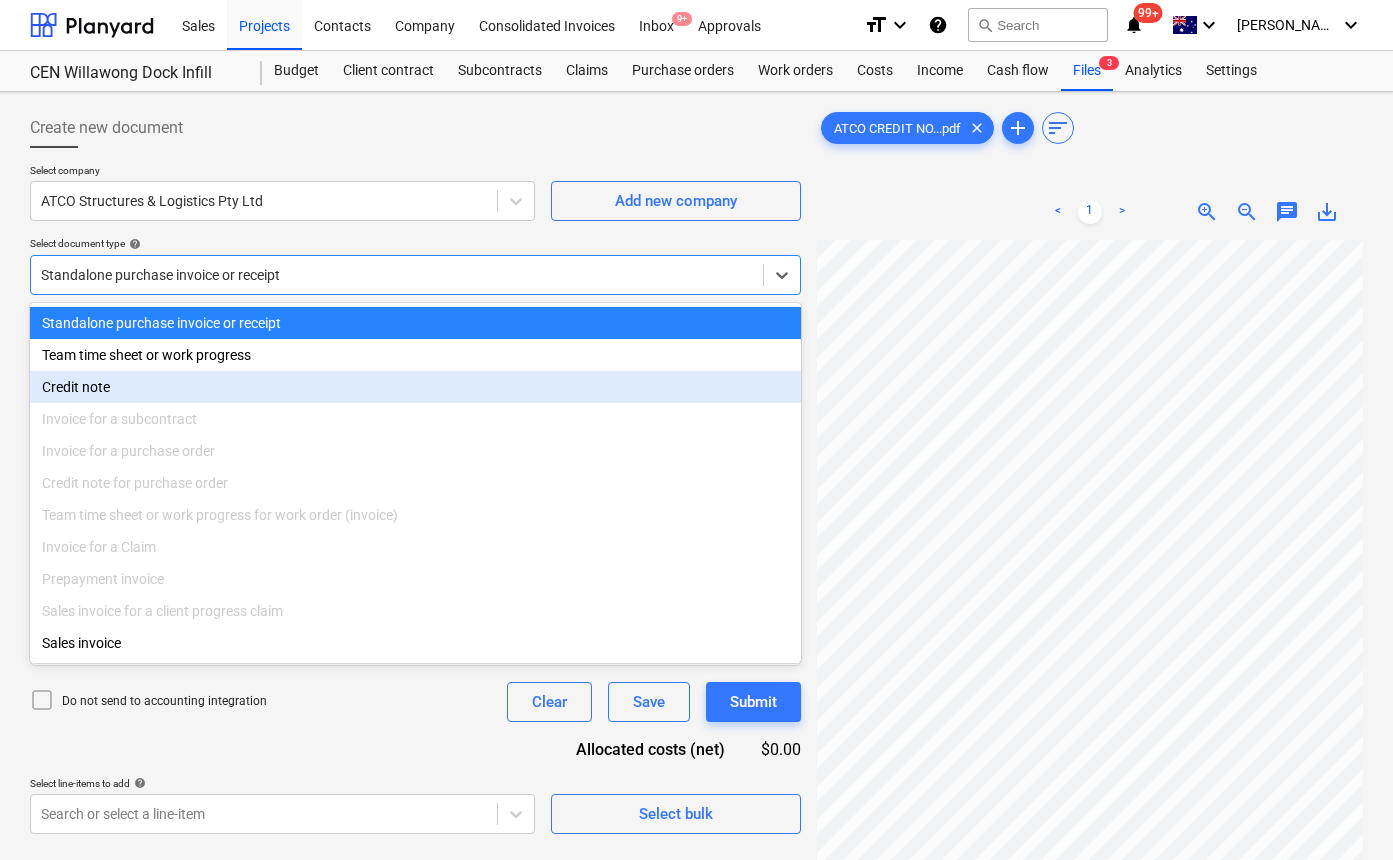 click on "Credit note" at bounding box center [415, 387] 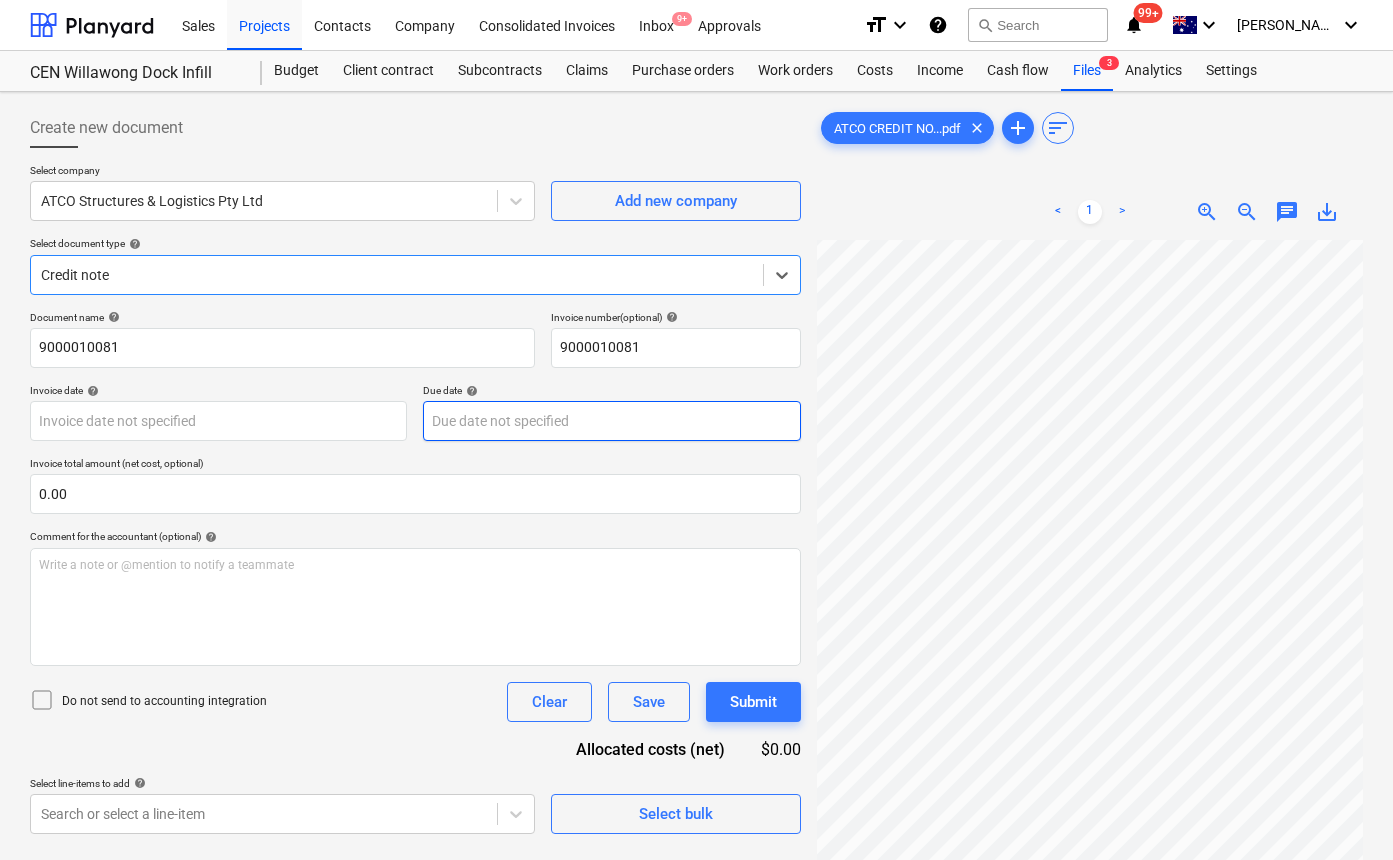 scroll, scrollTop: 0, scrollLeft: 206, axis: horizontal 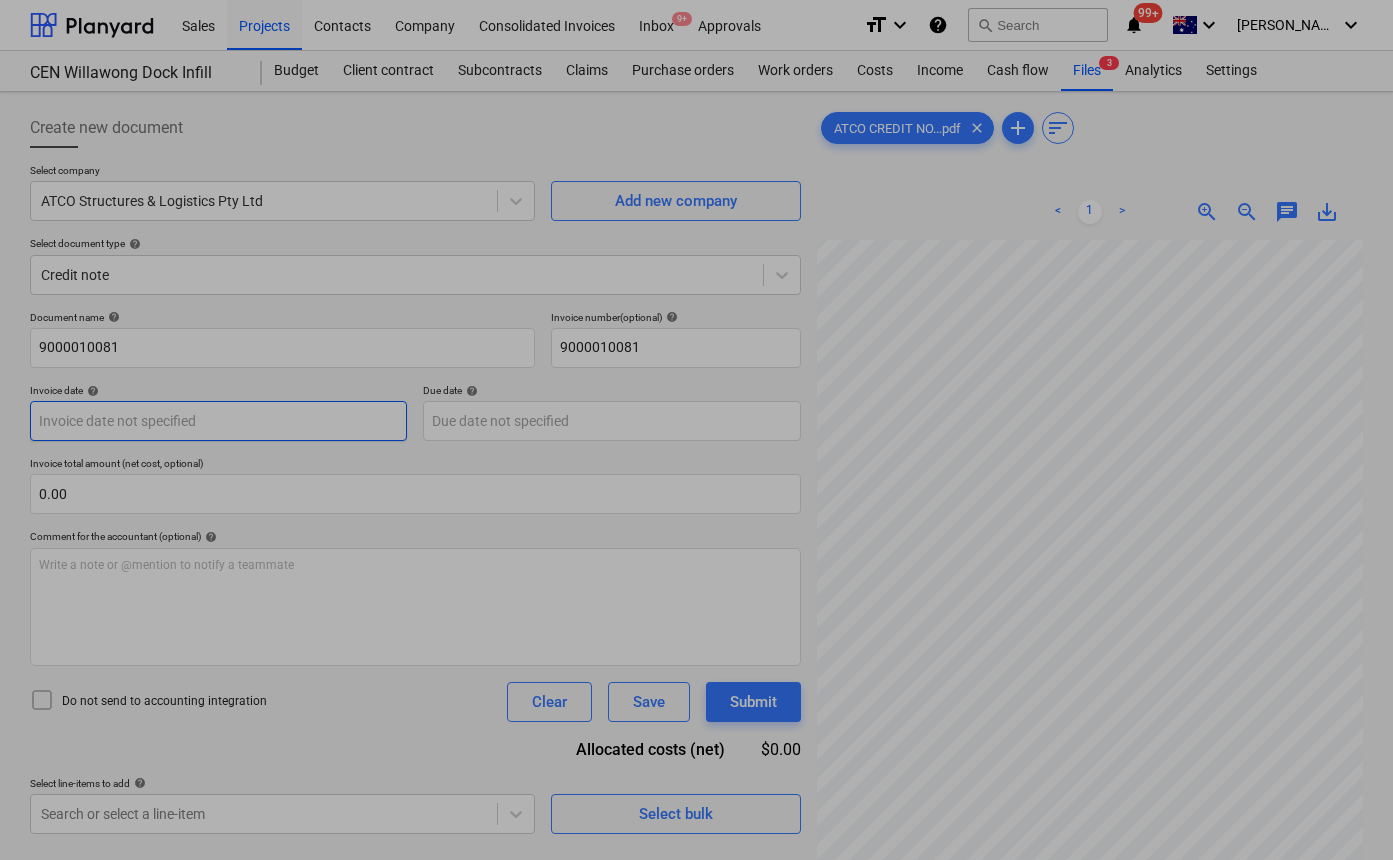 click on "Sales Projects Contacts Company Consolidated Invoices Inbox 9+ Approvals format_size keyboard_arrow_down help search Search notifications 99+ keyboard_arrow_down J. Keane keyboard_arrow_down CEN Willawong Dock Infill Budget Client contract Subcontracts Claims Purchase orders Work orders Costs Income Cash flow Files 3 Analytics Settings Create new document Select company ATCO Structures & Logistics Pty Ltd   Add new company Select document type help Credit note Document name help 9000010081 Invoice number  (optional) help 9000010081 Invoice date help Press the down arrow key to interact with the calendar and
select a date. Press the question mark key to get the keyboard shortcuts for changing dates. Due date help Press the down arrow key to interact with the calendar and
select a date. Press the question mark key to get the keyboard shortcuts for changing dates. Invoice total amount (net cost, optional) 0.00 Comment for the accountant (optional) help Write a note or @mention to notify a teammate ﻿" at bounding box center (696, 430) 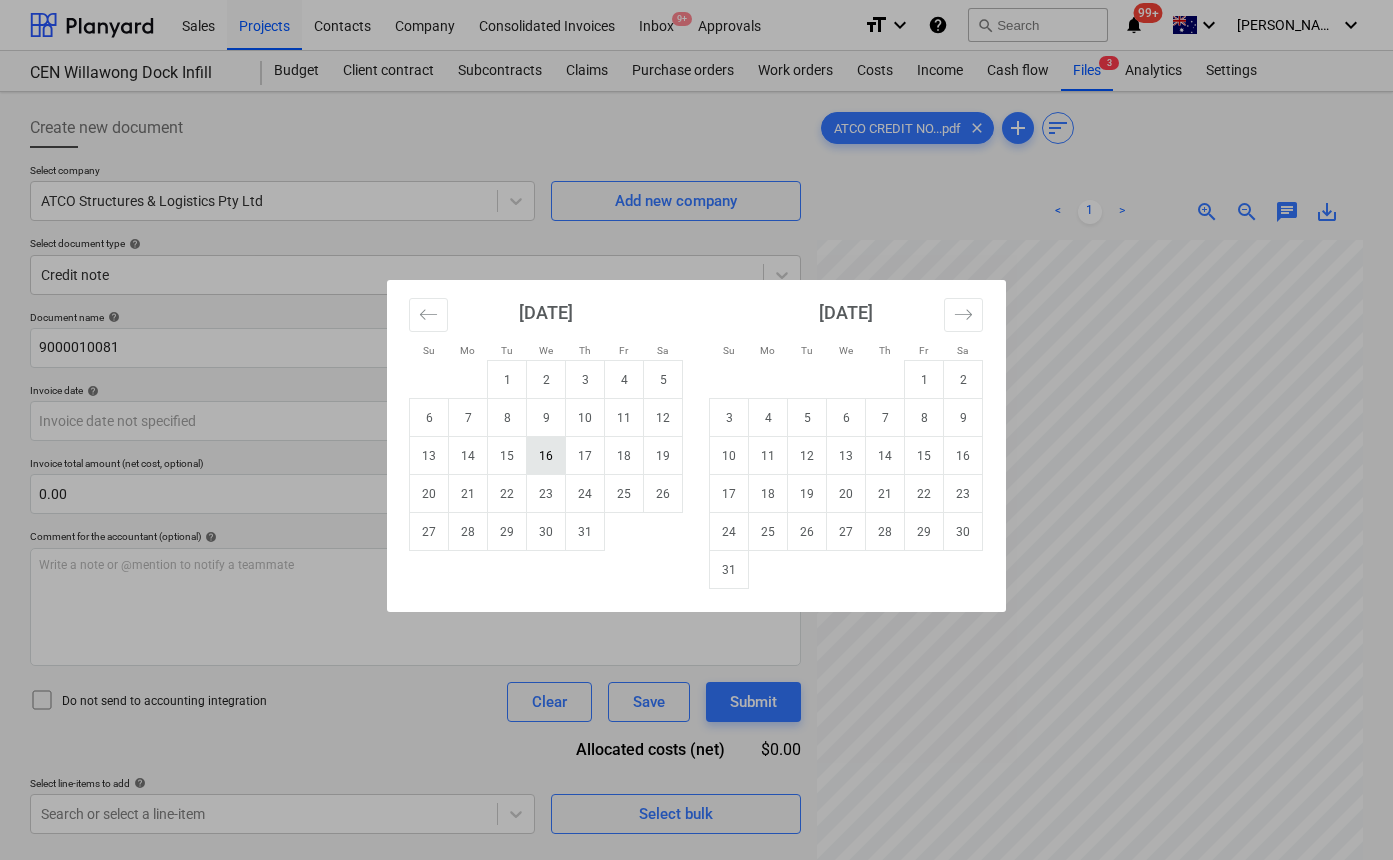 click on "16" at bounding box center (546, 456) 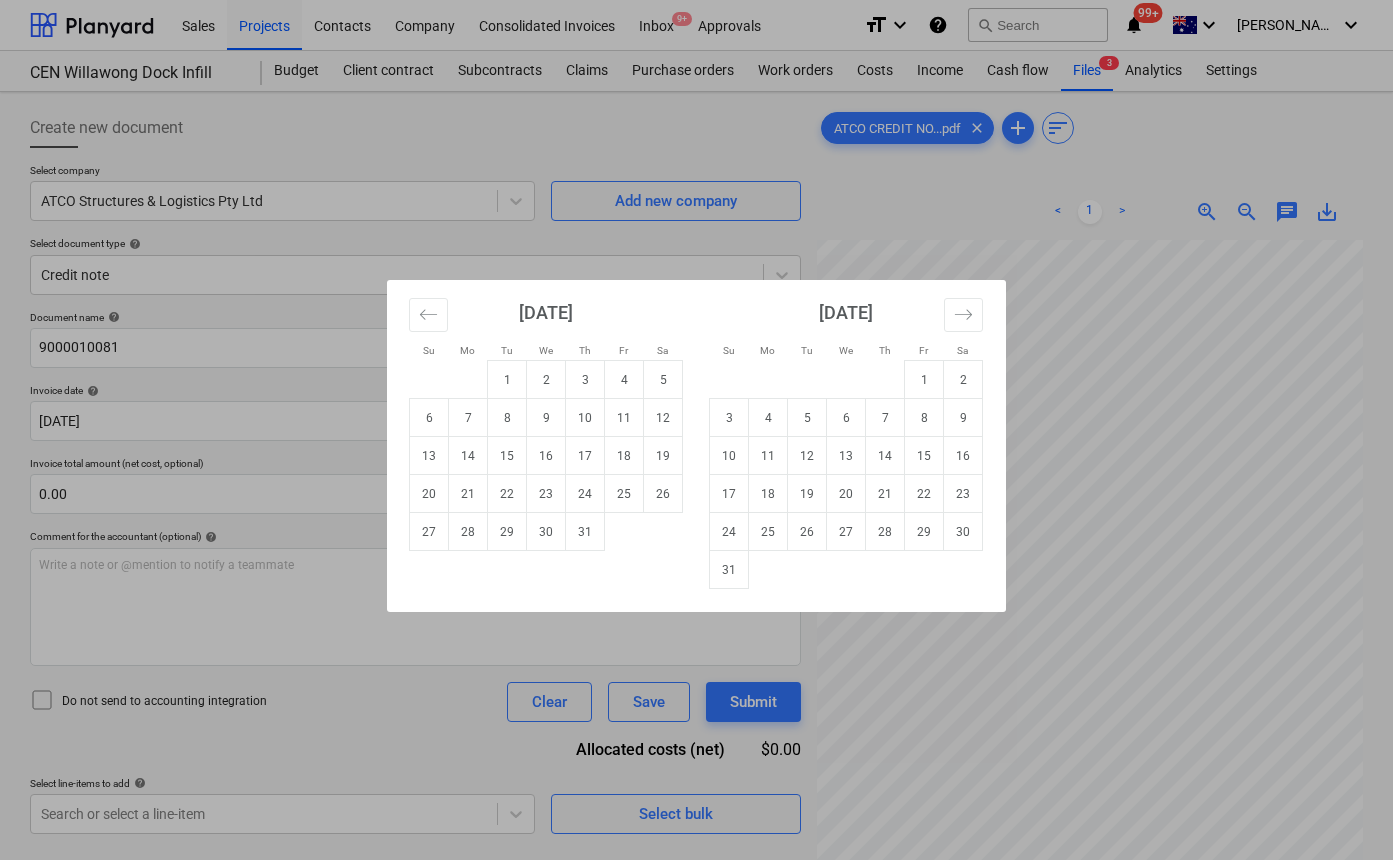 click on "Sales Projects Contacts Company Consolidated Invoices Inbox 9+ Approvals format_size keyboard_arrow_down help search Search notifications 99+ keyboard_arrow_down J. Keane keyboard_arrow_down CEN Willawong Dock Infill Budget Client contract Subcontracts Claims Purchase orders Work orders Costs Income Cash flow Files 3 Analytics Settings Create new document Select company ATCO Structures & Logistics Pty Ltd   Add new company Select document type help Credit note Document name help 9000010081 Invoice number  (optional) help 9000010081 Invoice date help 16 Jul 2025 16.07.2025 Press the down arrow key to interact with the calendar and
select a date. Press the question mark key to get the keyboard shortcuts for changing dates. Due date help Press the down arrow key to interact with the calendar and
select a date. Press the question mark key to get the keyboard shortcuts for changing dates. Invoice total amount (net cost, optional) 0.00 Comment for the accountant (optional) help ﻿ Clear Save Submit $0.00" at bounding box center [696, 430] 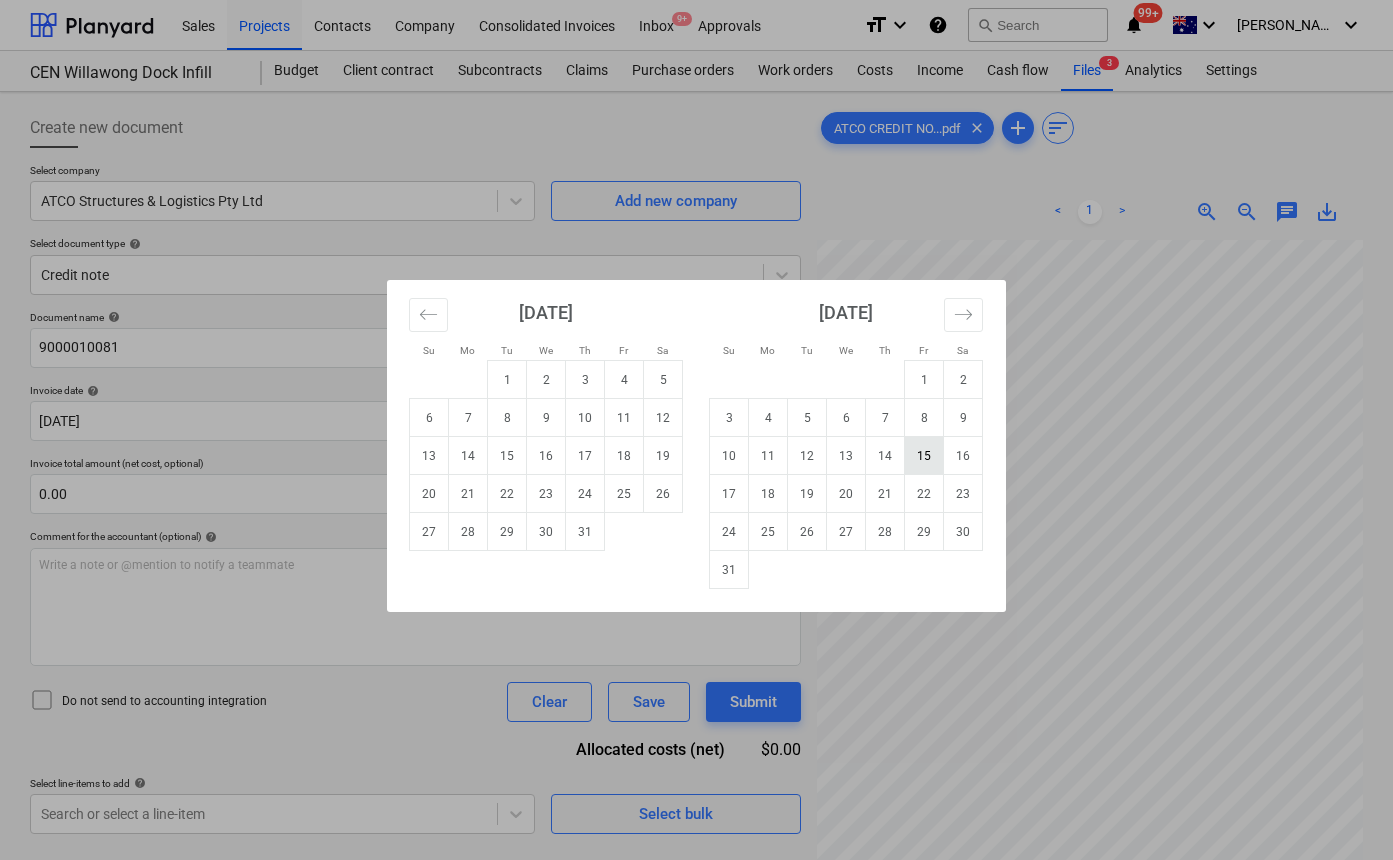 click on "15" at bounding box center (924, 456) 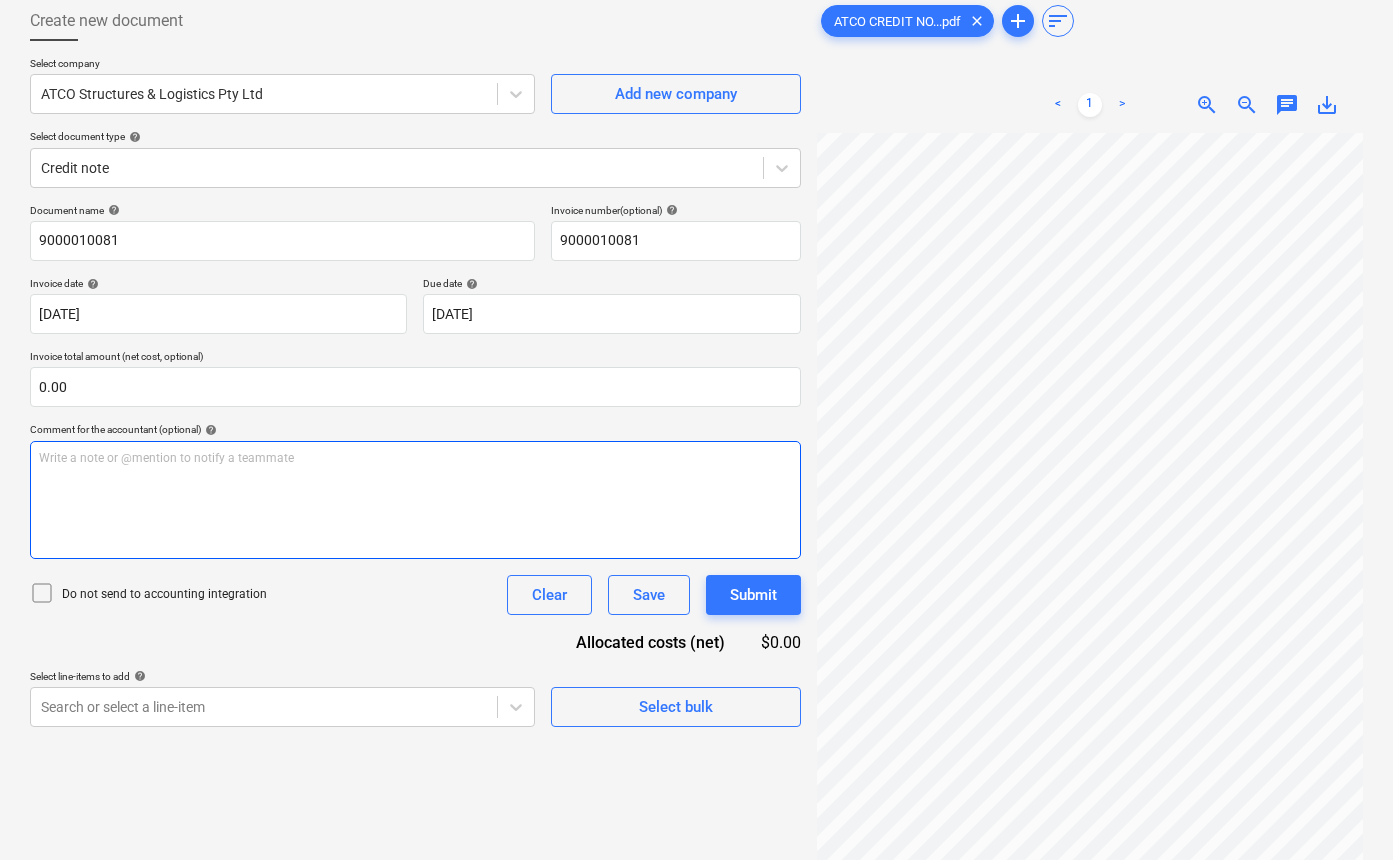scroll, scrollTop: 116, scrollLeft: 0, axis: vertical 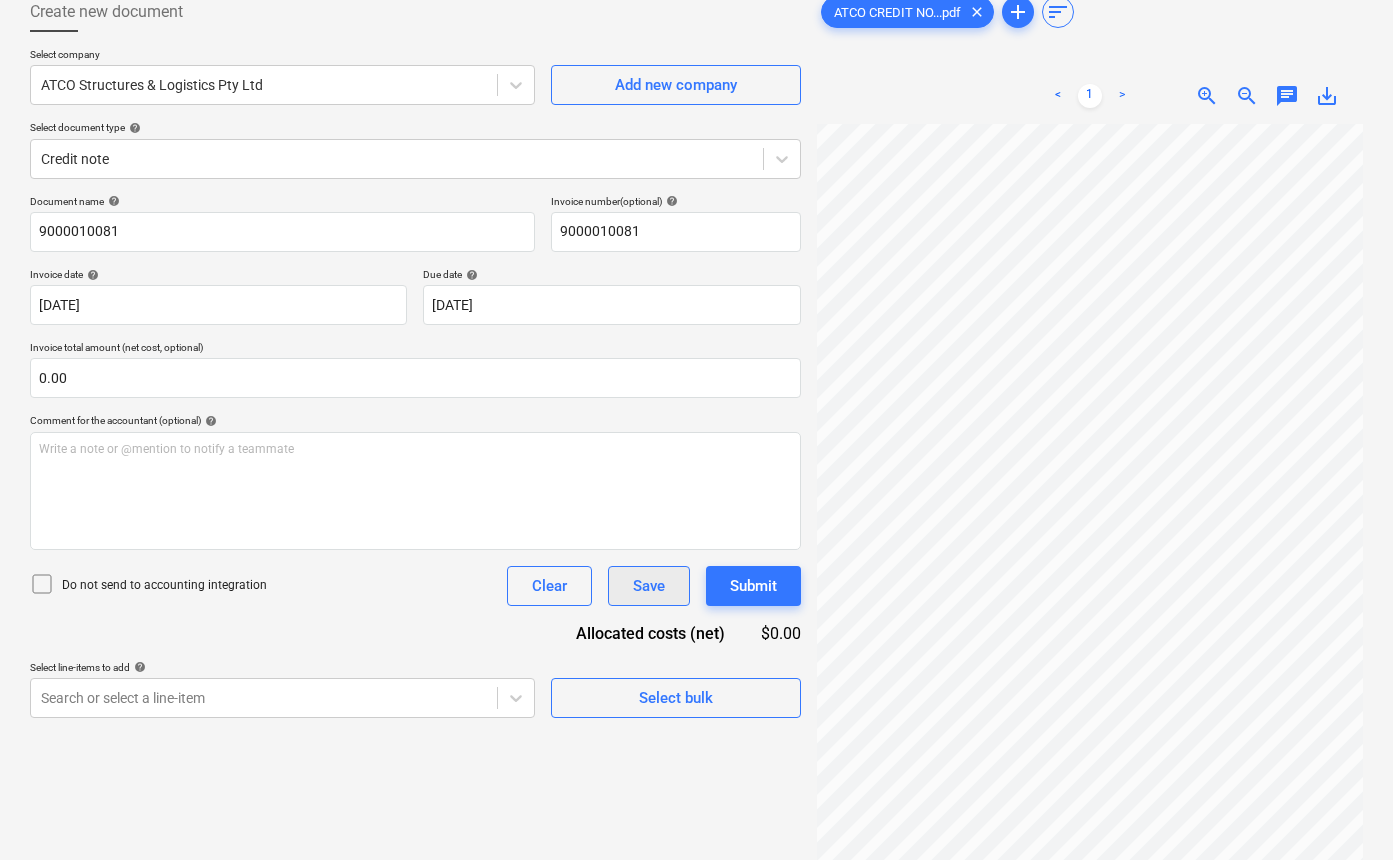 click on "Save" at bounding box center (649, 586) 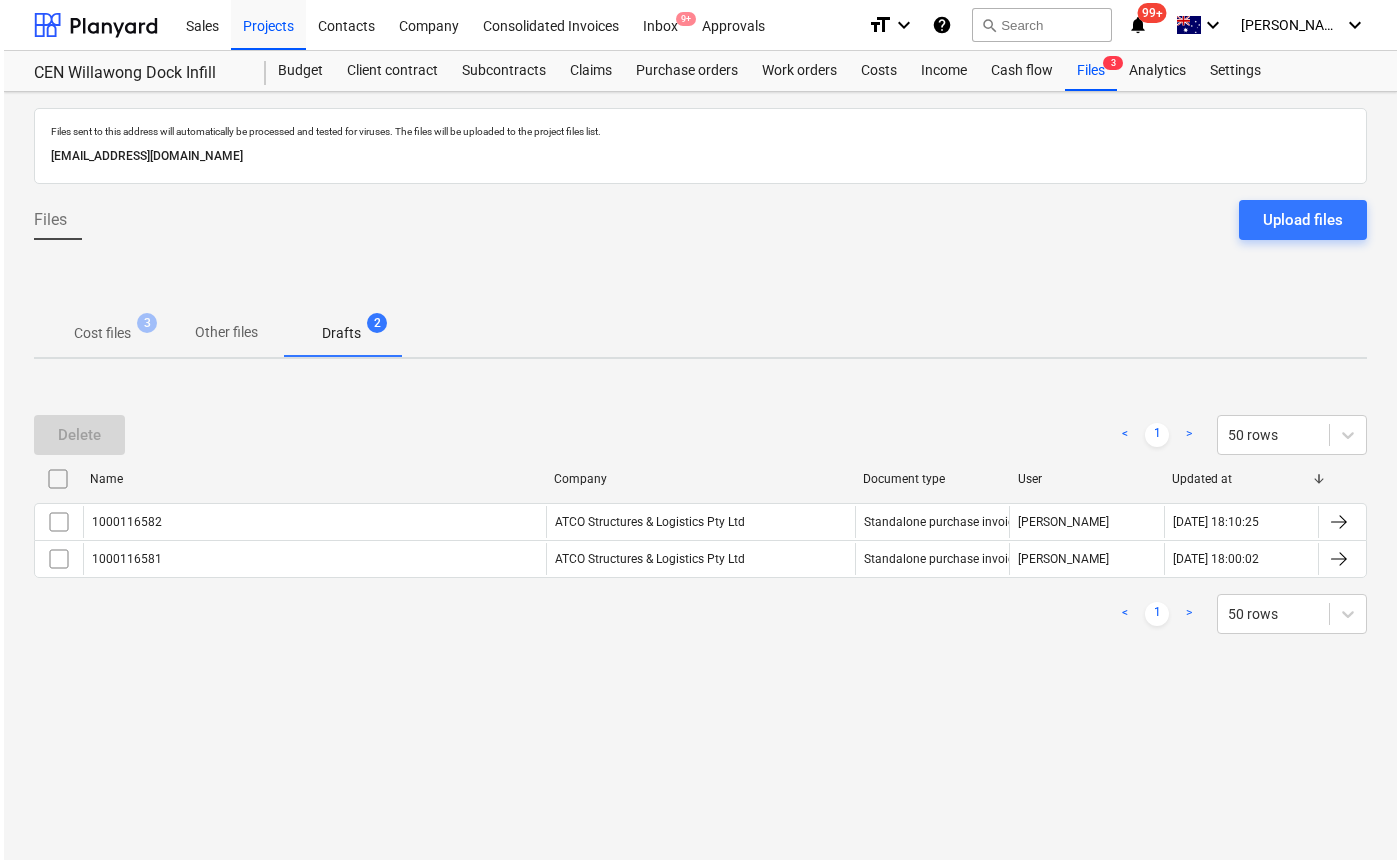 scroll, scrollTop: 0, scrollLeft: 0, axis: both 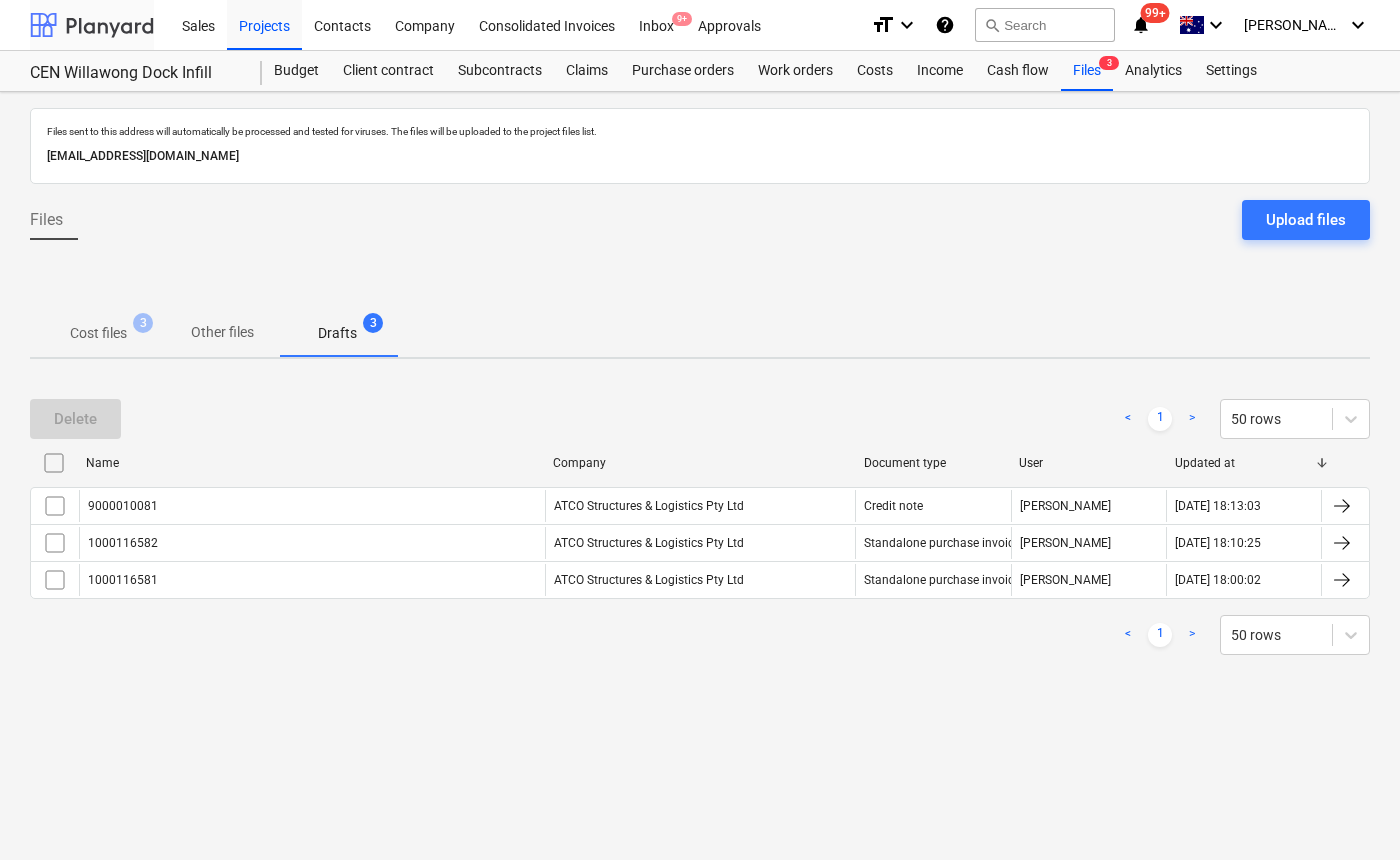 click at bounding box center (92, 25) 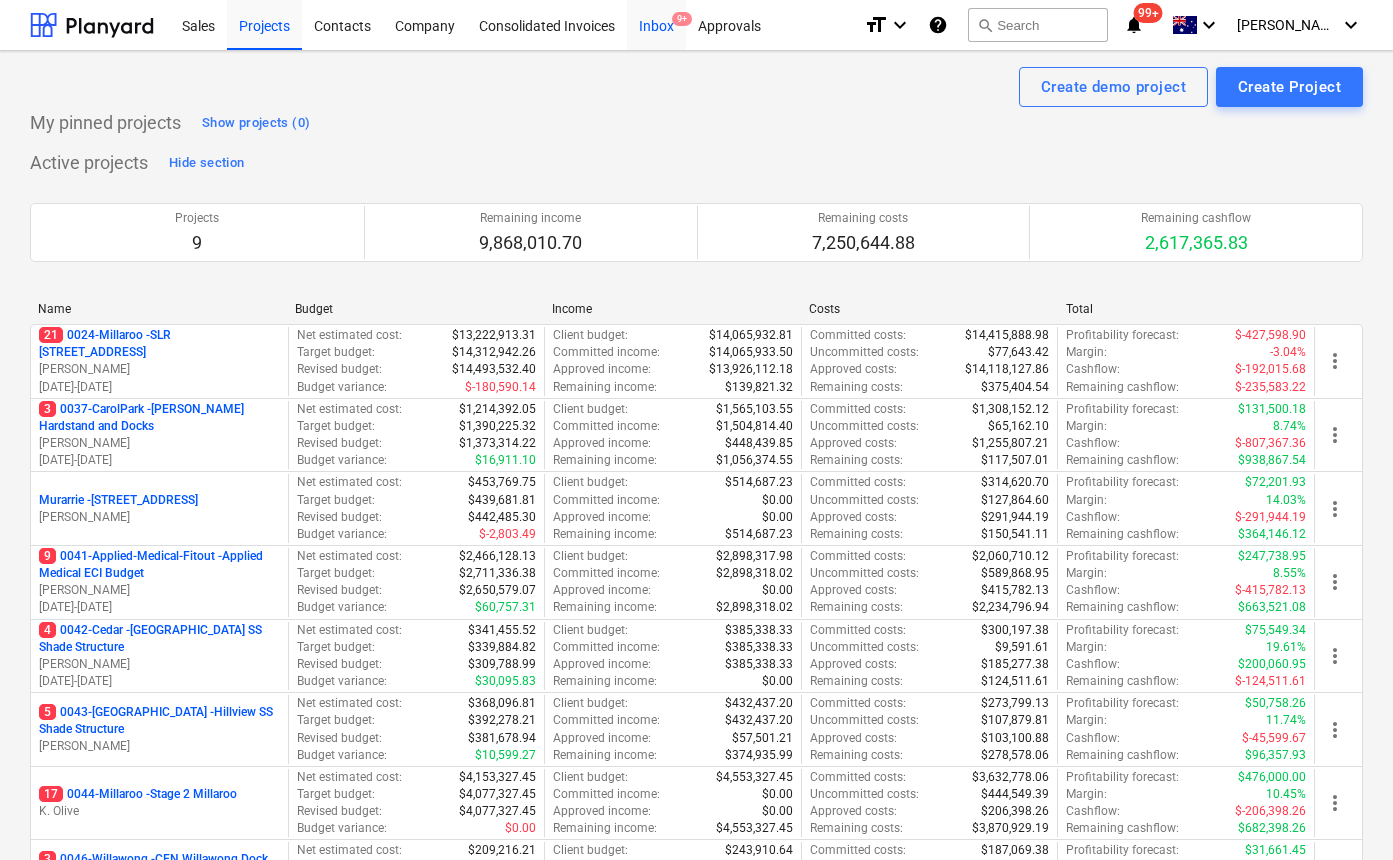 click on "Inbox 9+" at bounding box center [656, 24] 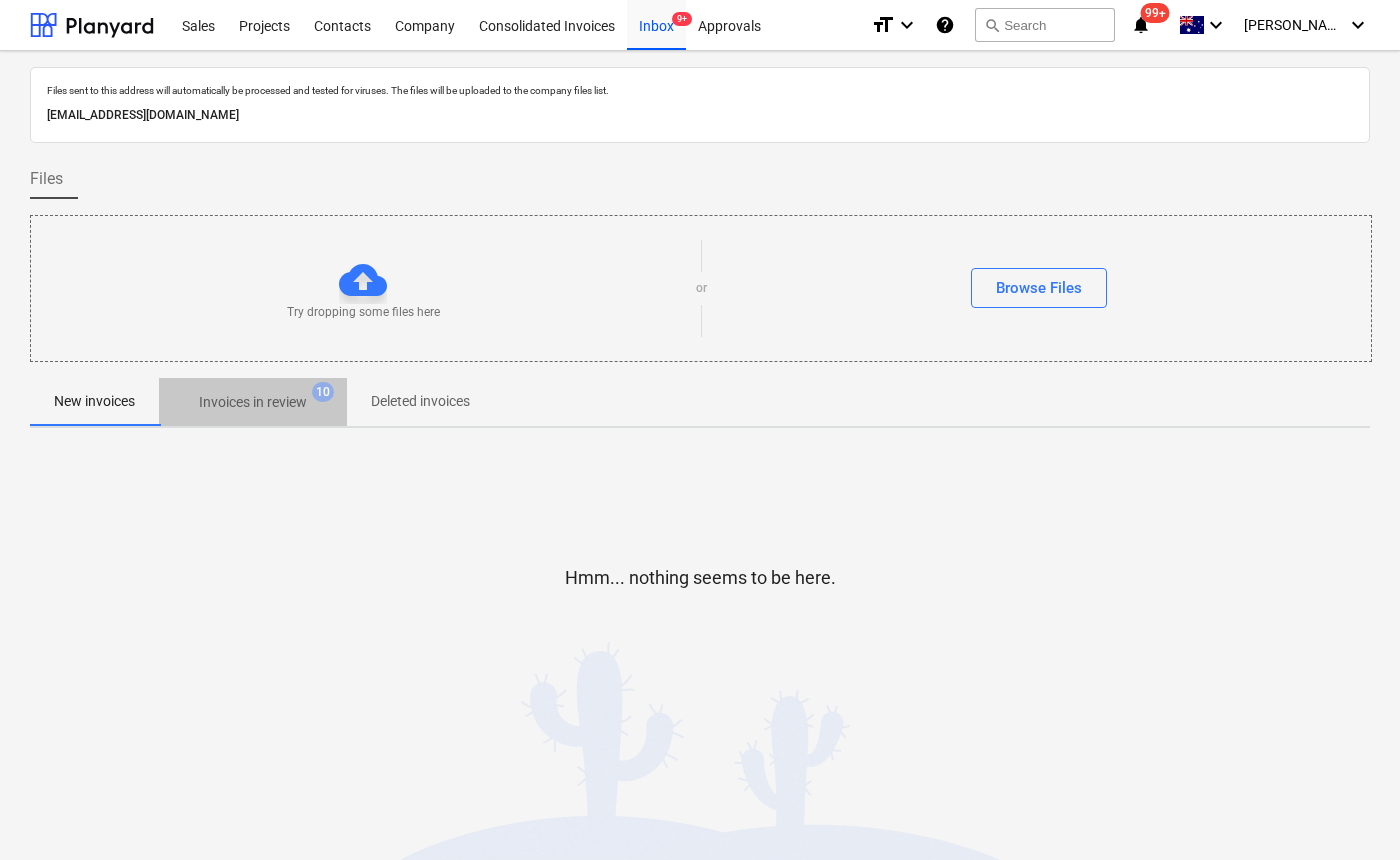 click on "Invoices in review" at bounding box center [253, 402] 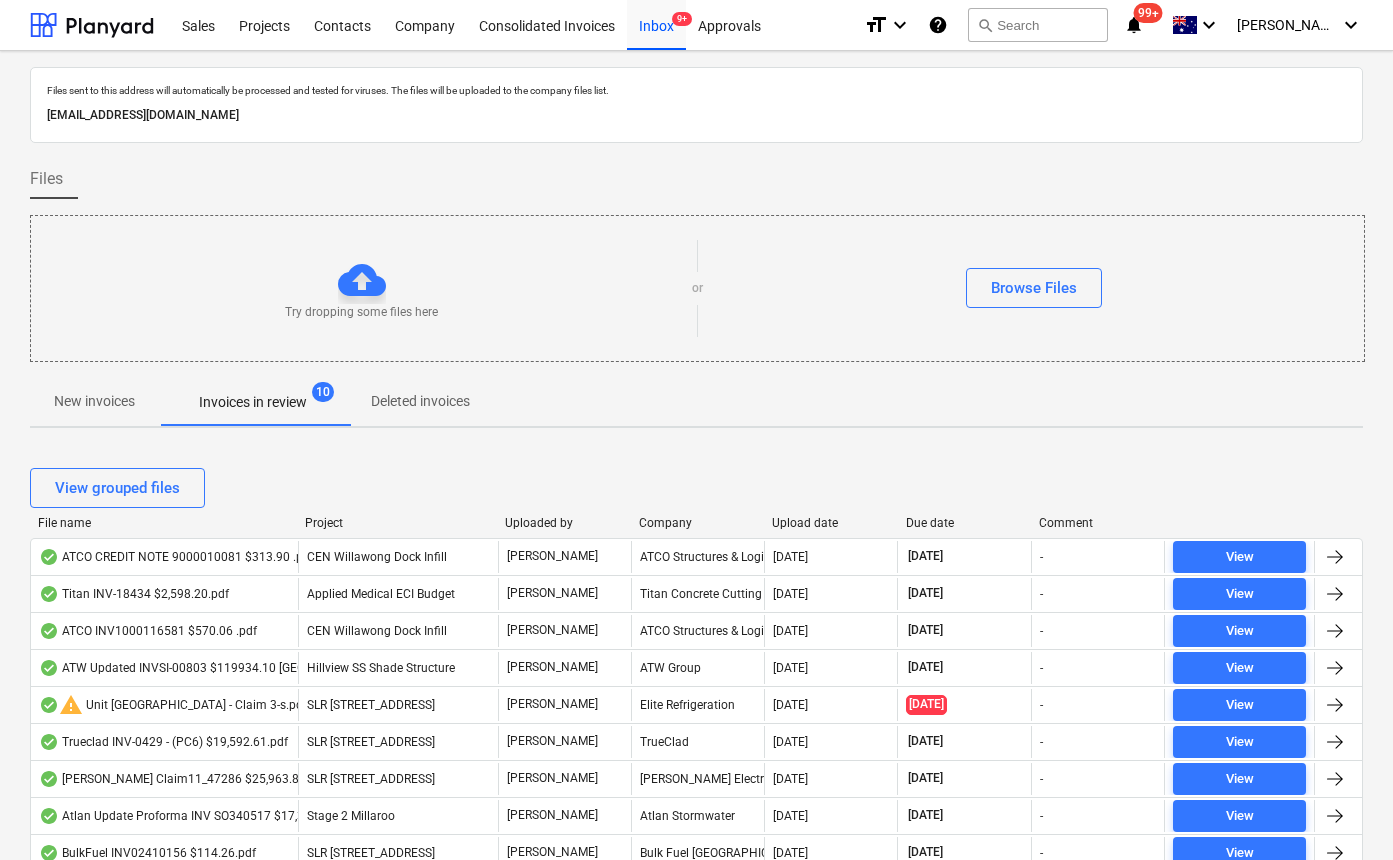 click on "View grouped files" at bounding box center (696, 488) 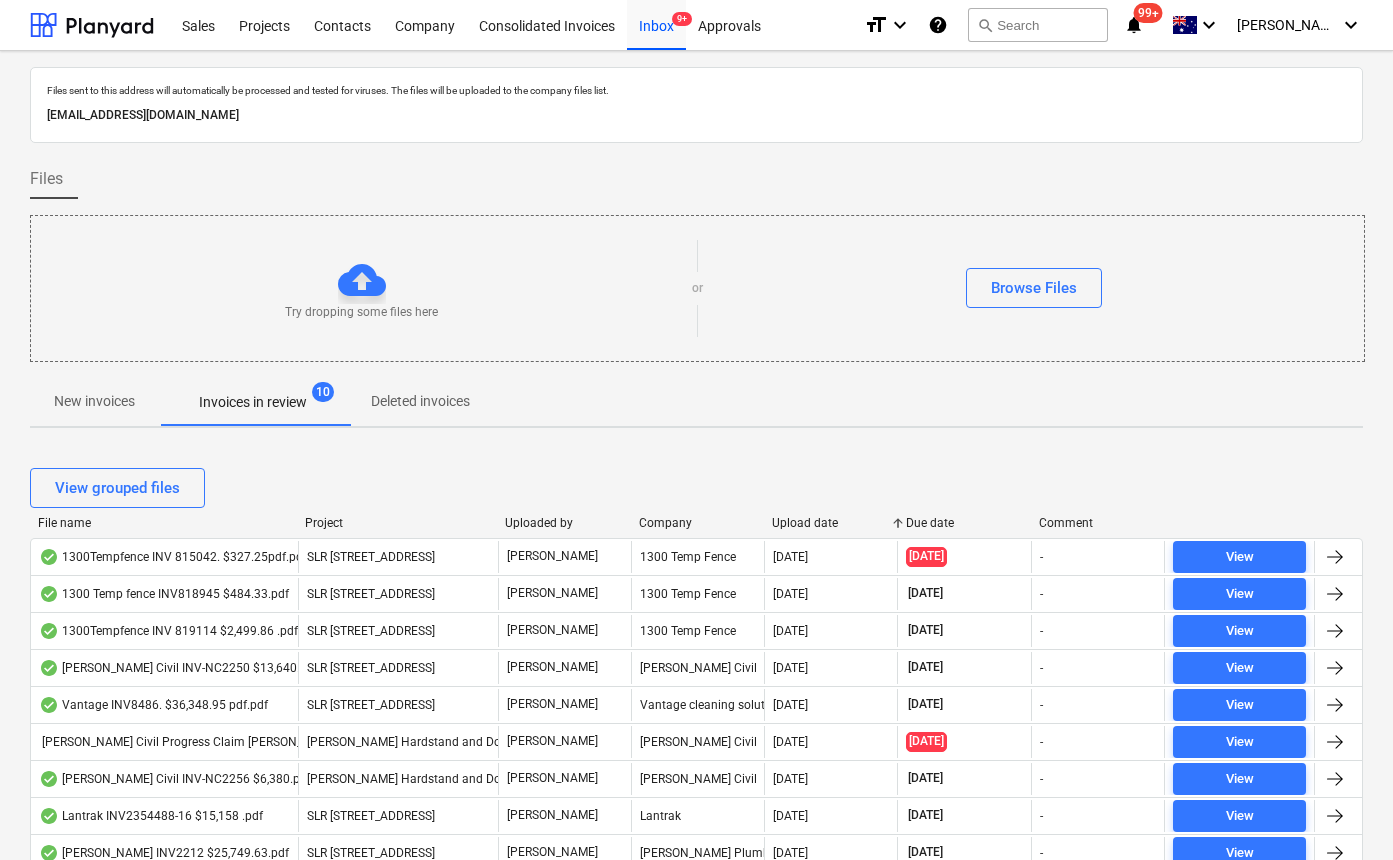 click on "Upload date" at bounding box center (831, 523) 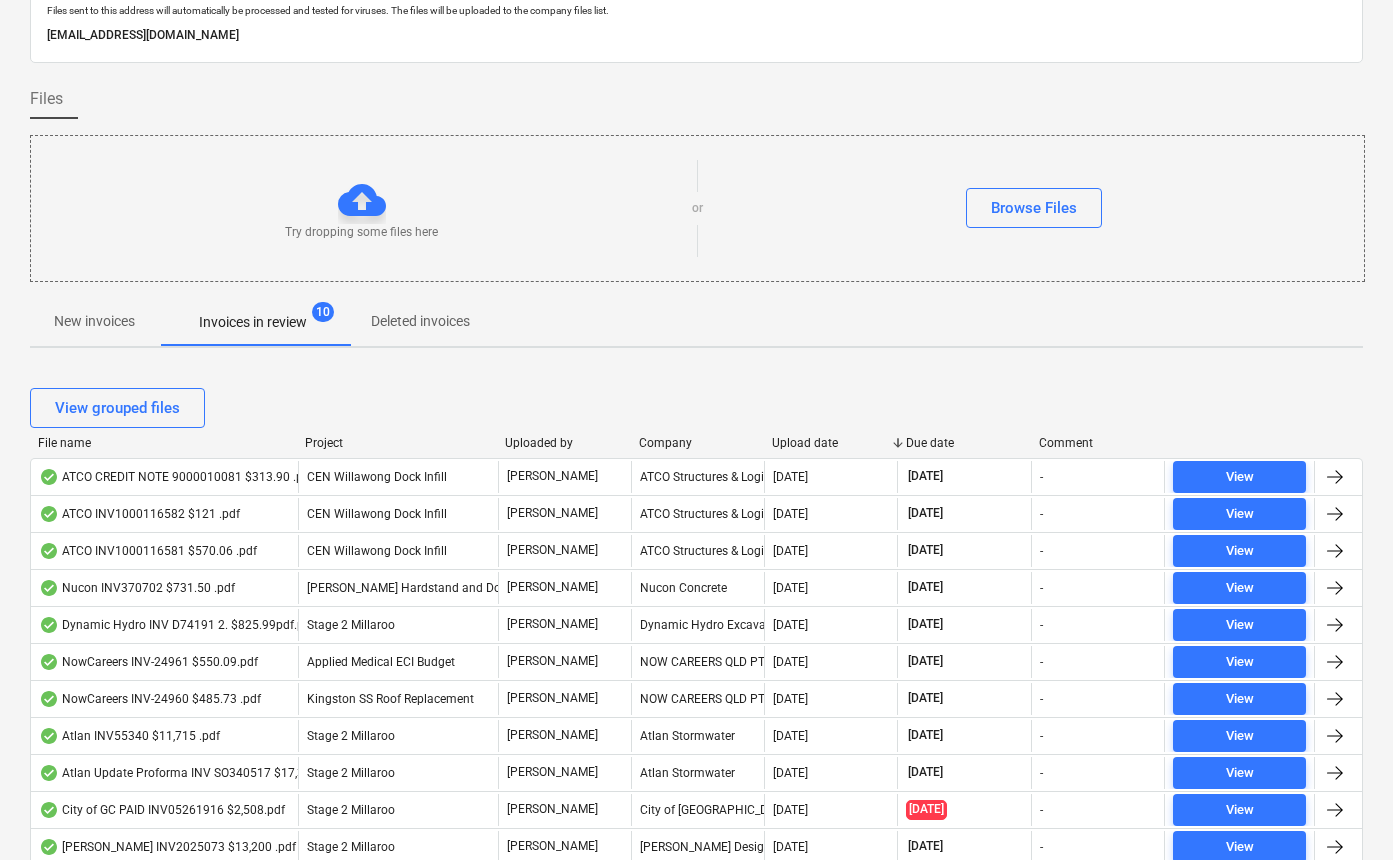 scroll, scrollTop: 0, scrollLeft: 0, axis: both 